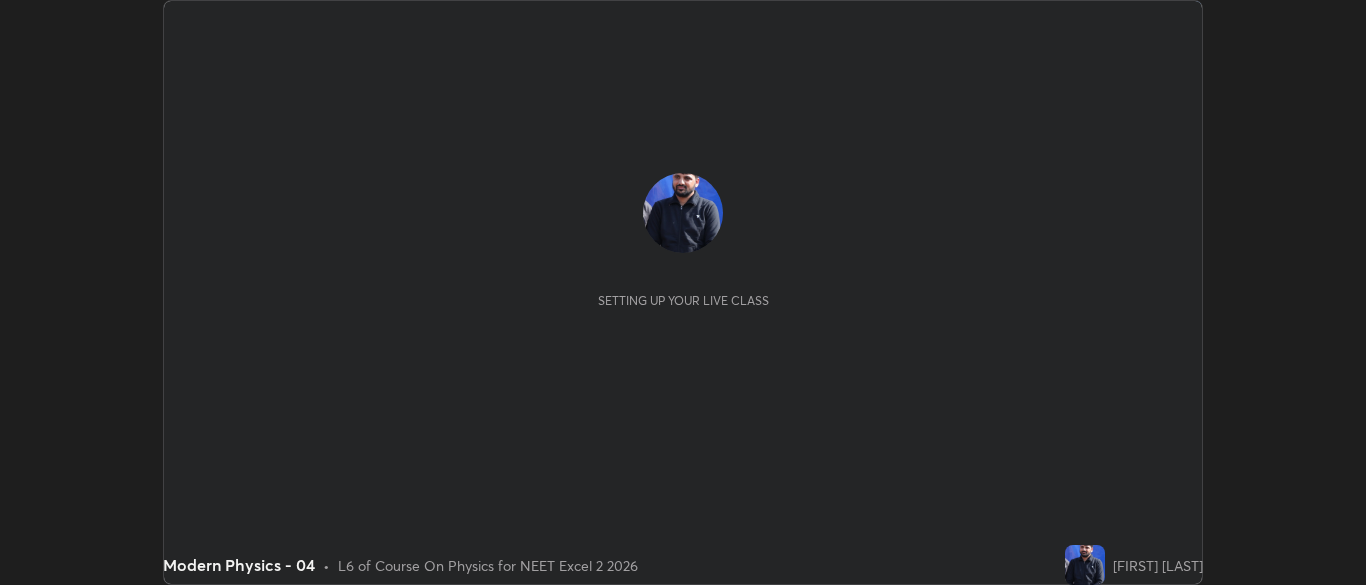 scroll, scrollTop: 0, scrollLeft: 0, axis: both 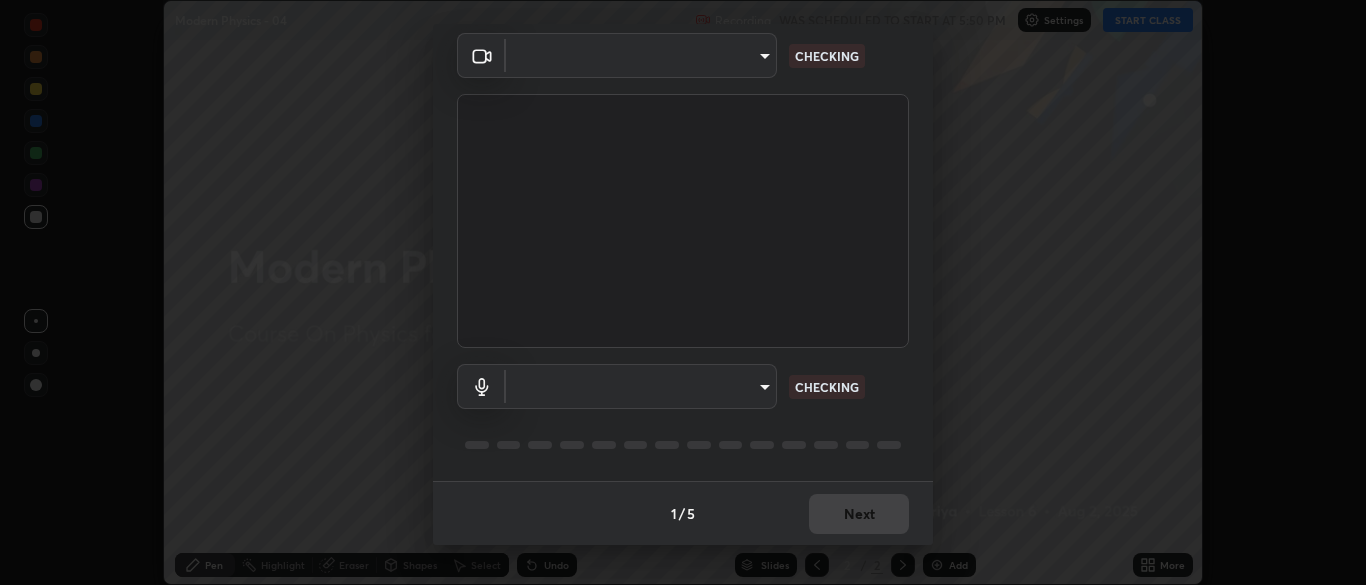 type on "9f7a4544aaacbcd4381e567f9a6248e831ab3dced2a3088c8a78f5f4030a63dd" 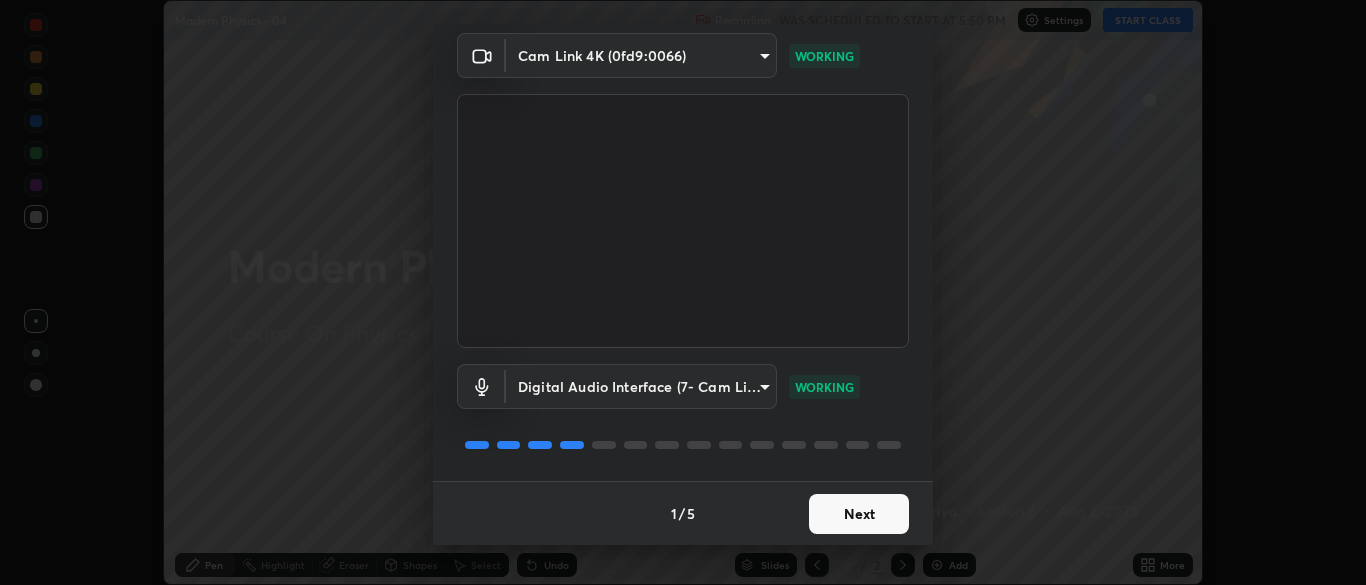 click on "Next" at bounding box center [859, 514] 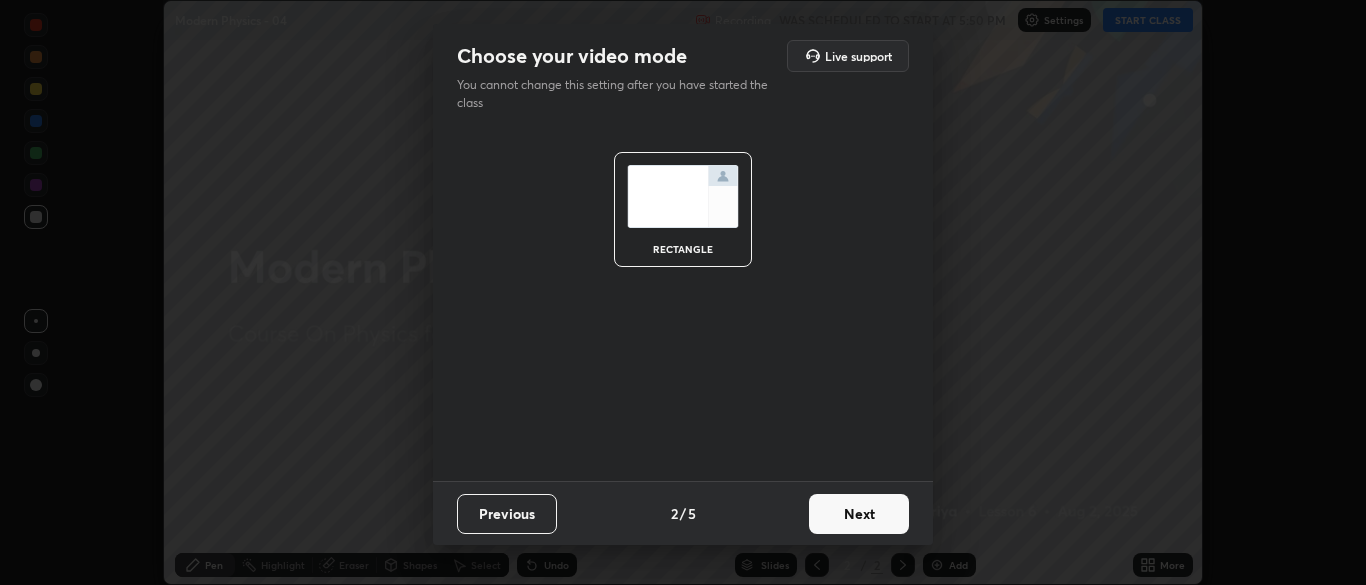 click on "Next" at bounding box center (859, 514) 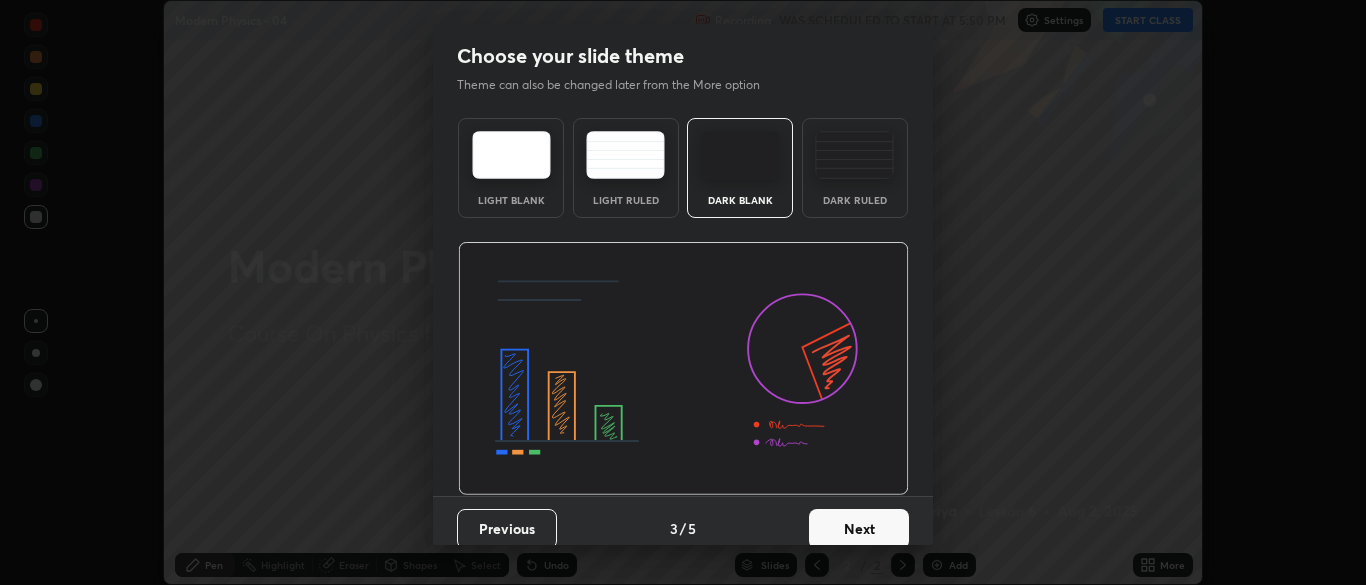 click on "Next" at bounding box center (859, 529) 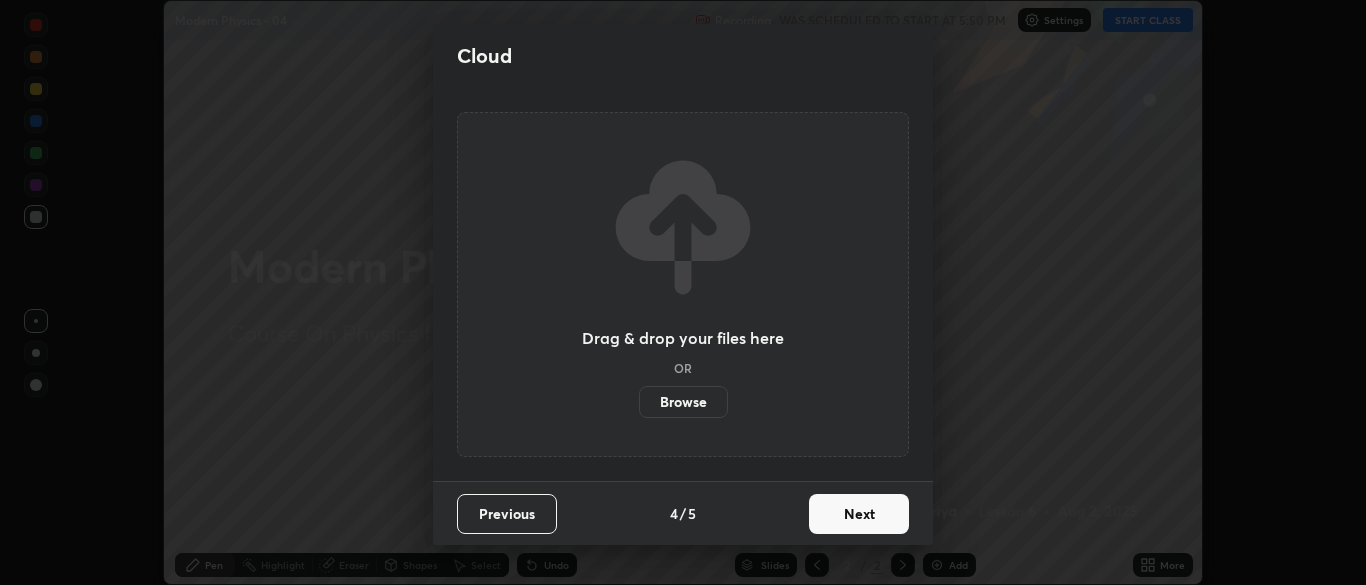 click on "Next" at bounding box center [859, 514] 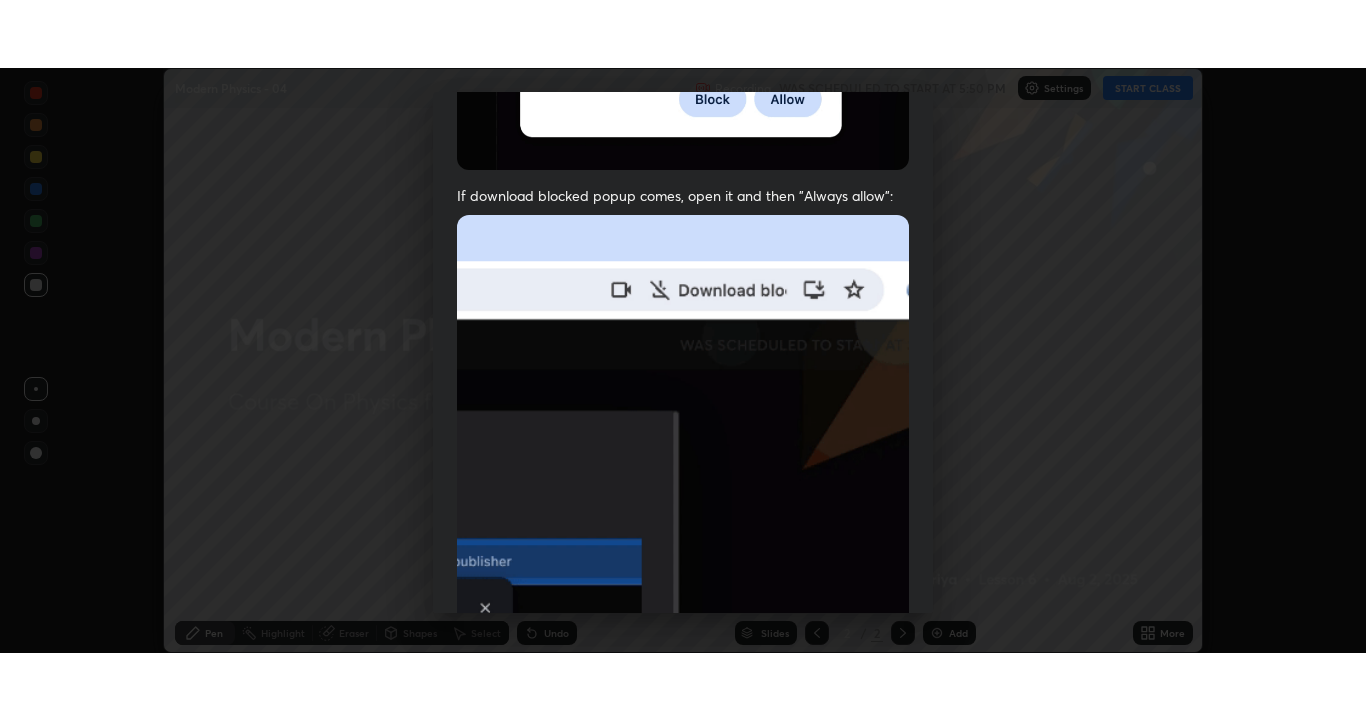 scroll, scrollTop: 479, scrollLeft: 0, axis: vertical 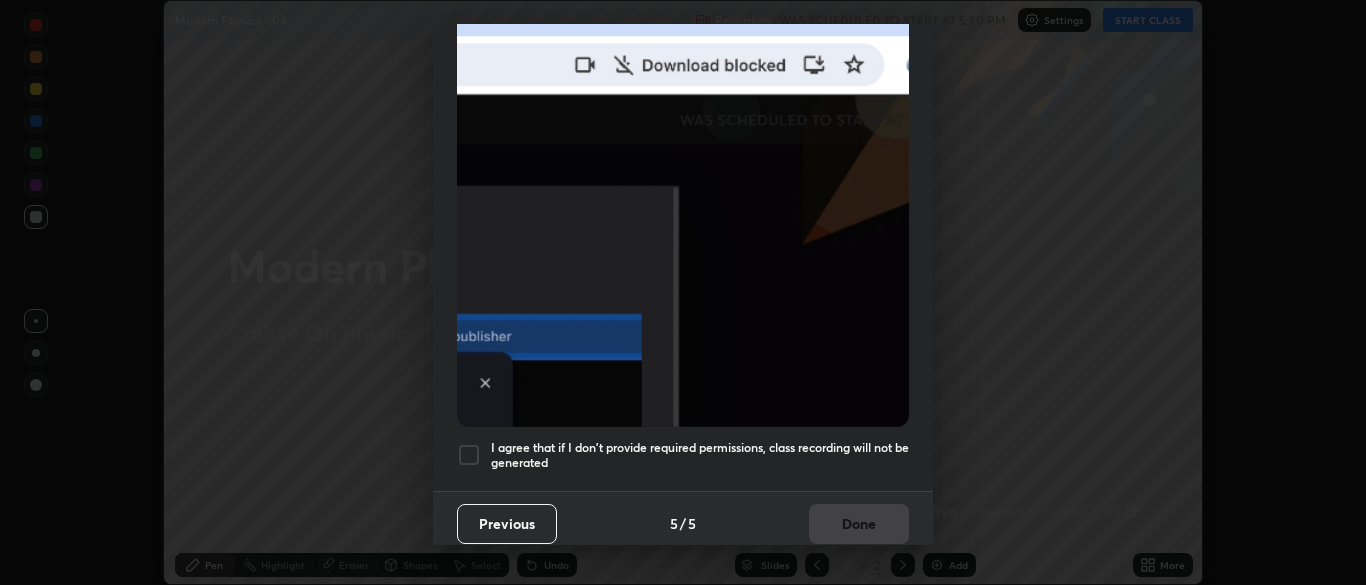 click on "I agree that if I don't provide required permissions, class recording will not be generated" at bounding box center (700, 455) 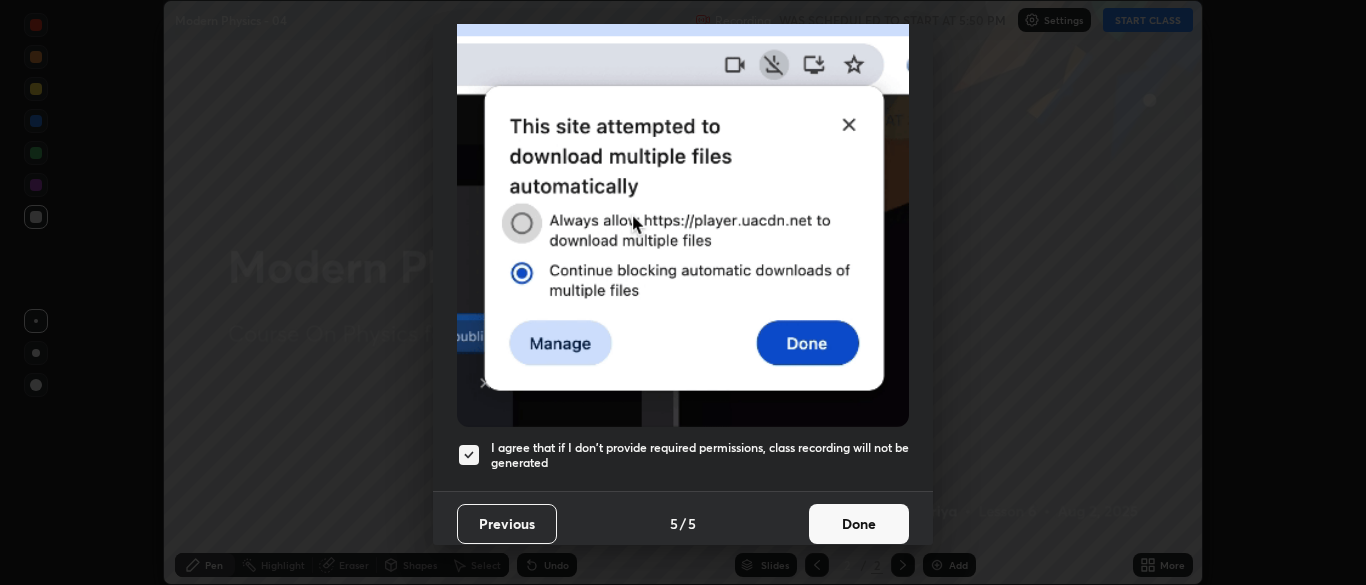click on "Done" at bounding box center (859, 524) 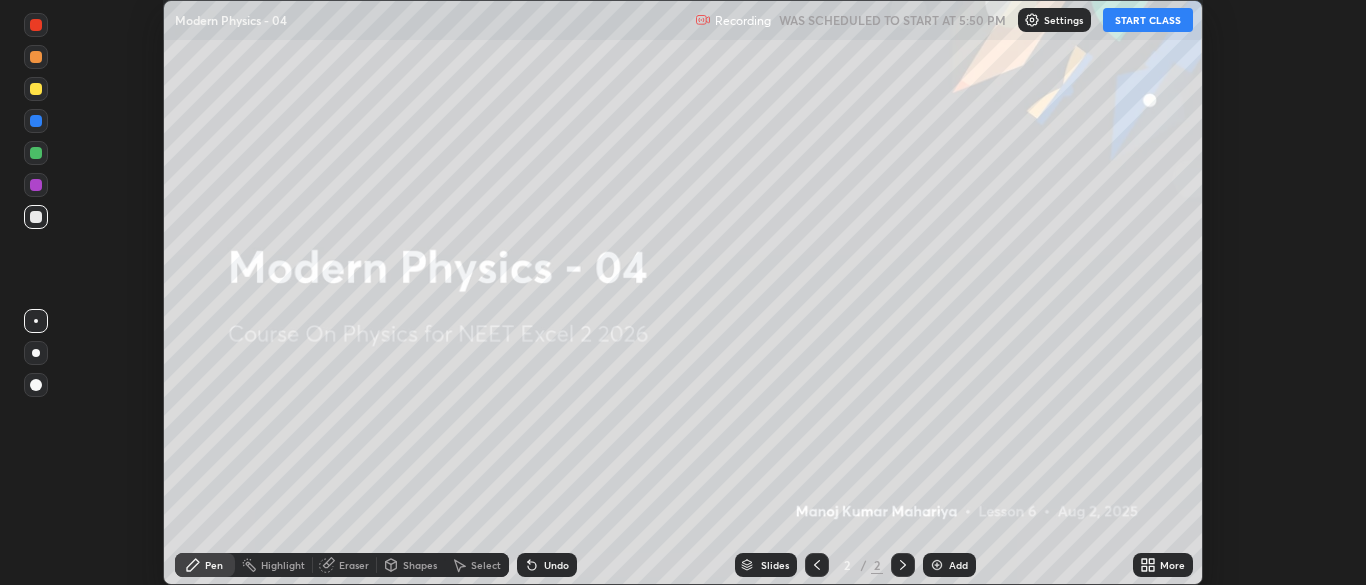 click on "More" at bounding box center (1163, 565) 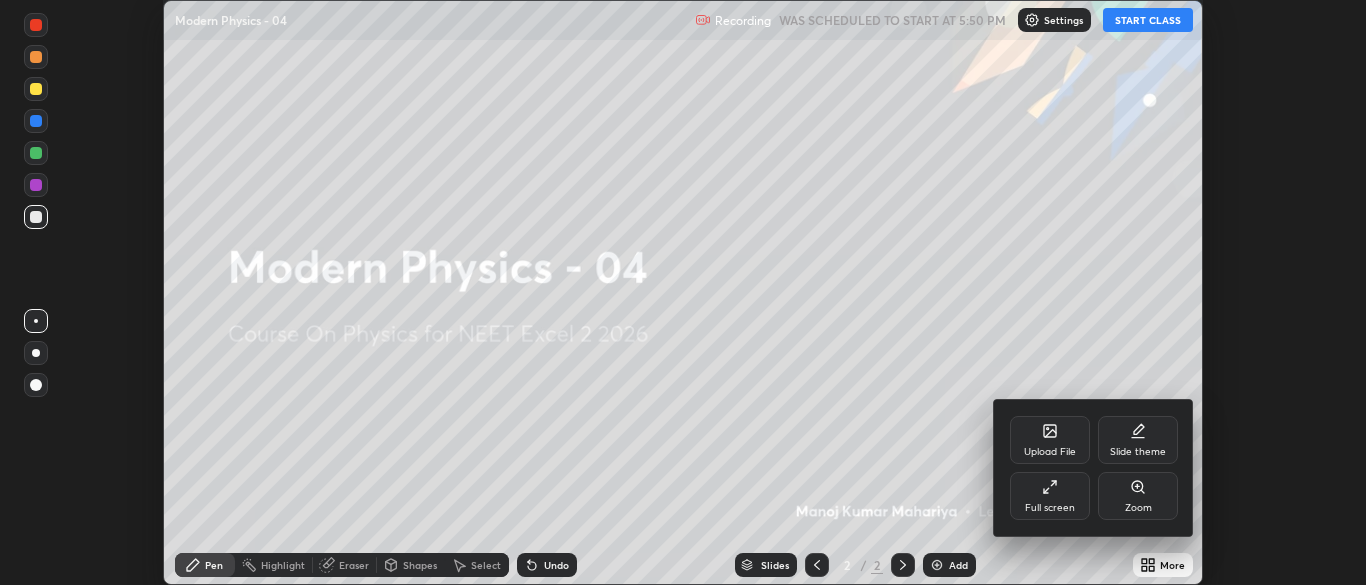 click on "Full screen" at bounding box center [1050, 496] 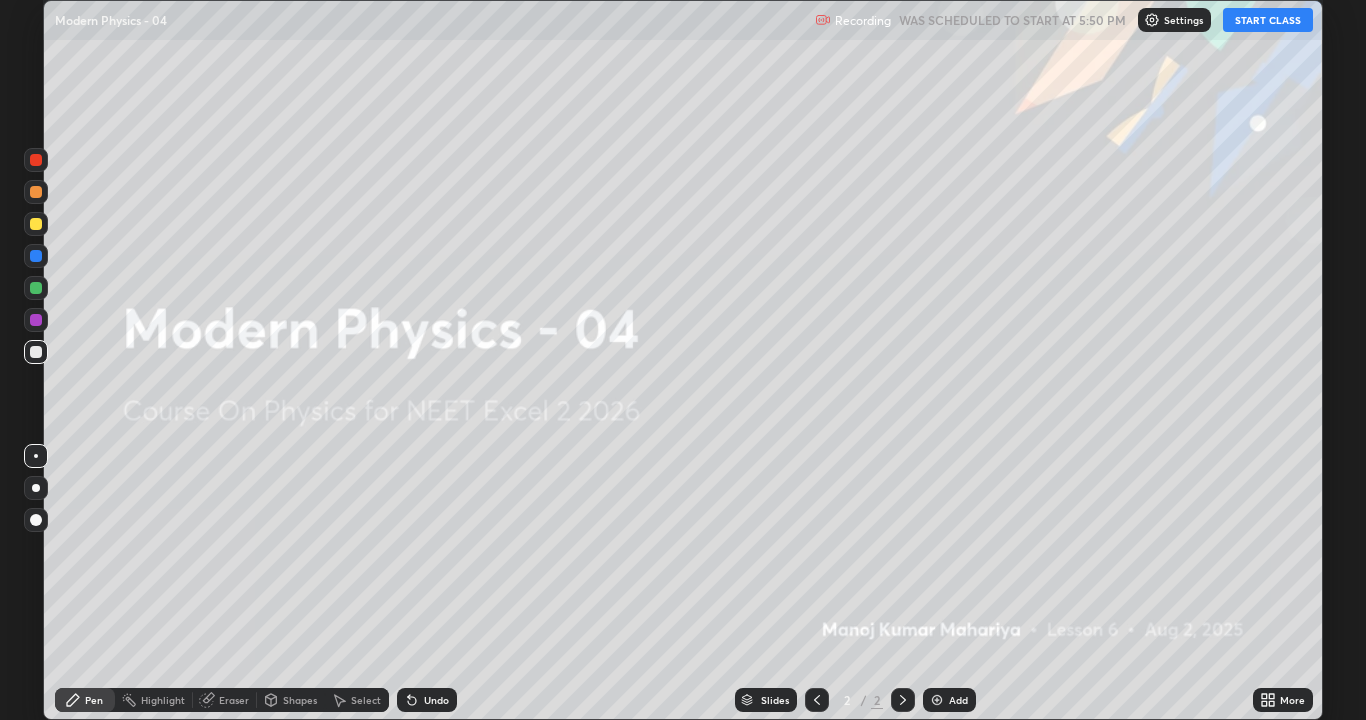 scroll, scrollTop: 99280, scrollLeft: 98634, axis: both 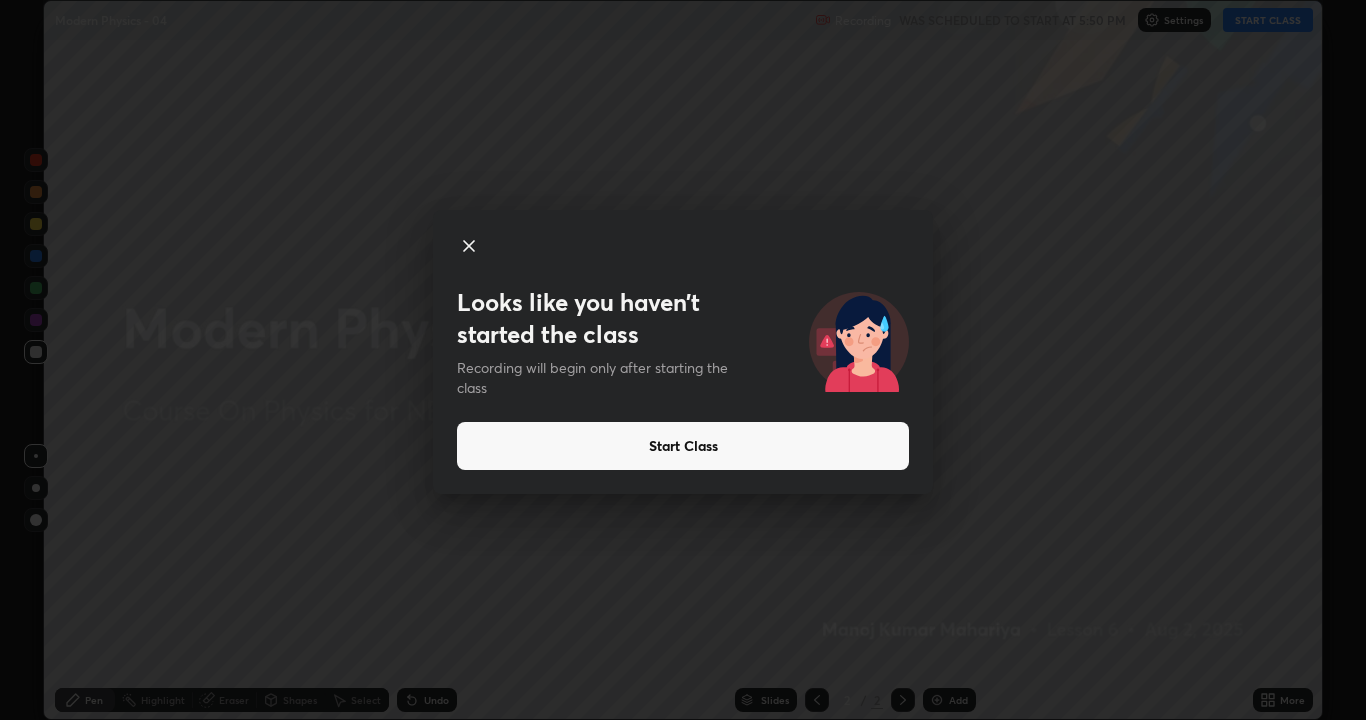 click on "Start Class" at bounding box center (683, 446) 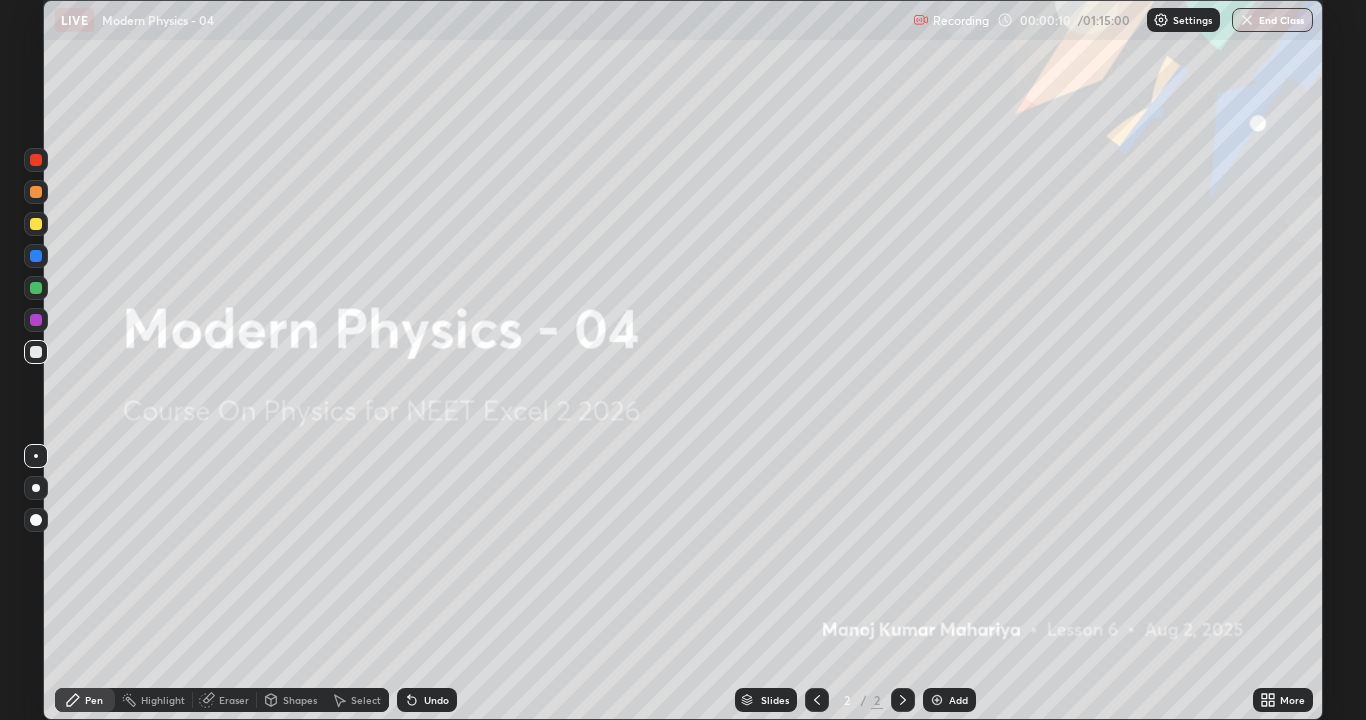 click on "Add" at bounding box center [949, 700] 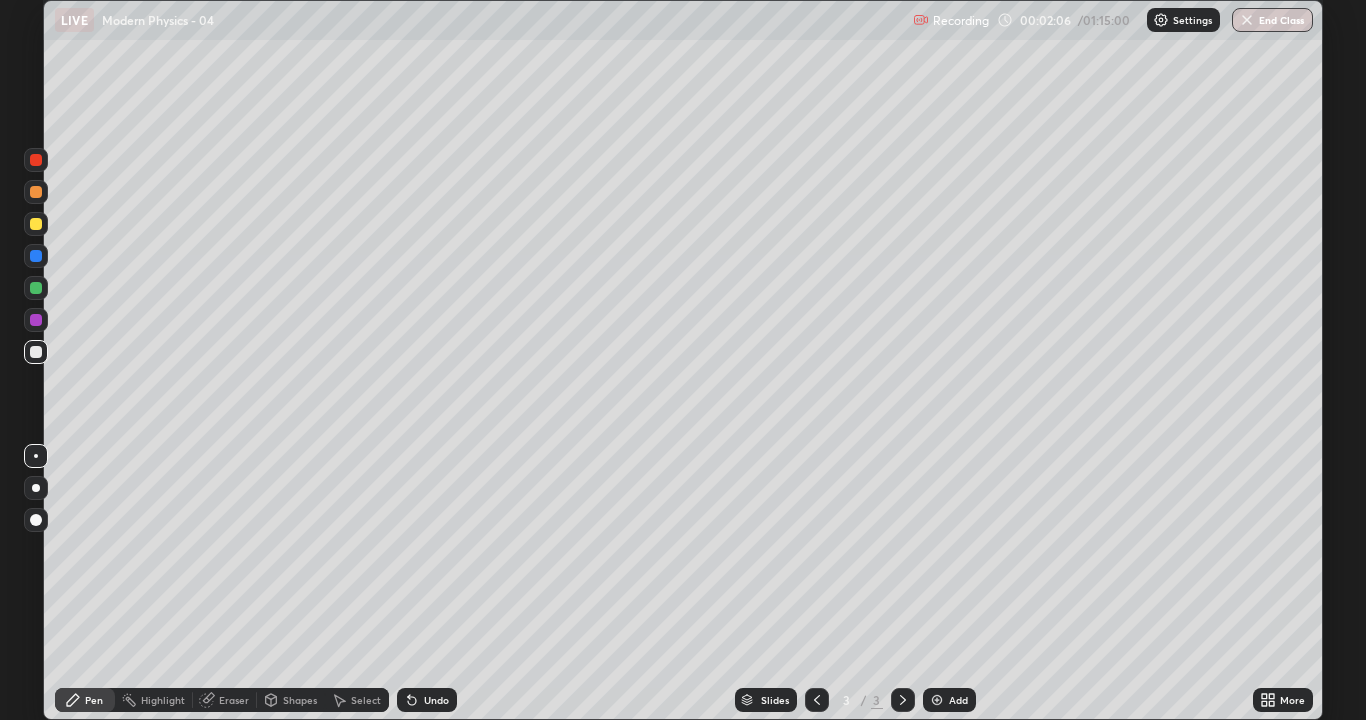 click at bounding box center [36, 520] 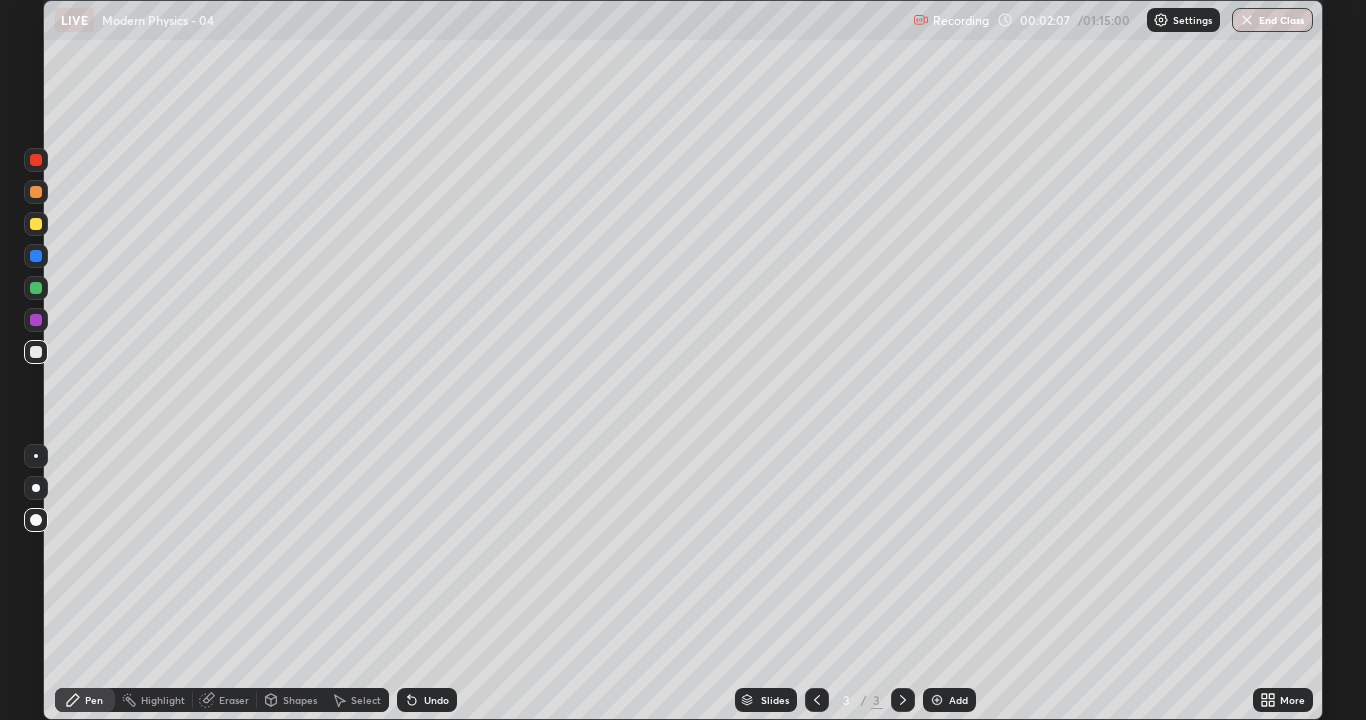 click at bounding box center (36, 352) 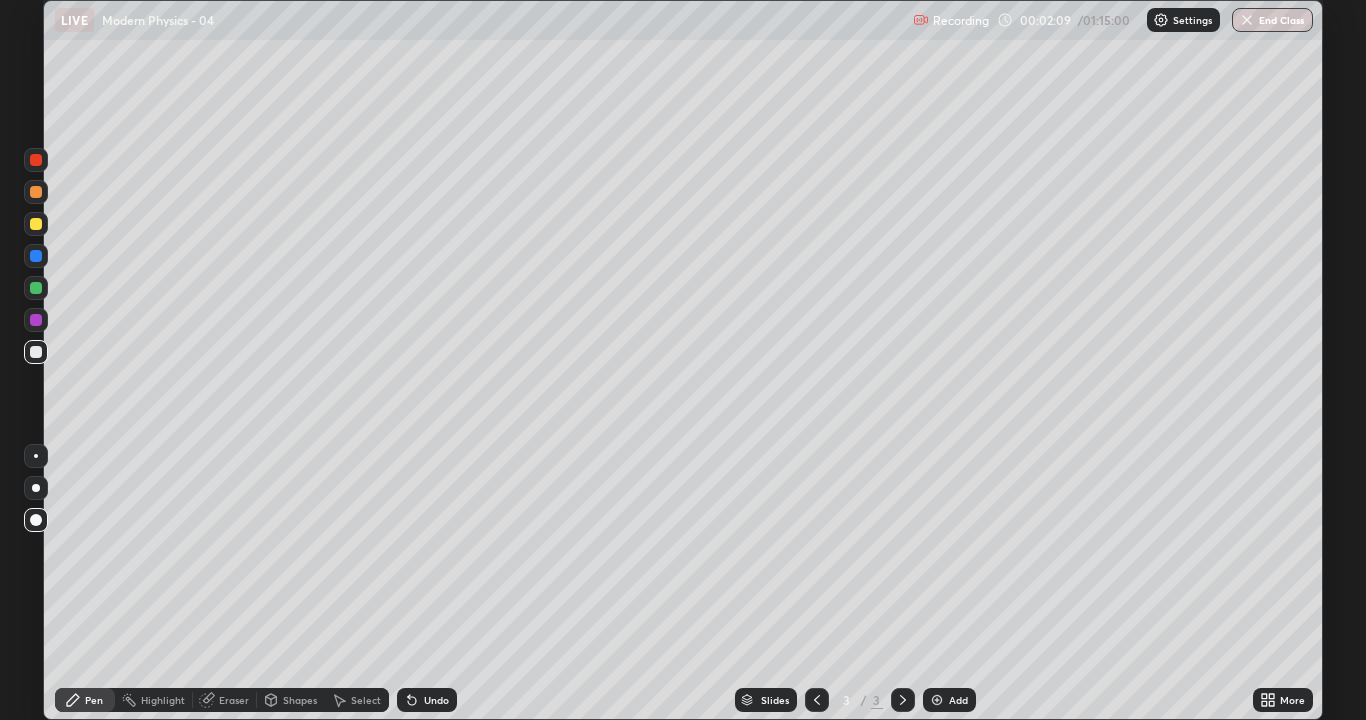 click at bounding box center [36, 352] 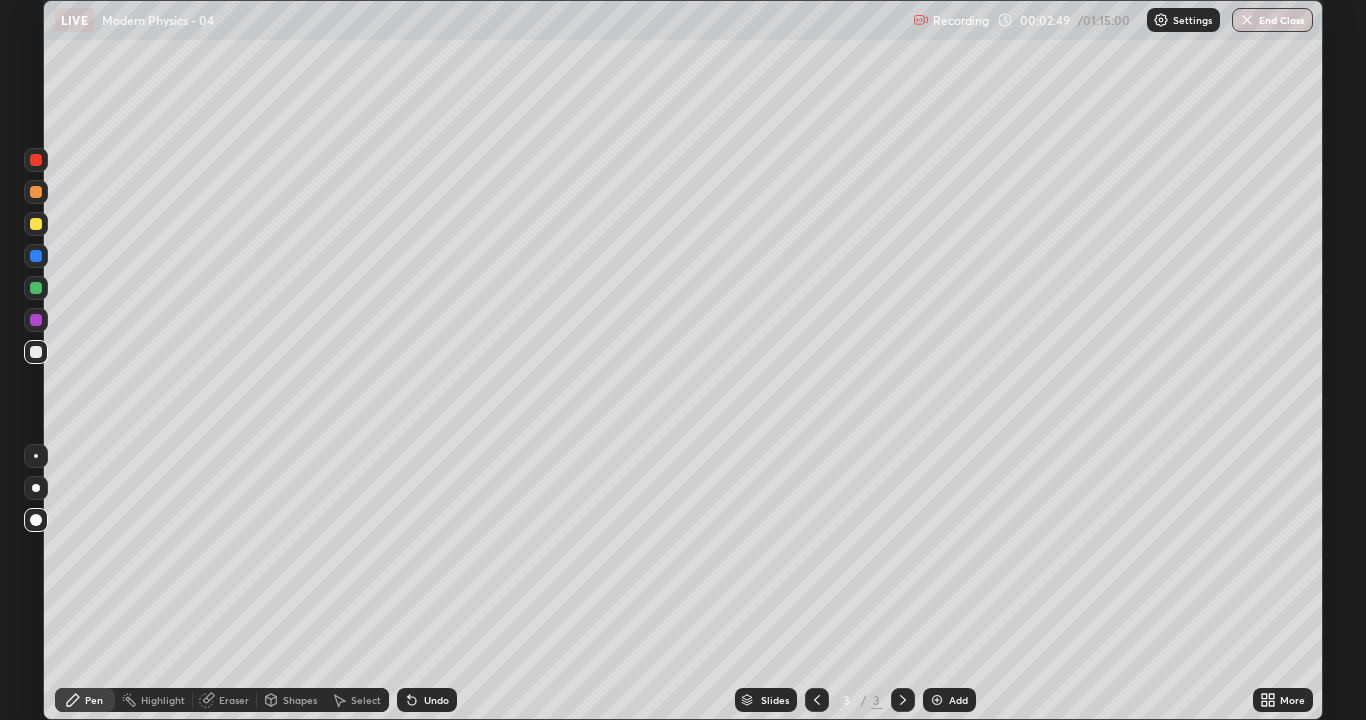 click at bounding box center (36, 224) 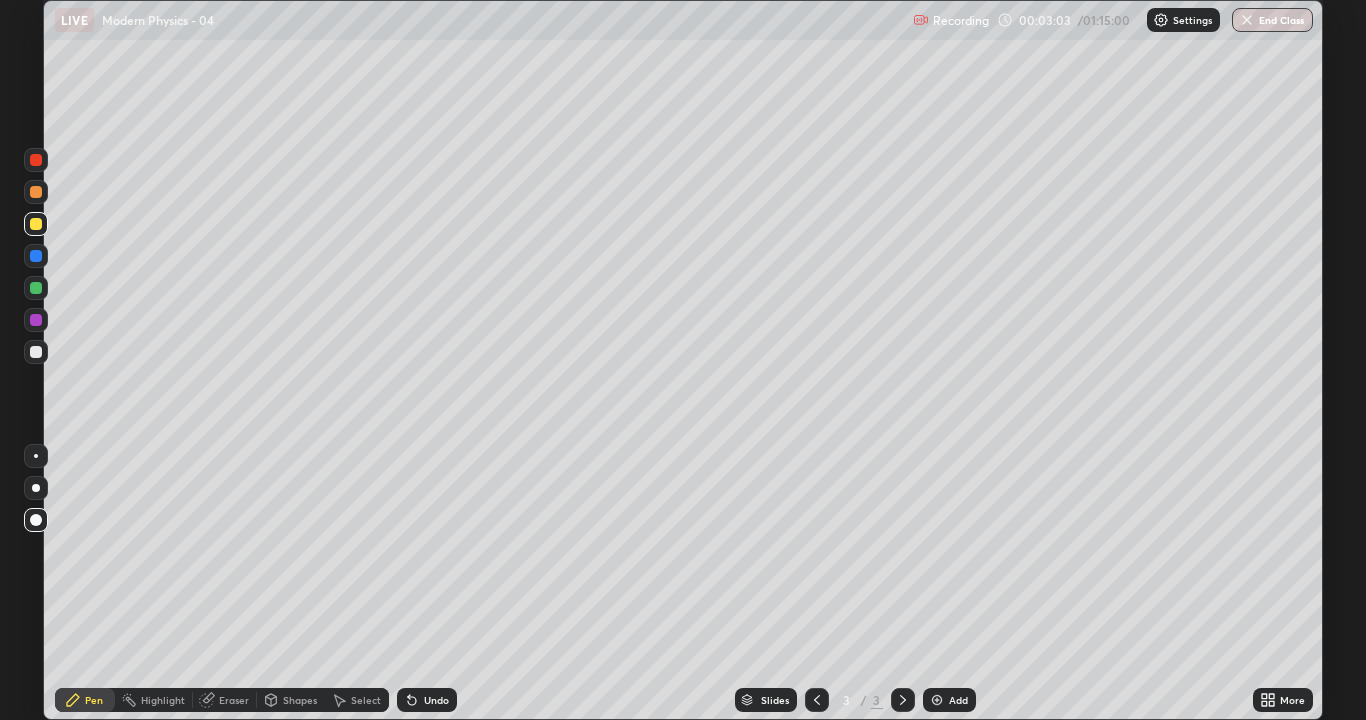 click at bounding box center (36, 352) 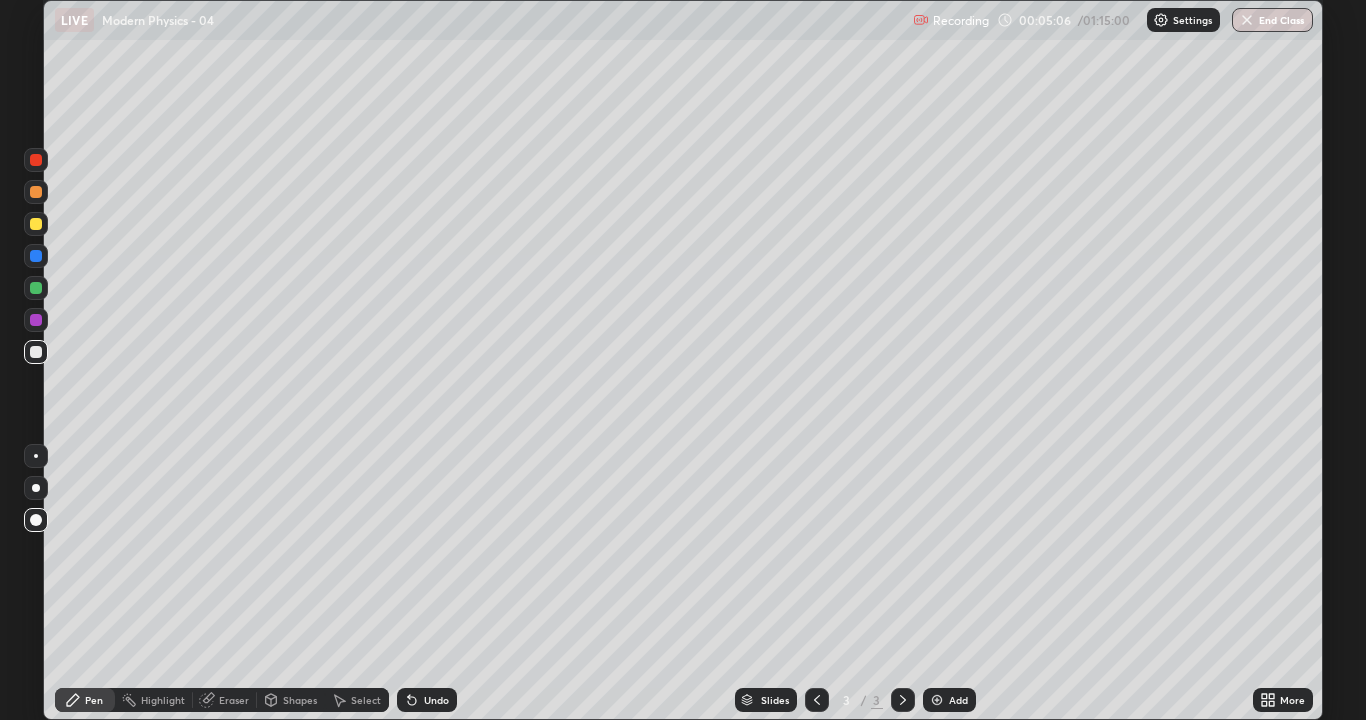 click at bounding box center (36, 224) 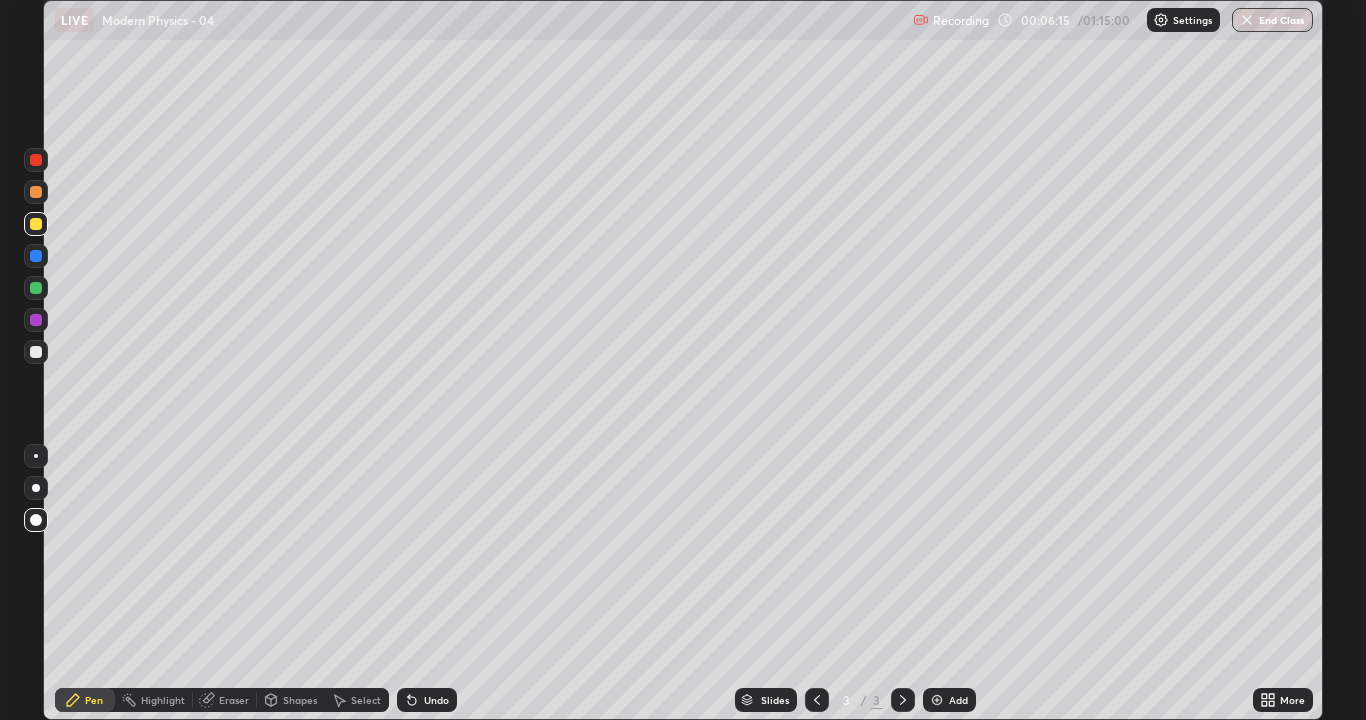 click at bounding box center (36, 352) 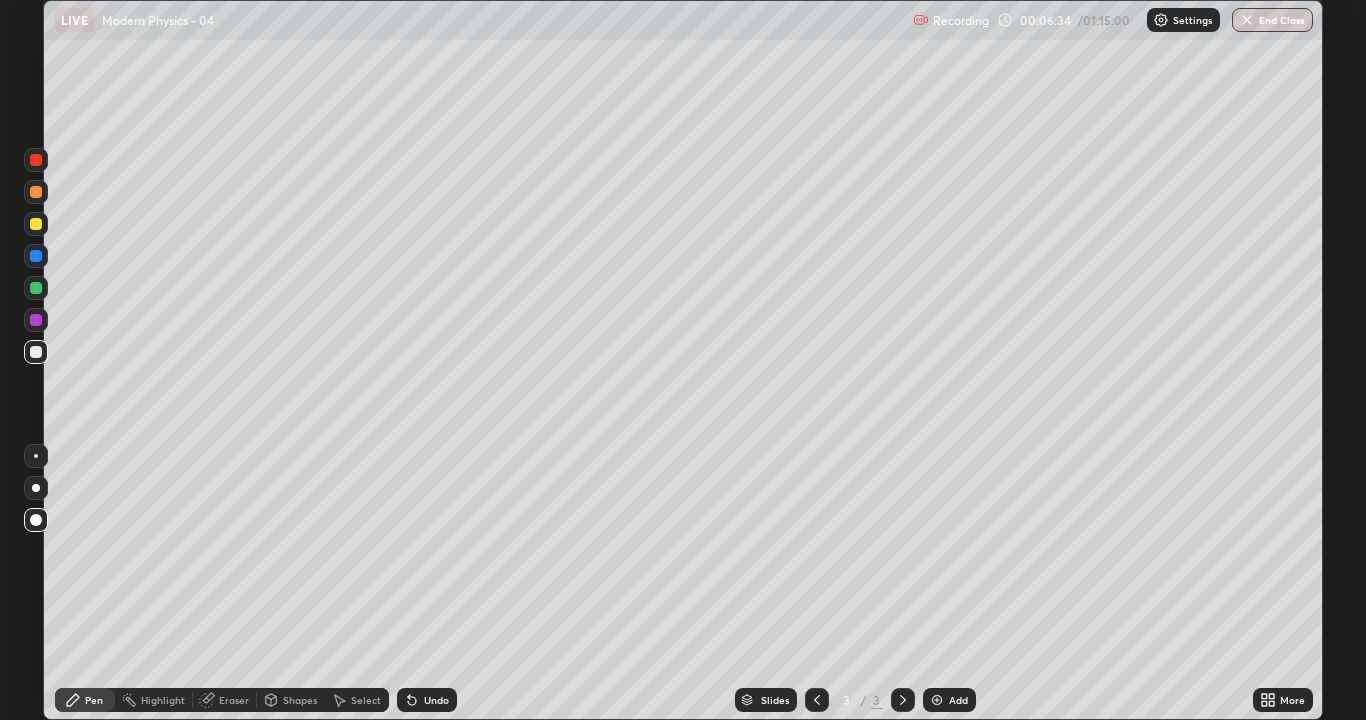 click 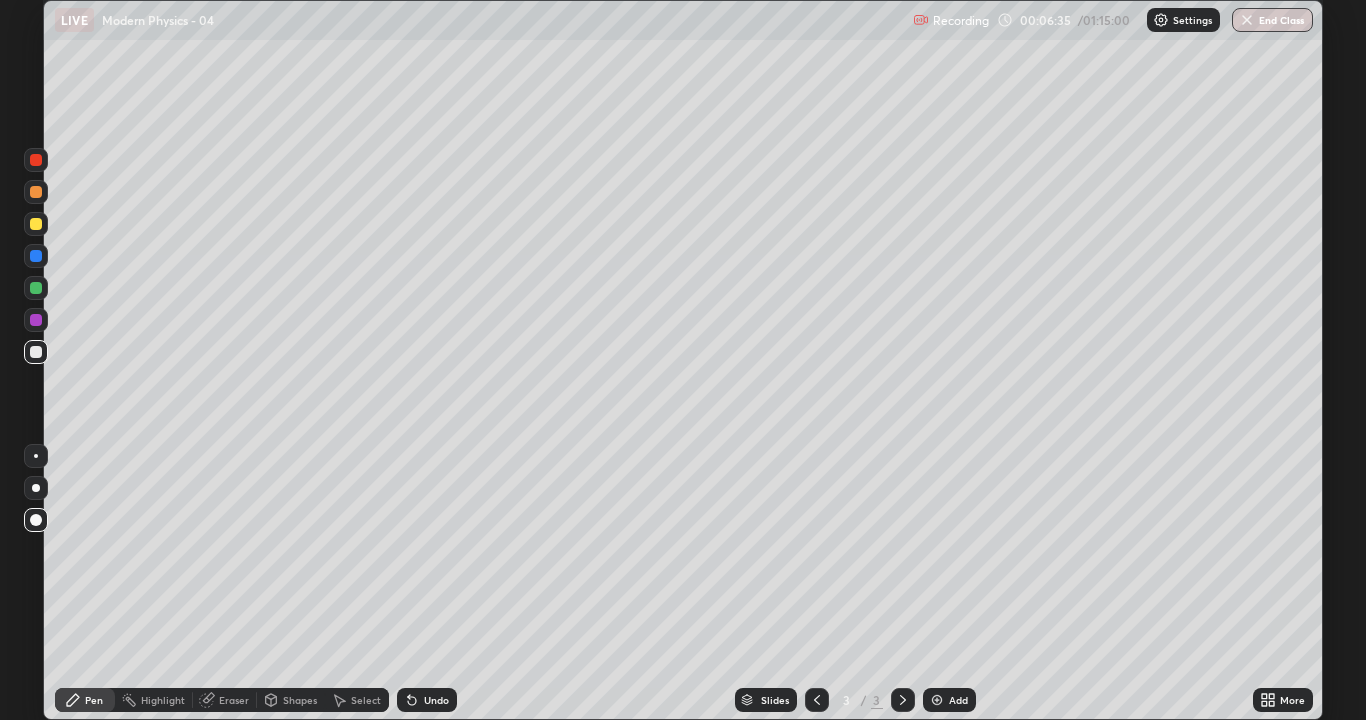 click 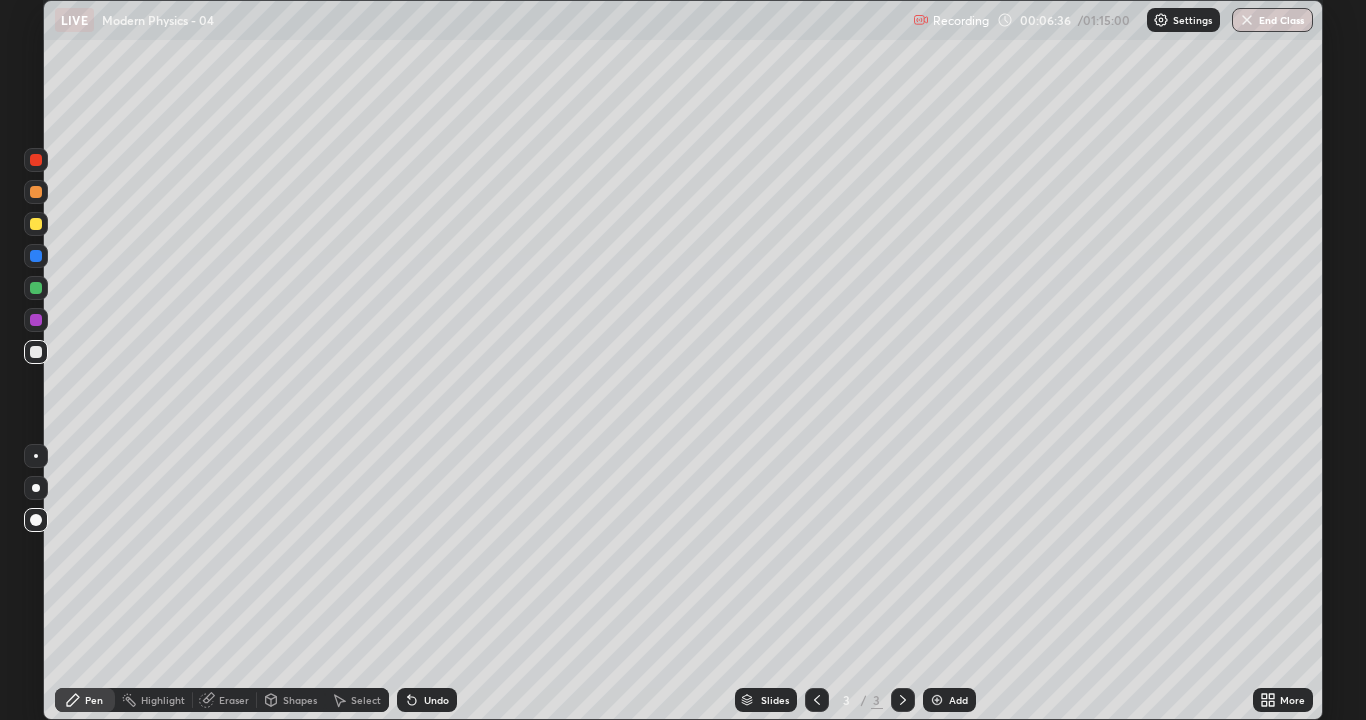 click 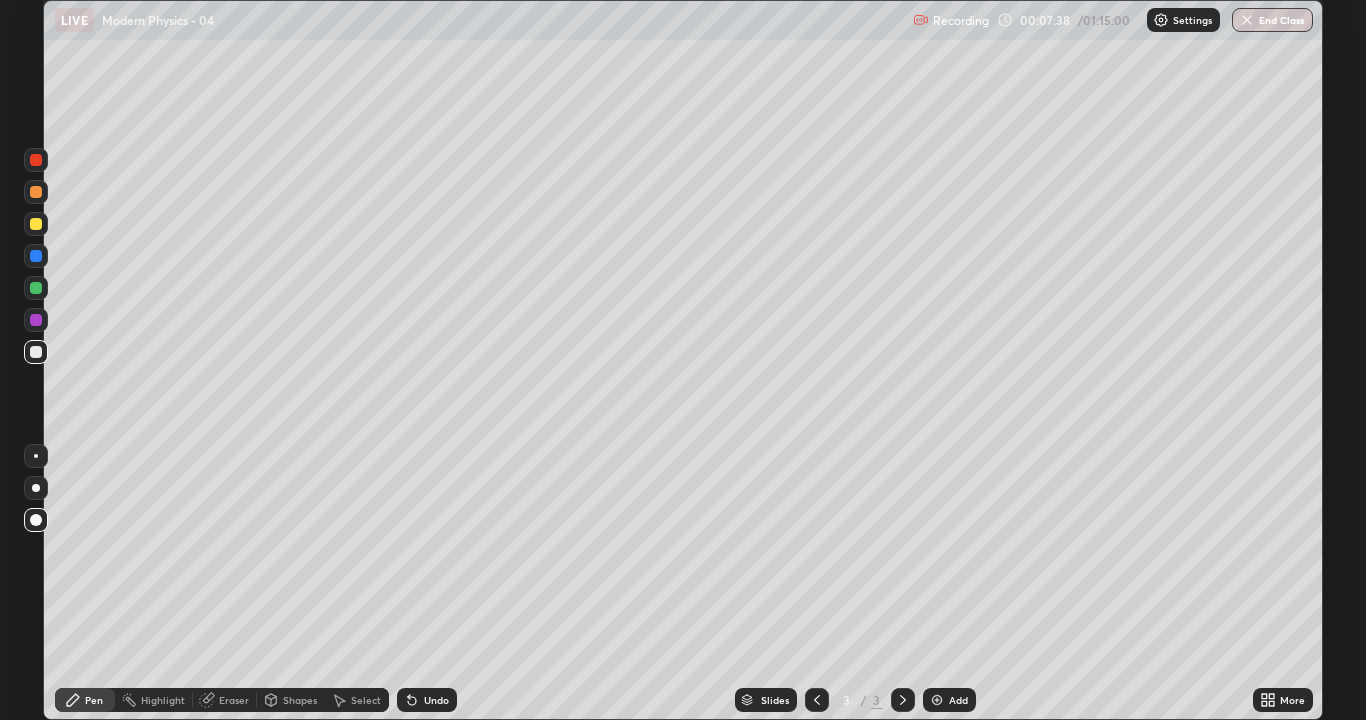 click at bounding box center (937, 700) 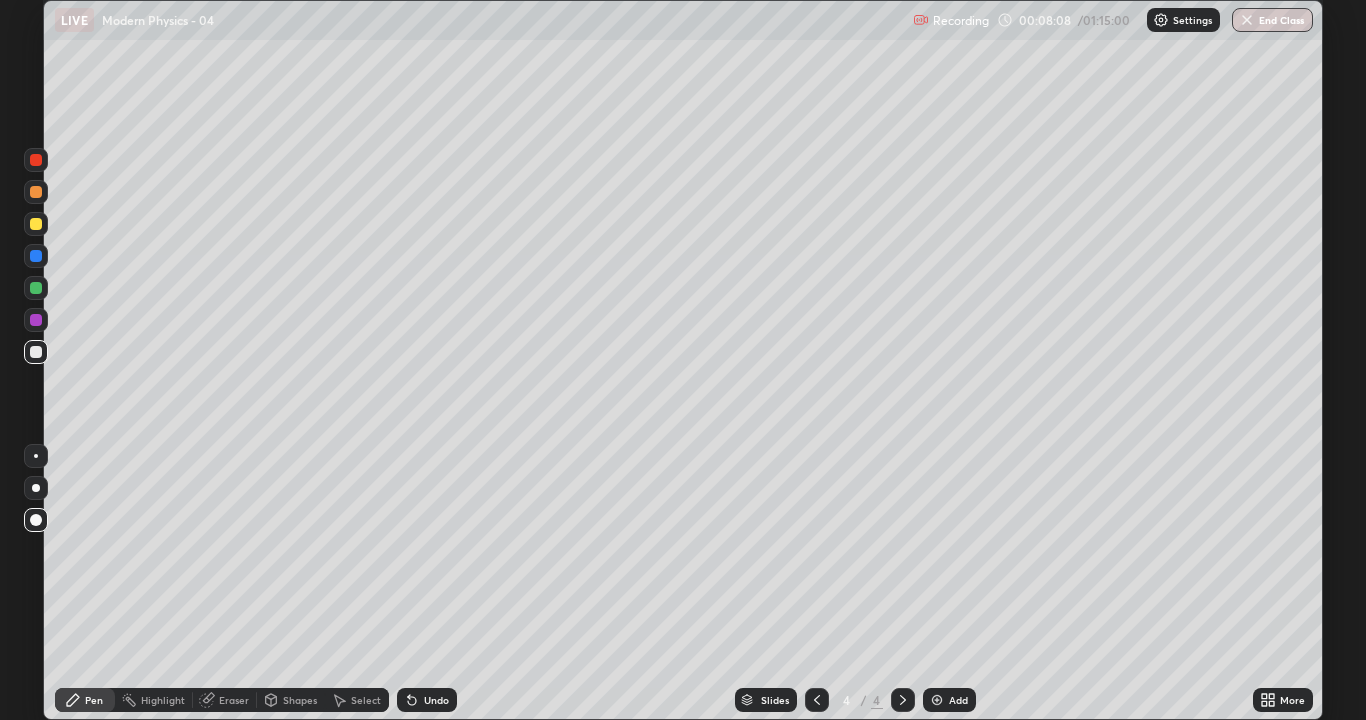 click at bounding box center (36, 352) 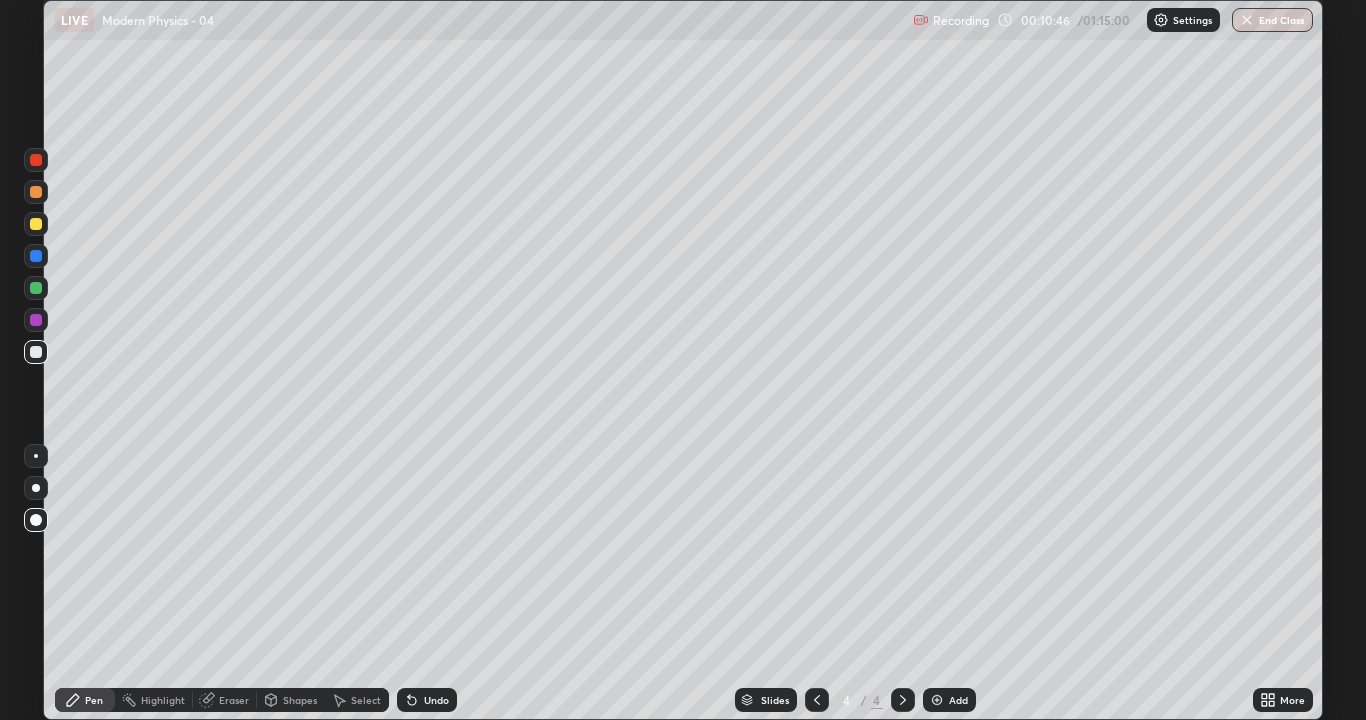 click on "Setting up your live class" at bounding box center (683, 360) 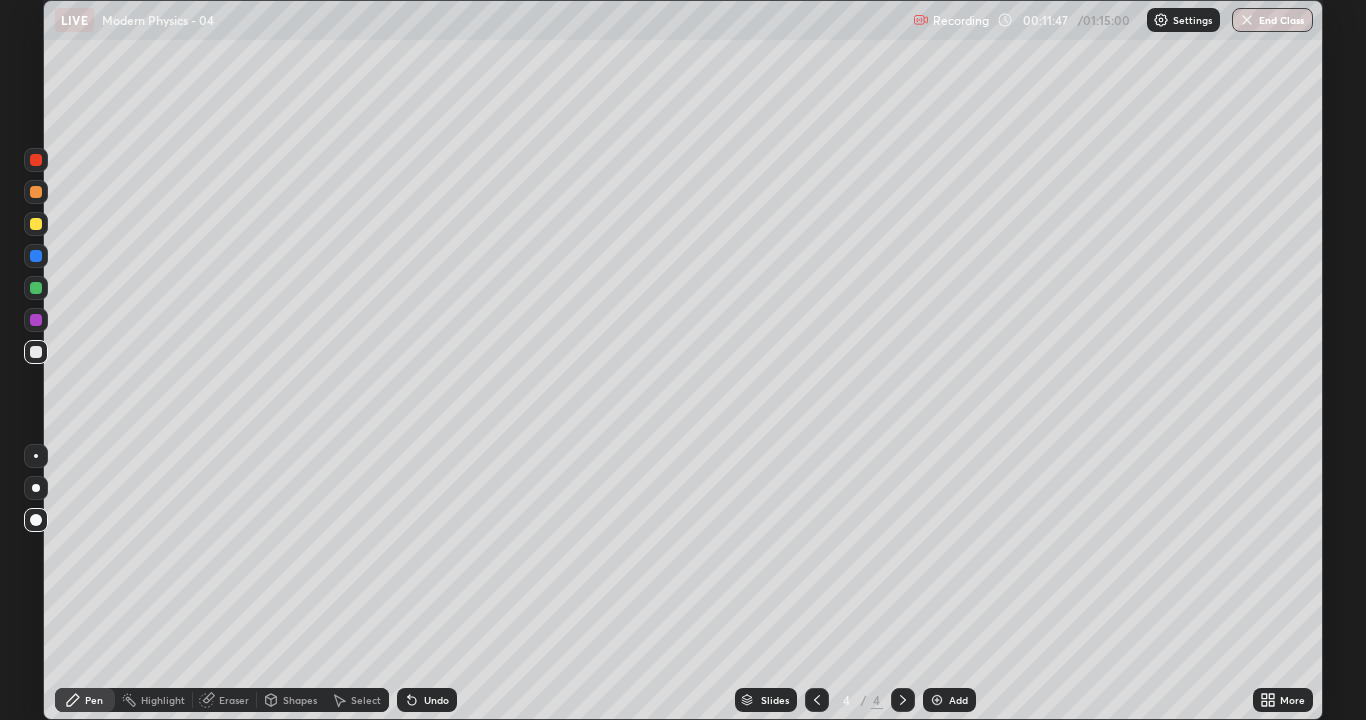 click at bounding box center (36, 224) 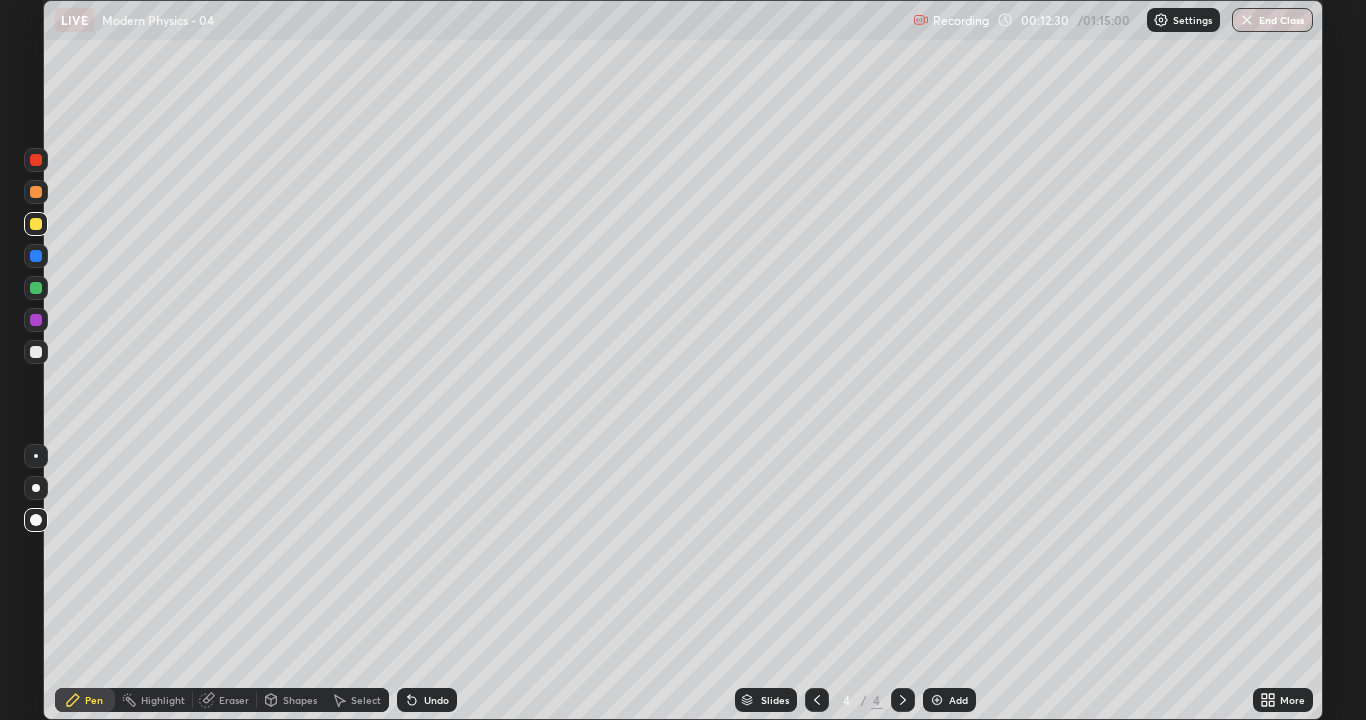 click at bounding box center (36, 352) 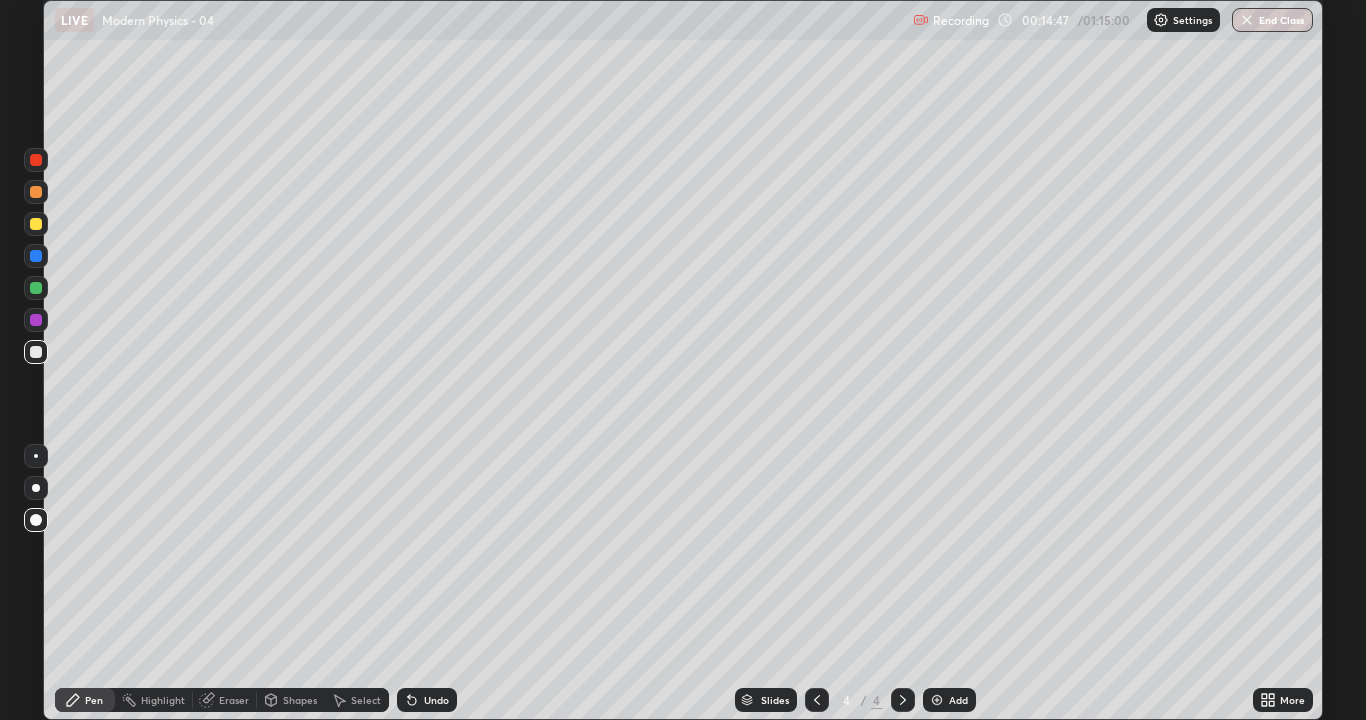 click 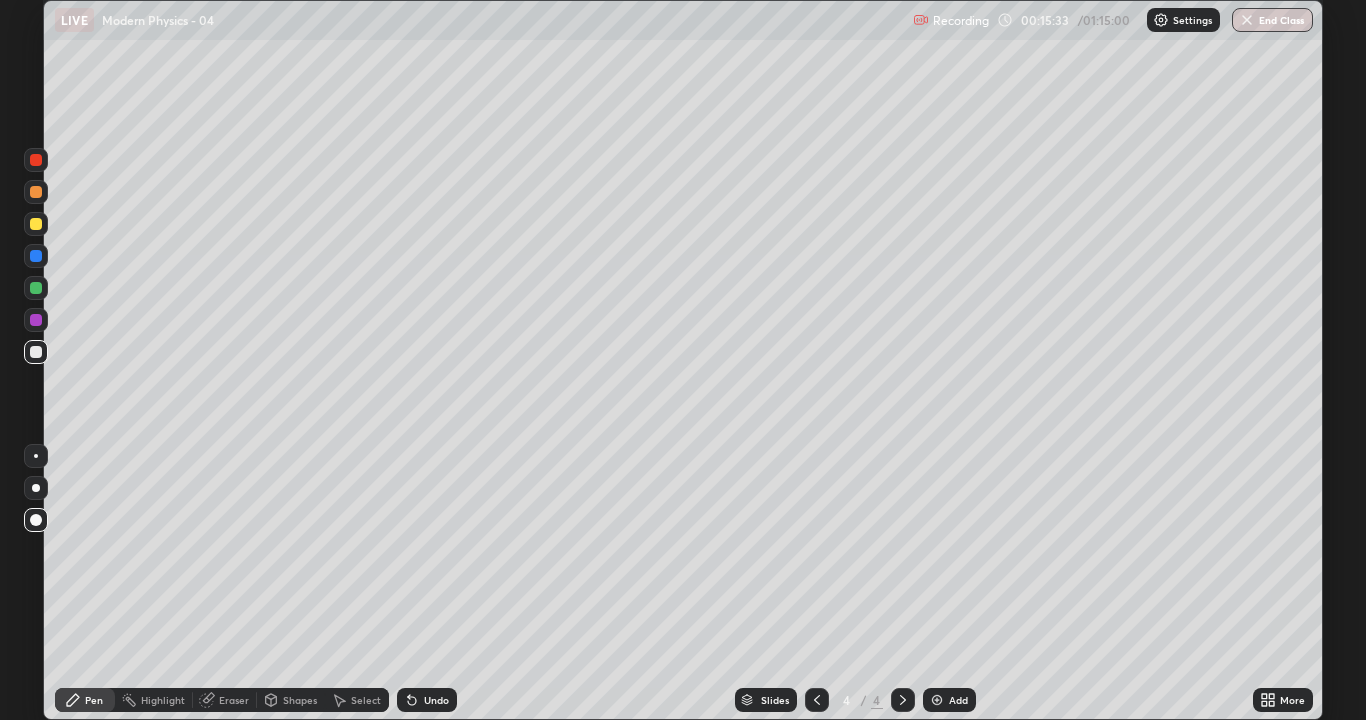 click at bounding box center (937, 700) 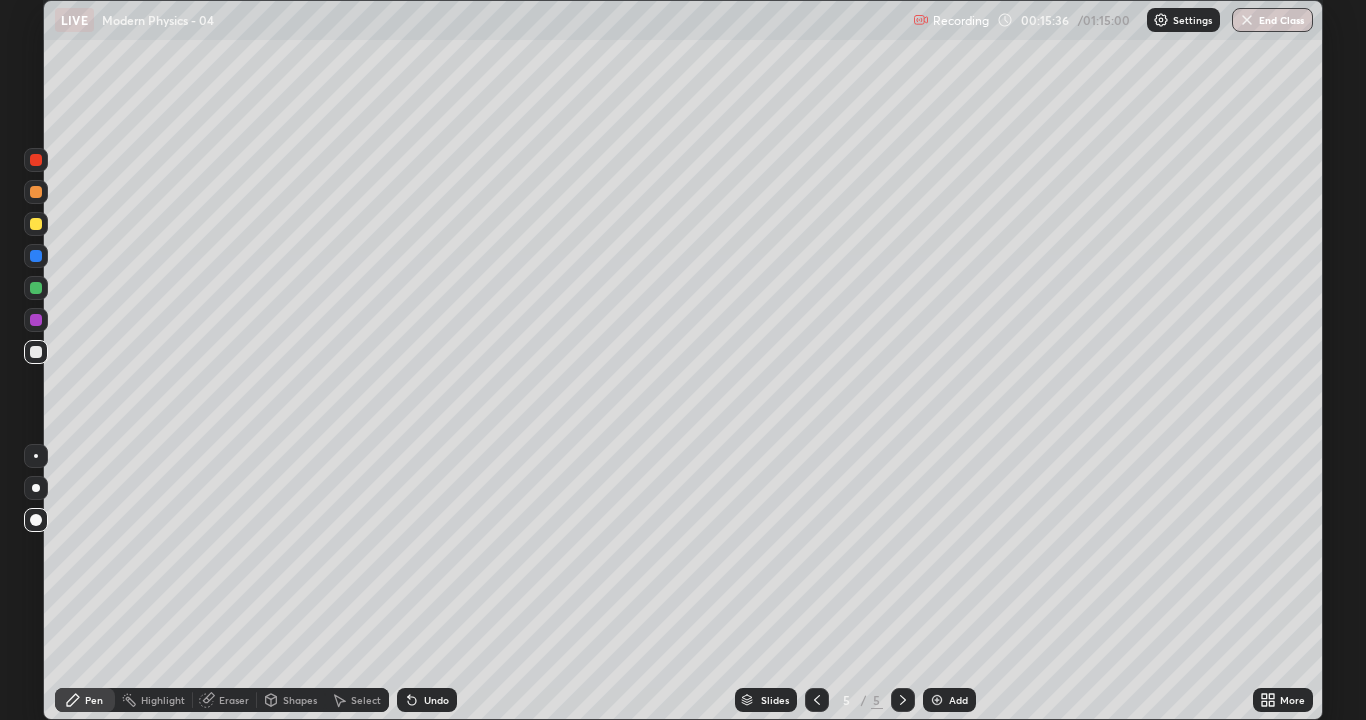 click on "Shapes" at bounding box center (300, 700) 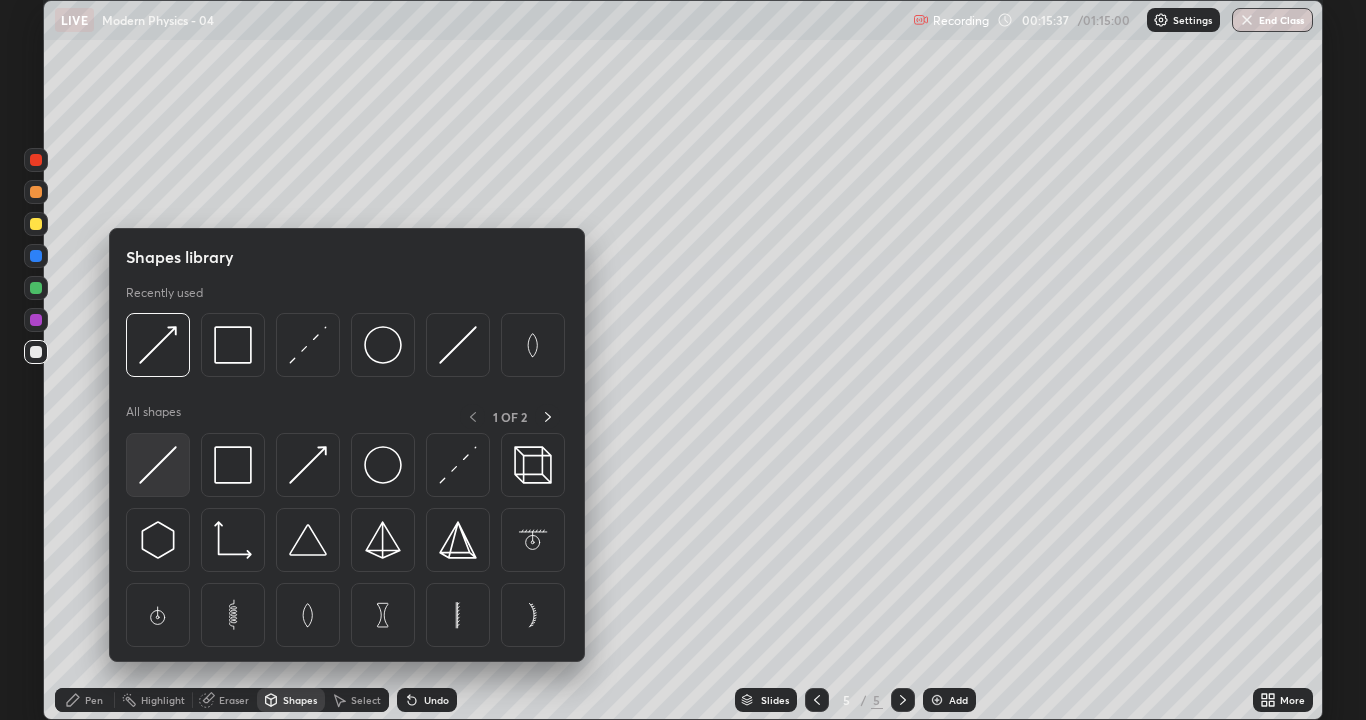 click at bounding box center [158, 465] 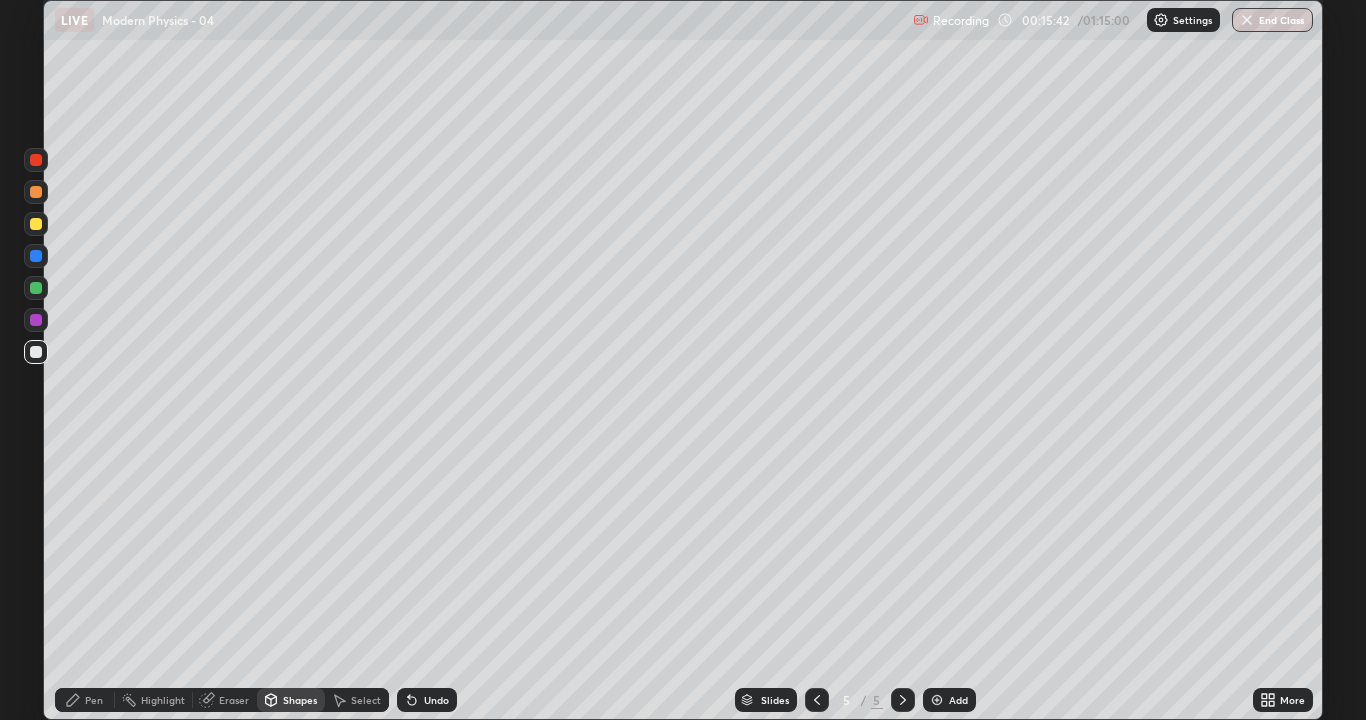 click on "Pen" at bounding box center [85, 700] 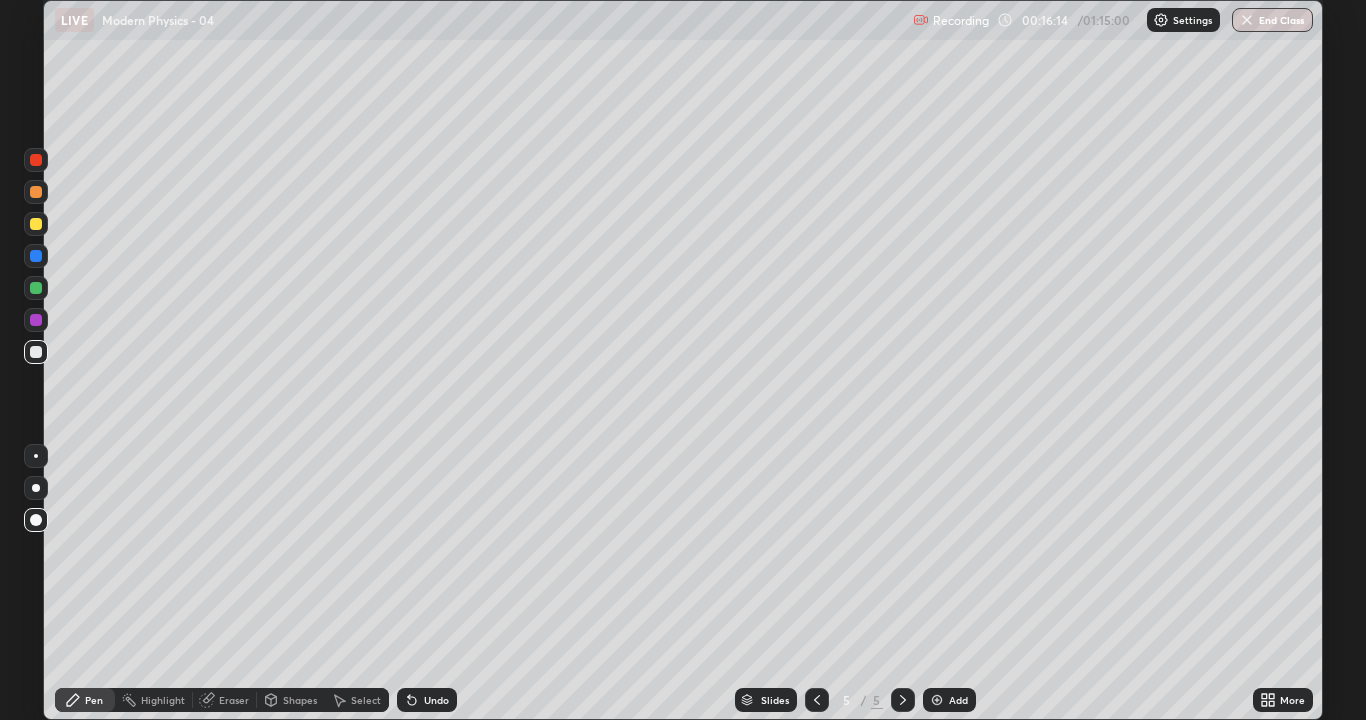 click at bounding box center [36, 224] 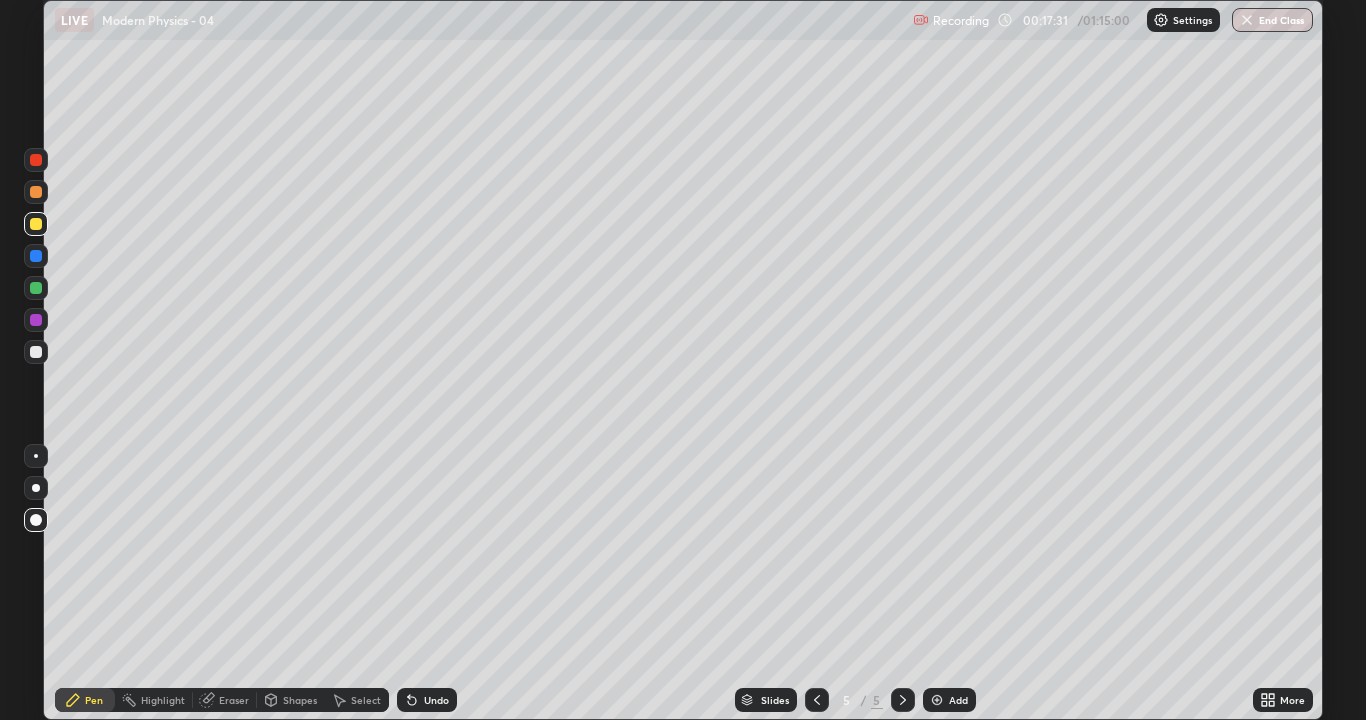 click 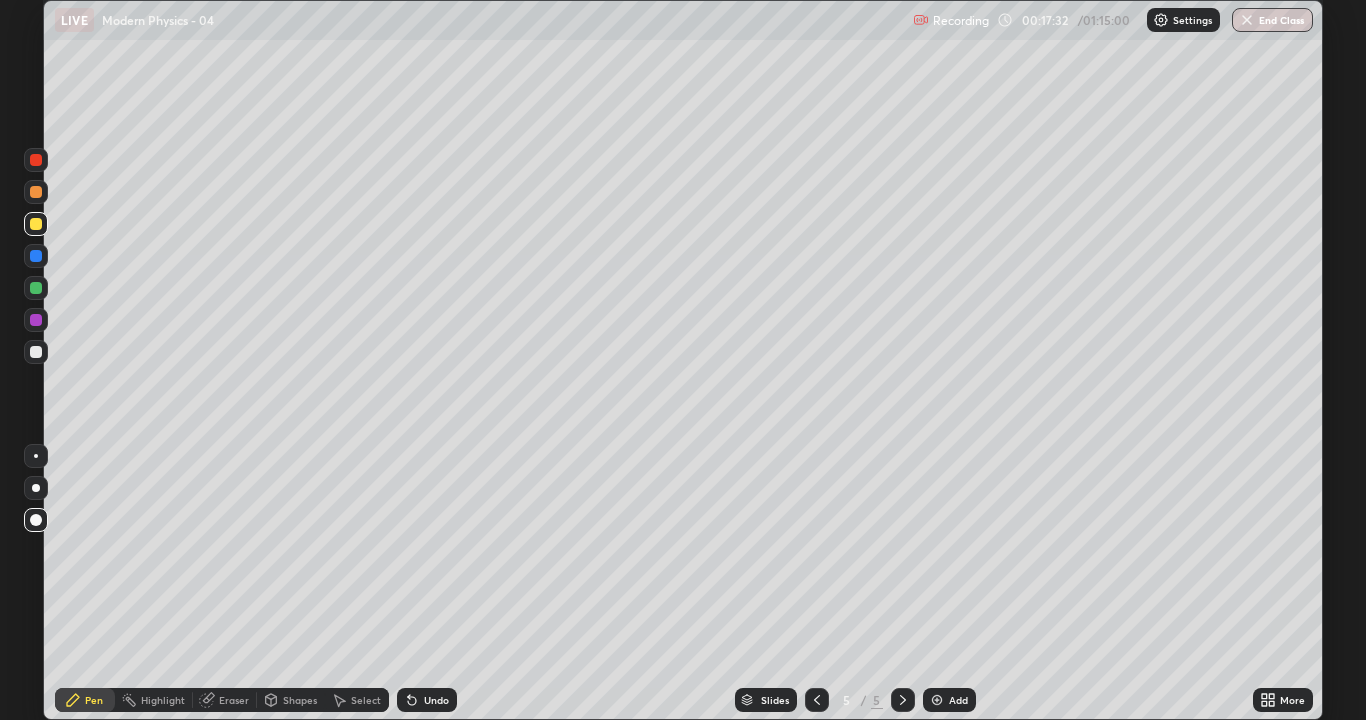 click on "Undo" at bounding box center (427, 700) 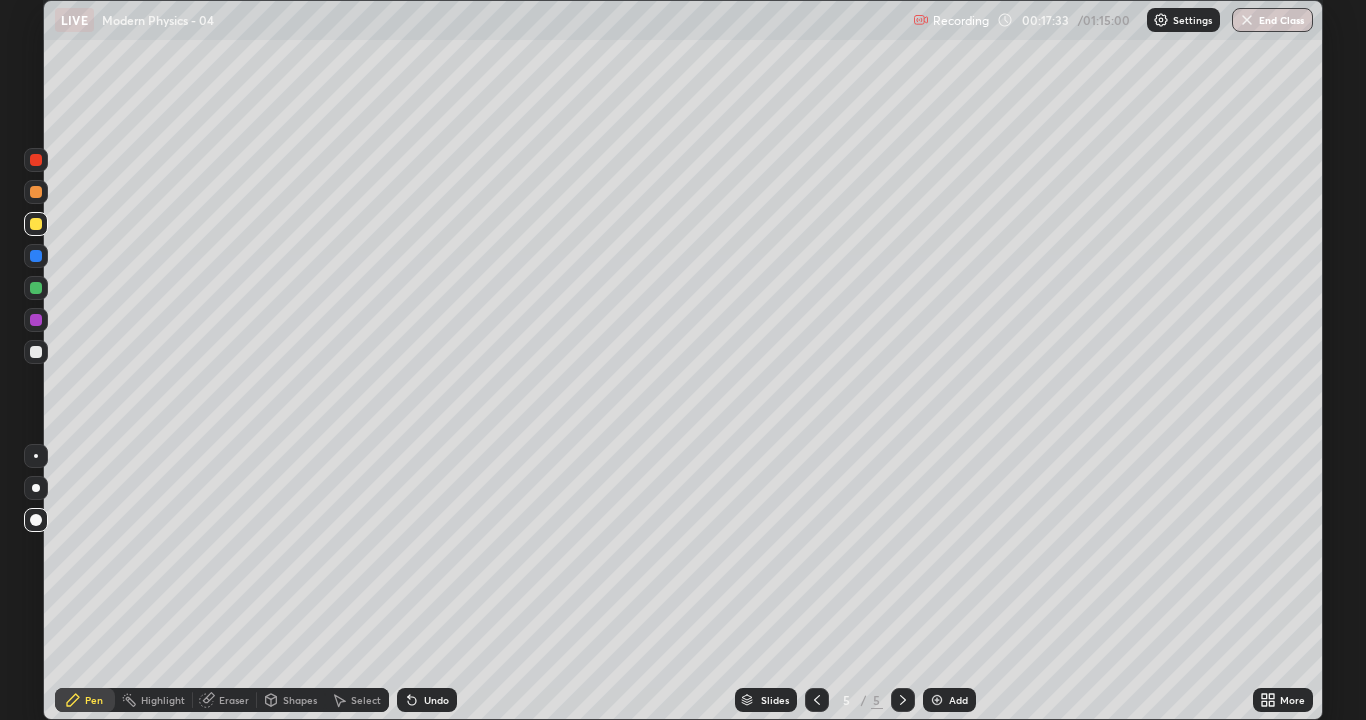 click on "Undo" at bounding box center [427, 700] 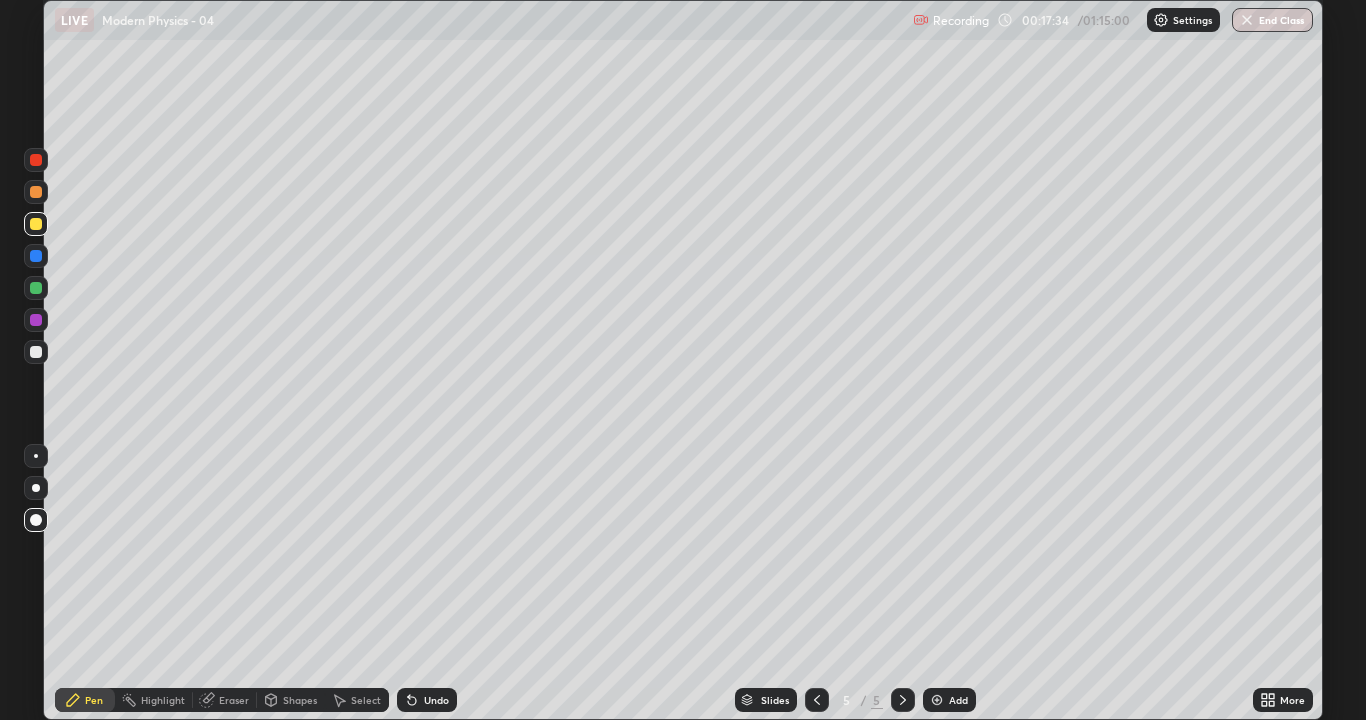 click on "Undo" at bounding box center (427, 700) 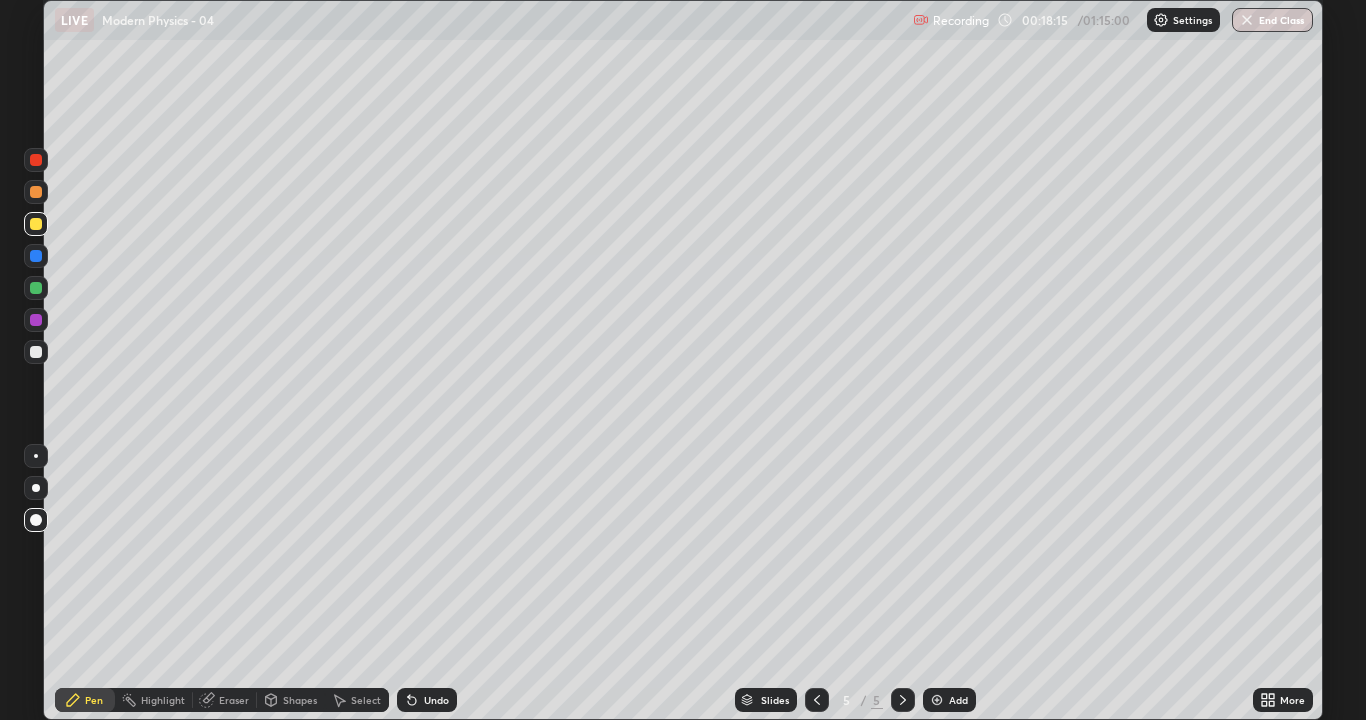 click 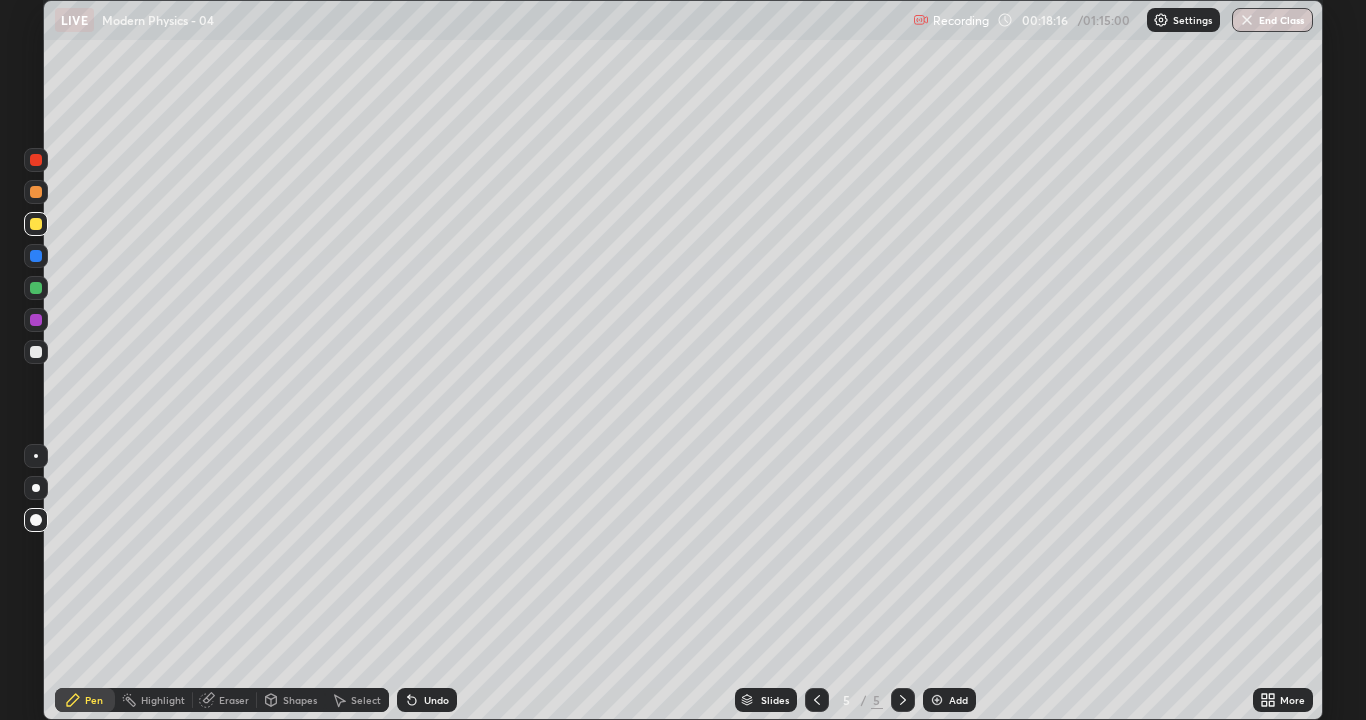 click on "Undo" at bounding box center (427, 700) 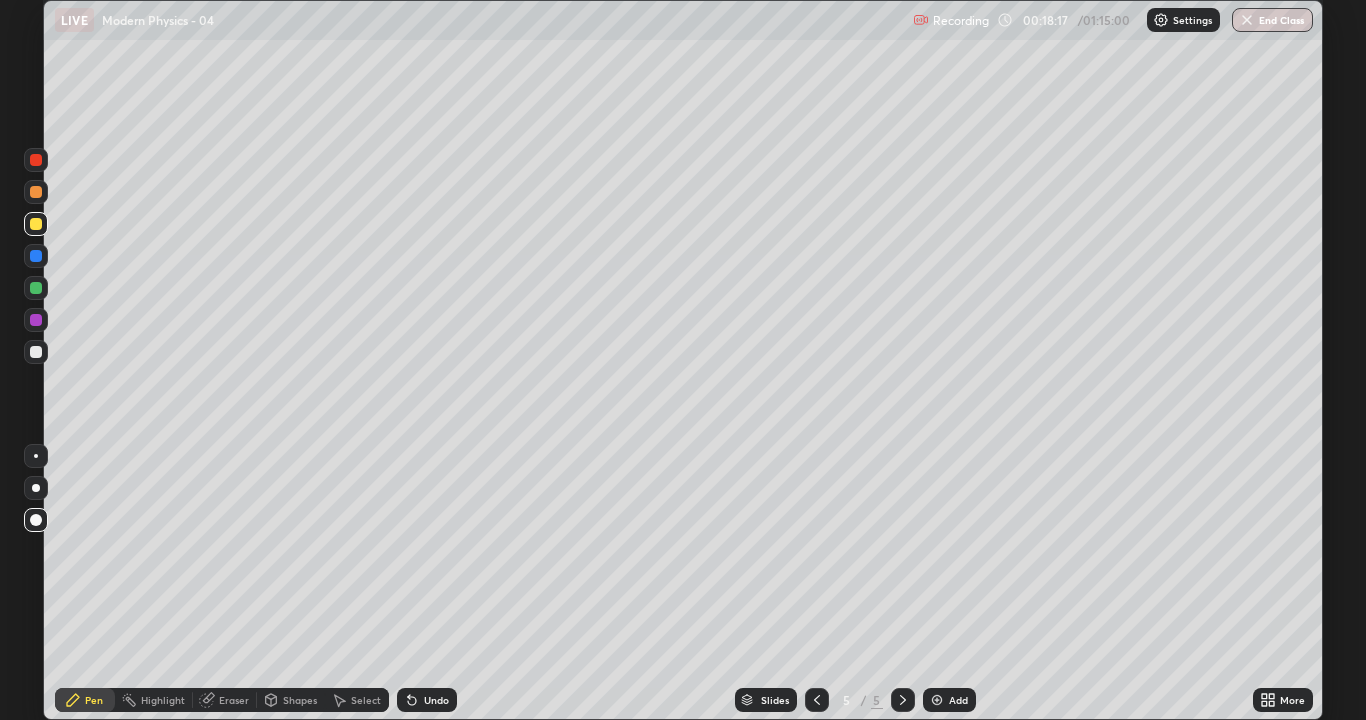 click on "Undo" at bounding box center [423, 700] 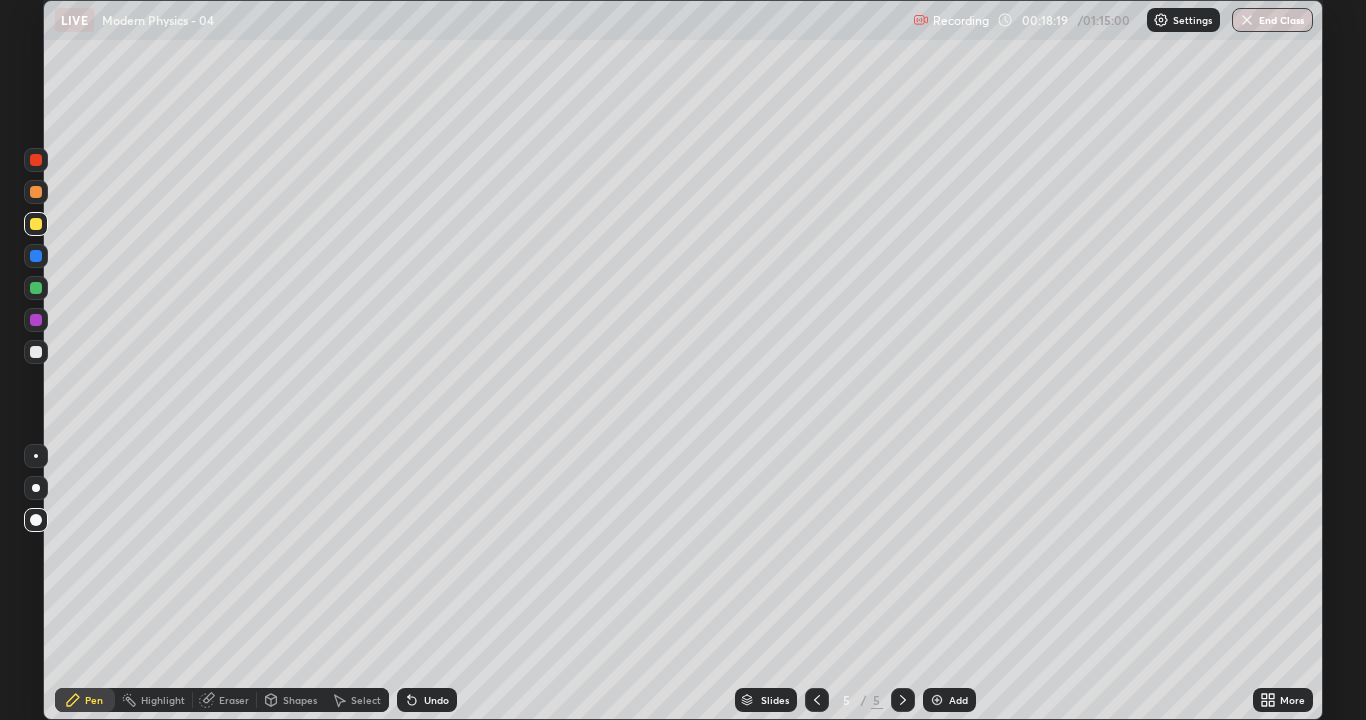 click on "Undo" at bounding box center (427, 700) 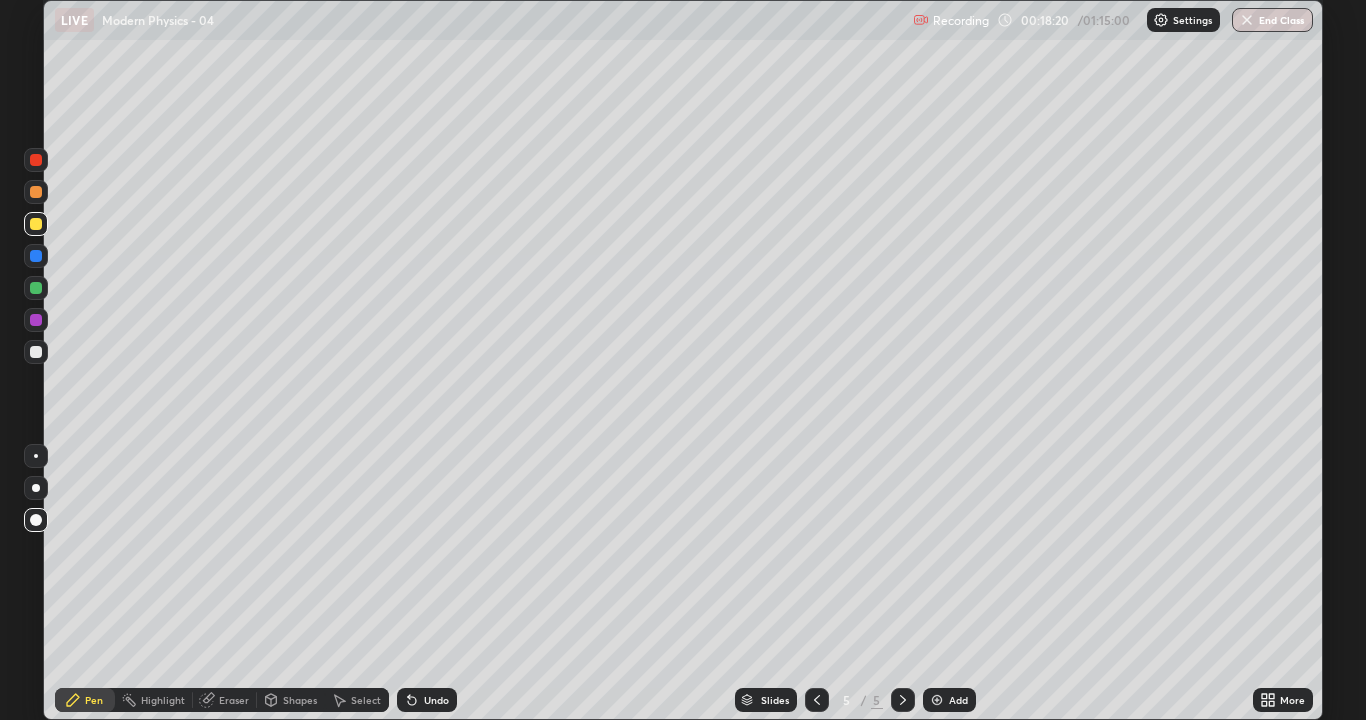 click 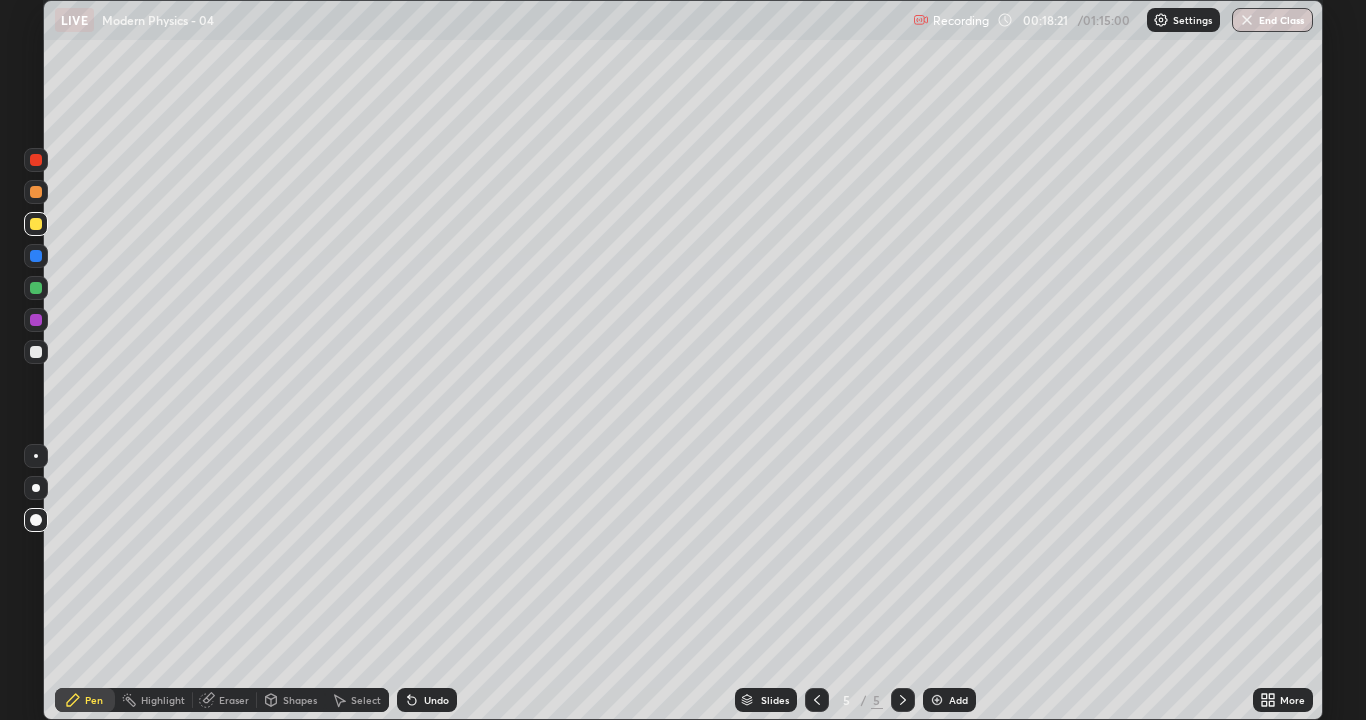 click 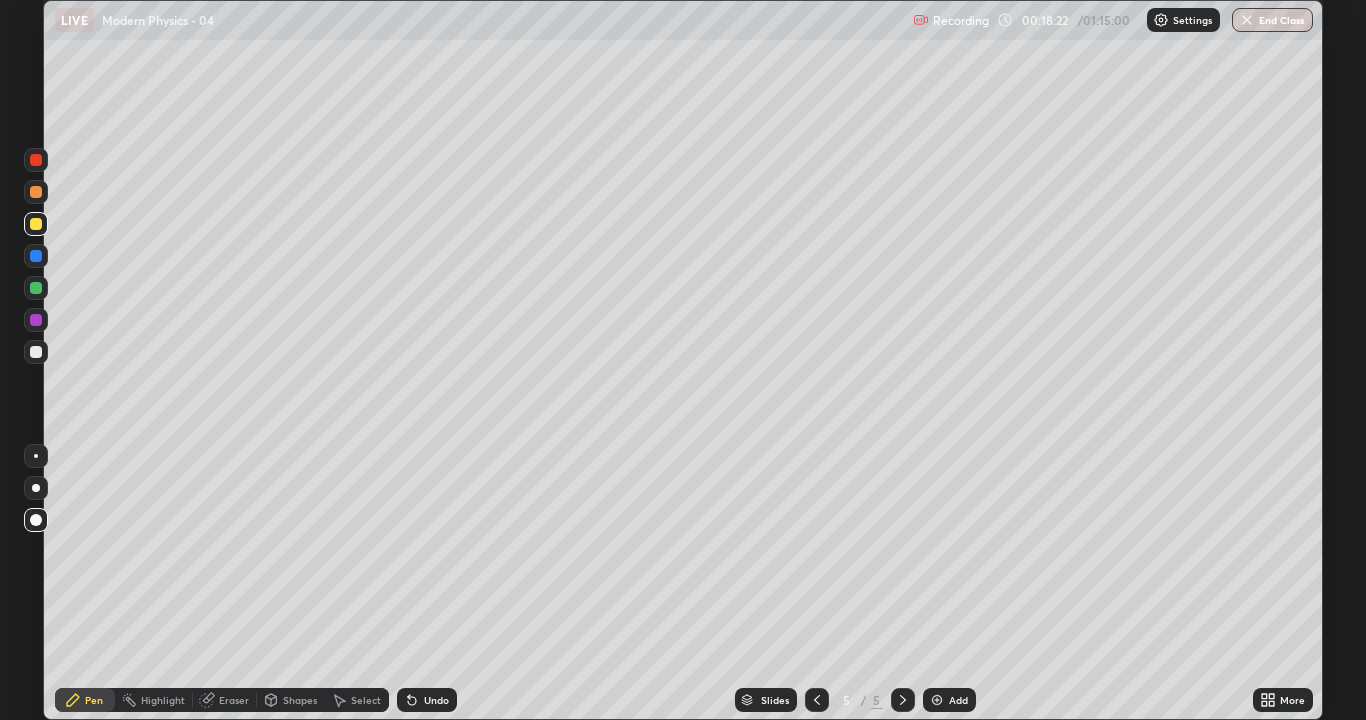 click 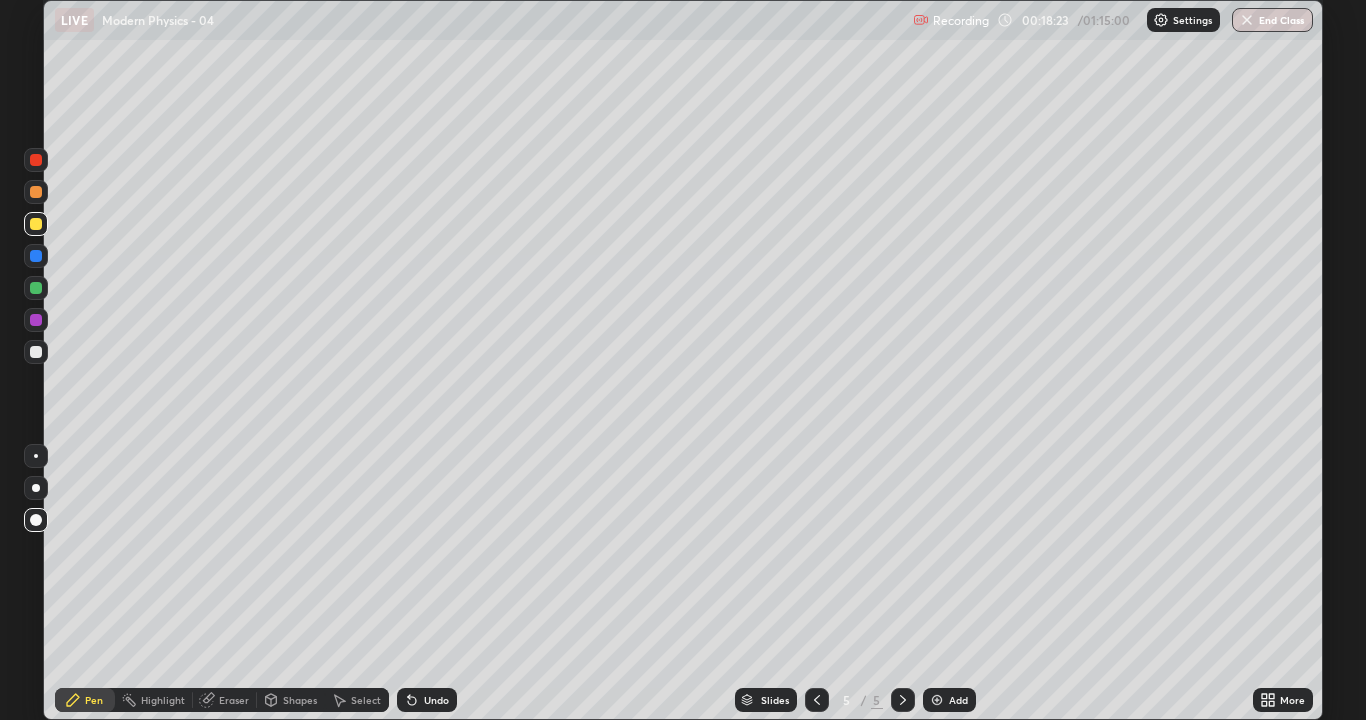 click on "Undo" at bounding box center [427, 700] 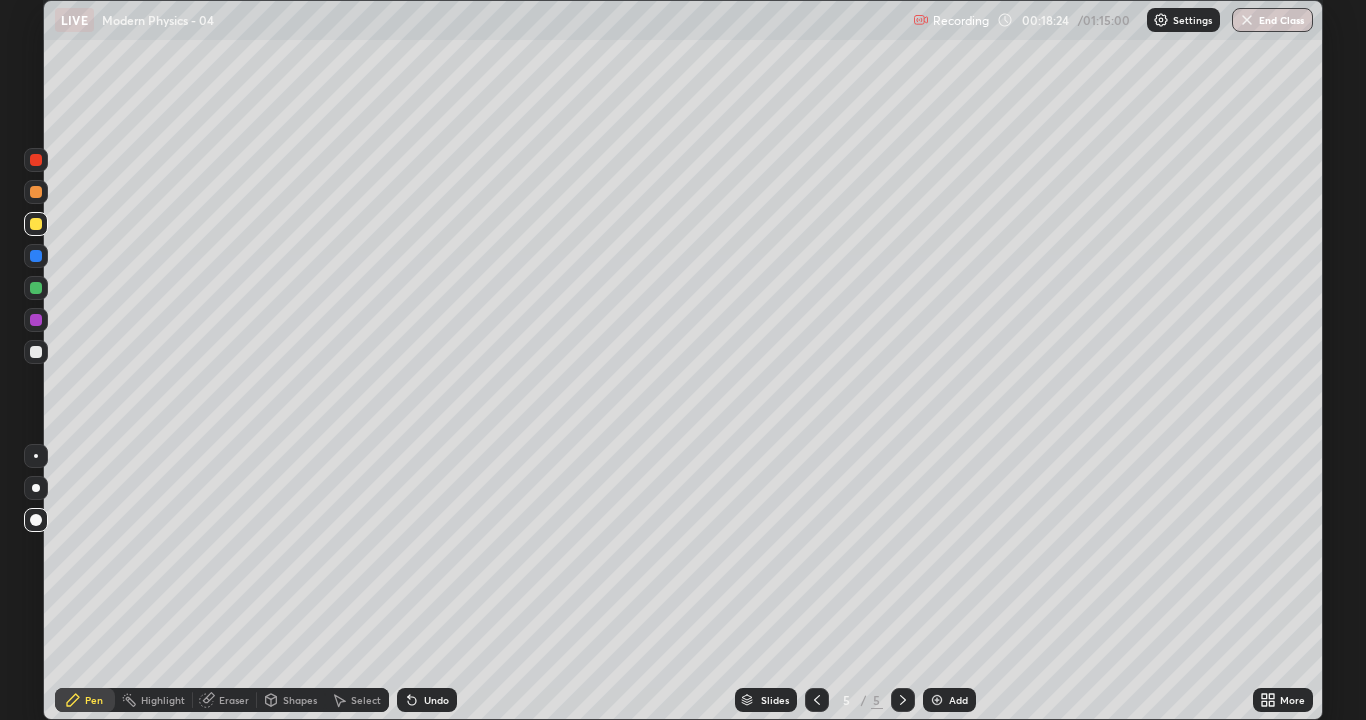 click on "Undo" at bounding box center (427, 700) 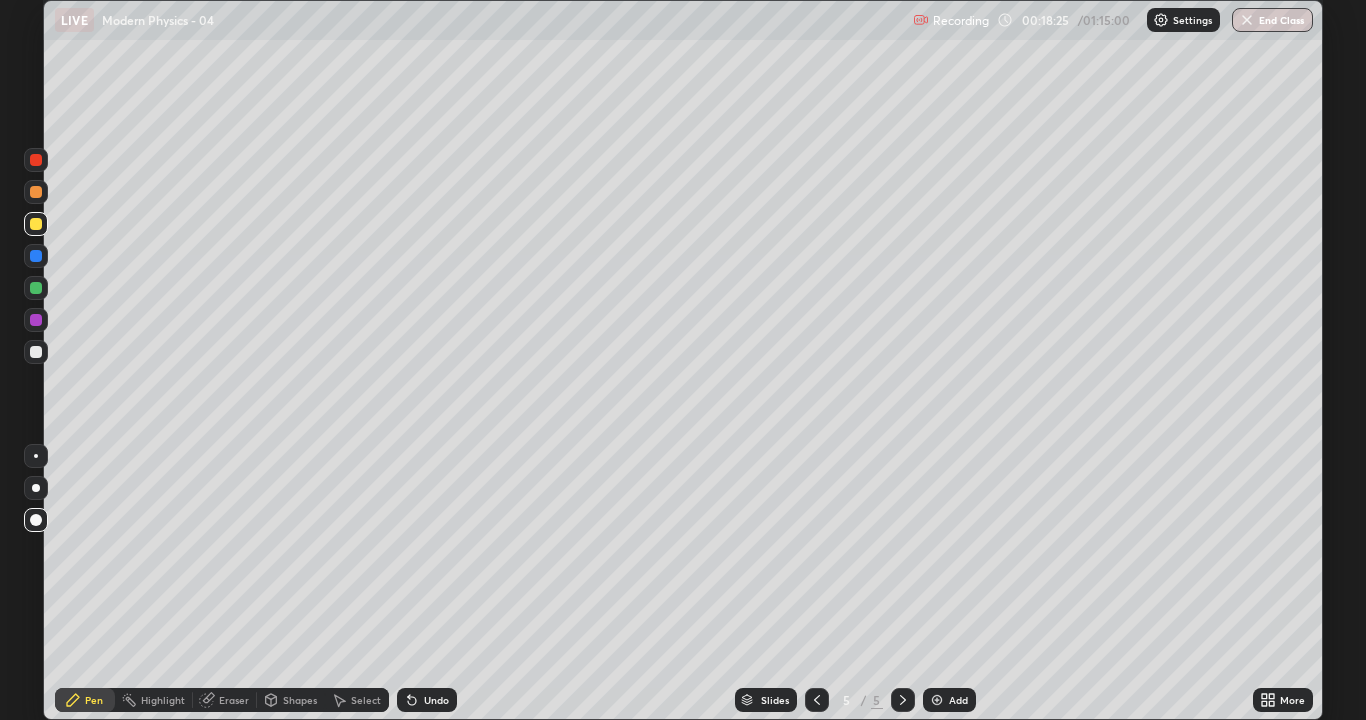 click 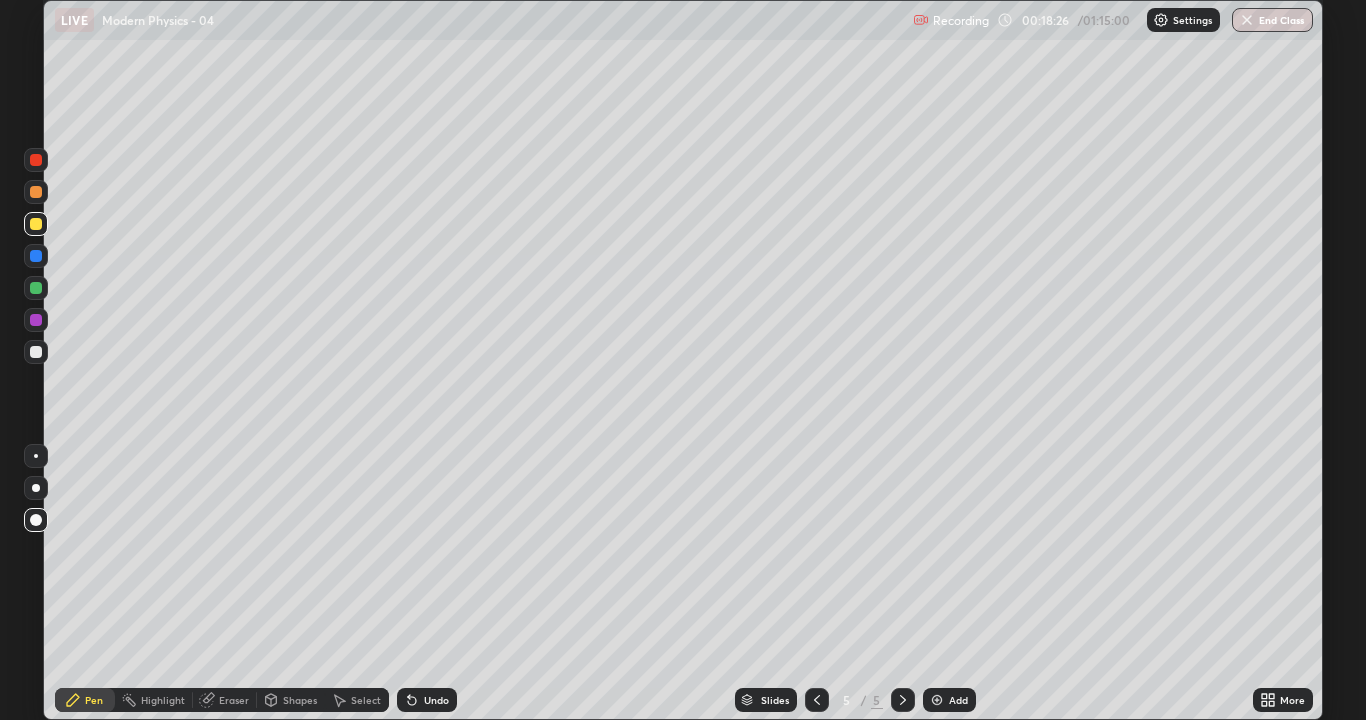 click on "Undo" at bounding box center [427, 700] 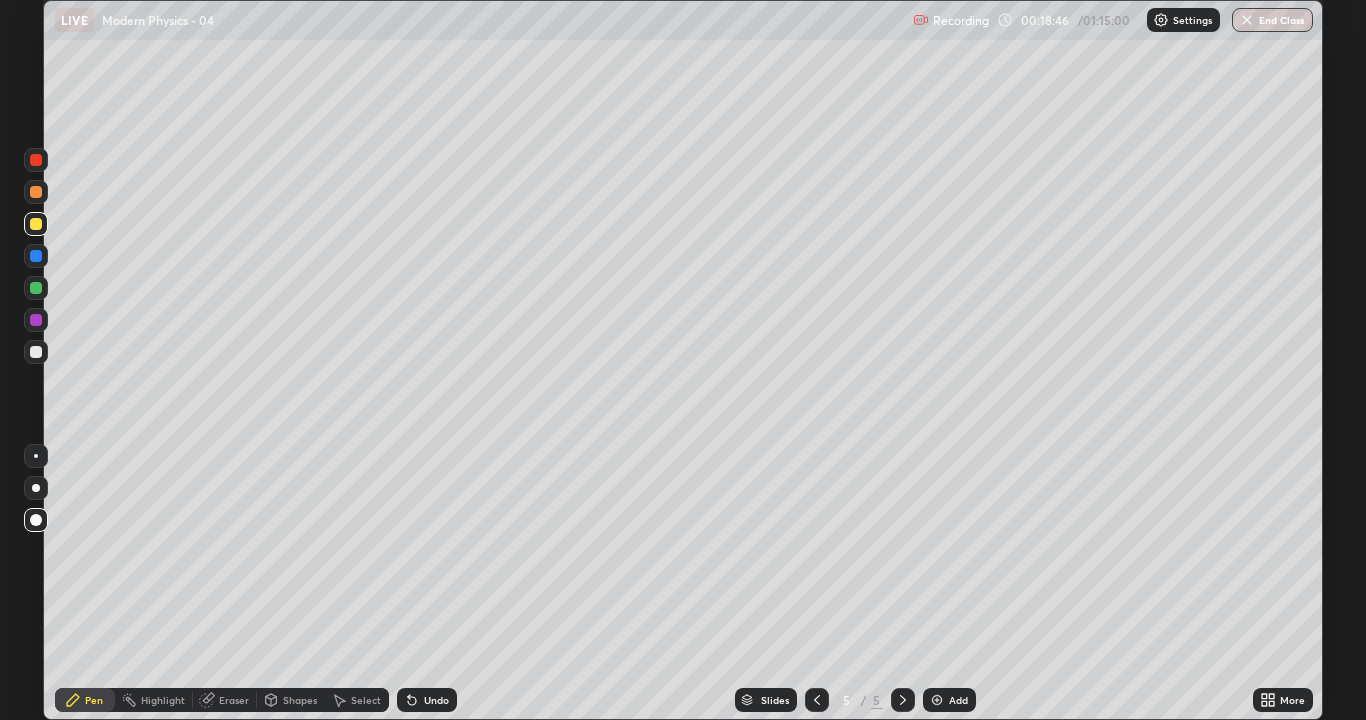 click at bounding box center (36, 352) 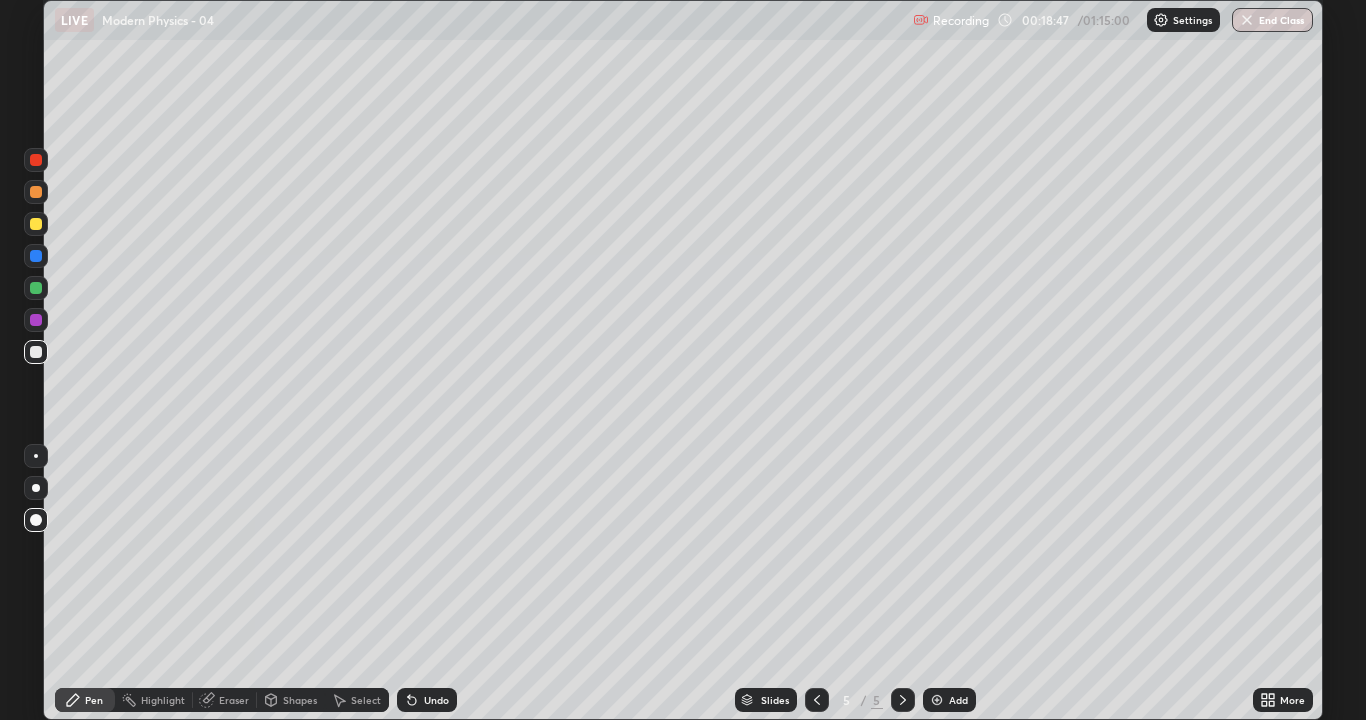 click on "Shapes" at bounding box center [300, 700] 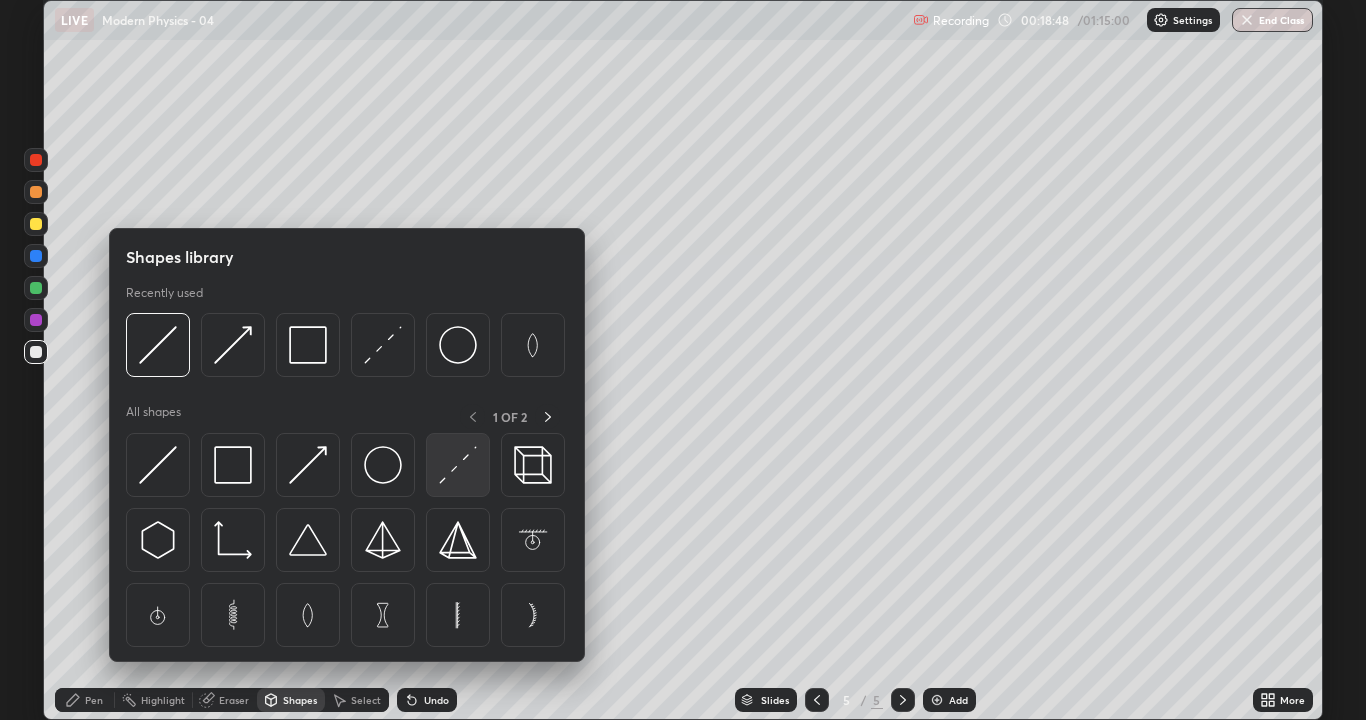 click at bounding box center [458, 465] 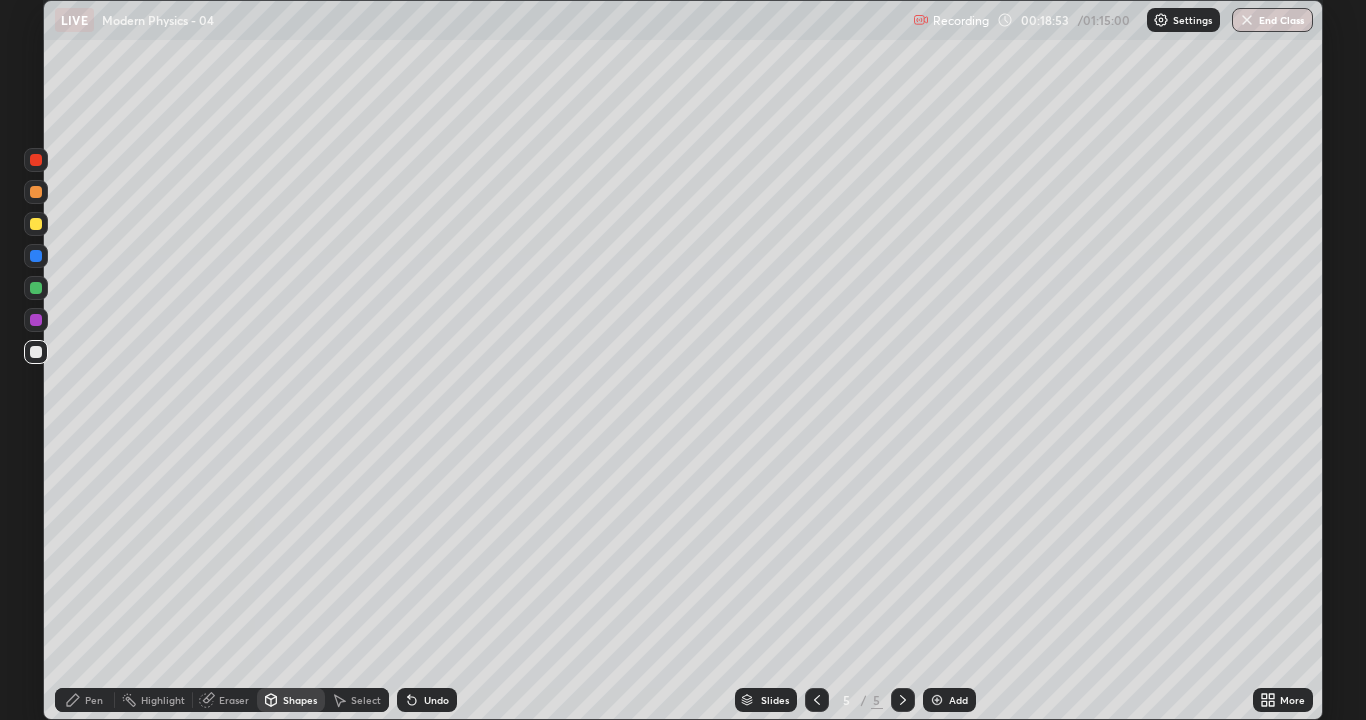 click on "Pen" at bounding box center (85, 700) 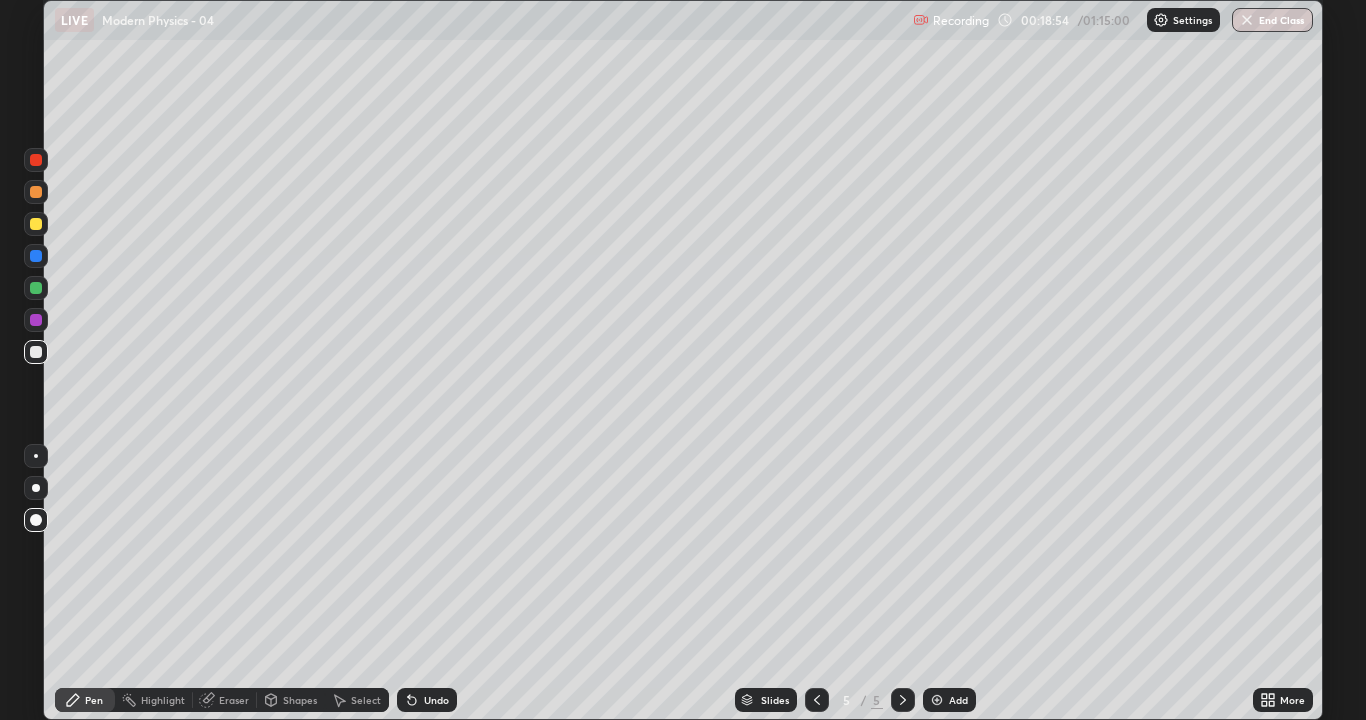 click at bounding box center [36, 352] 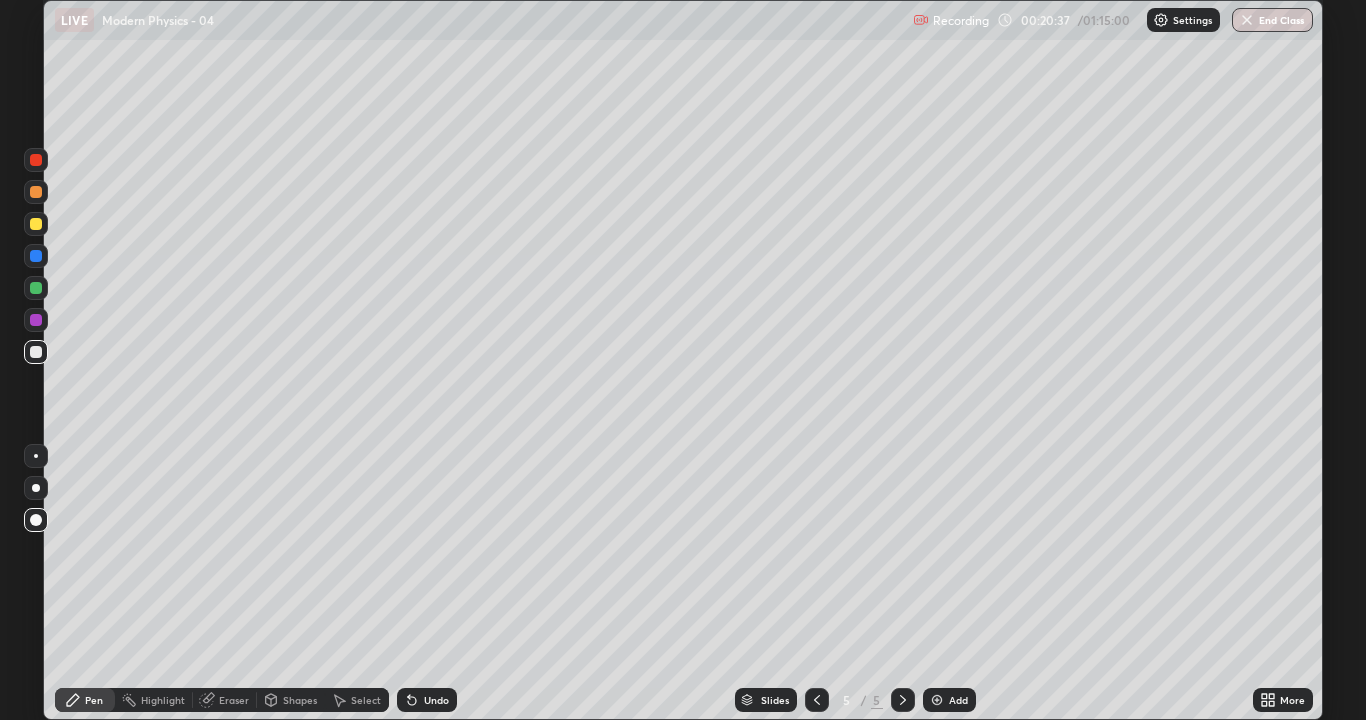 click at bounding box center (937, 700) 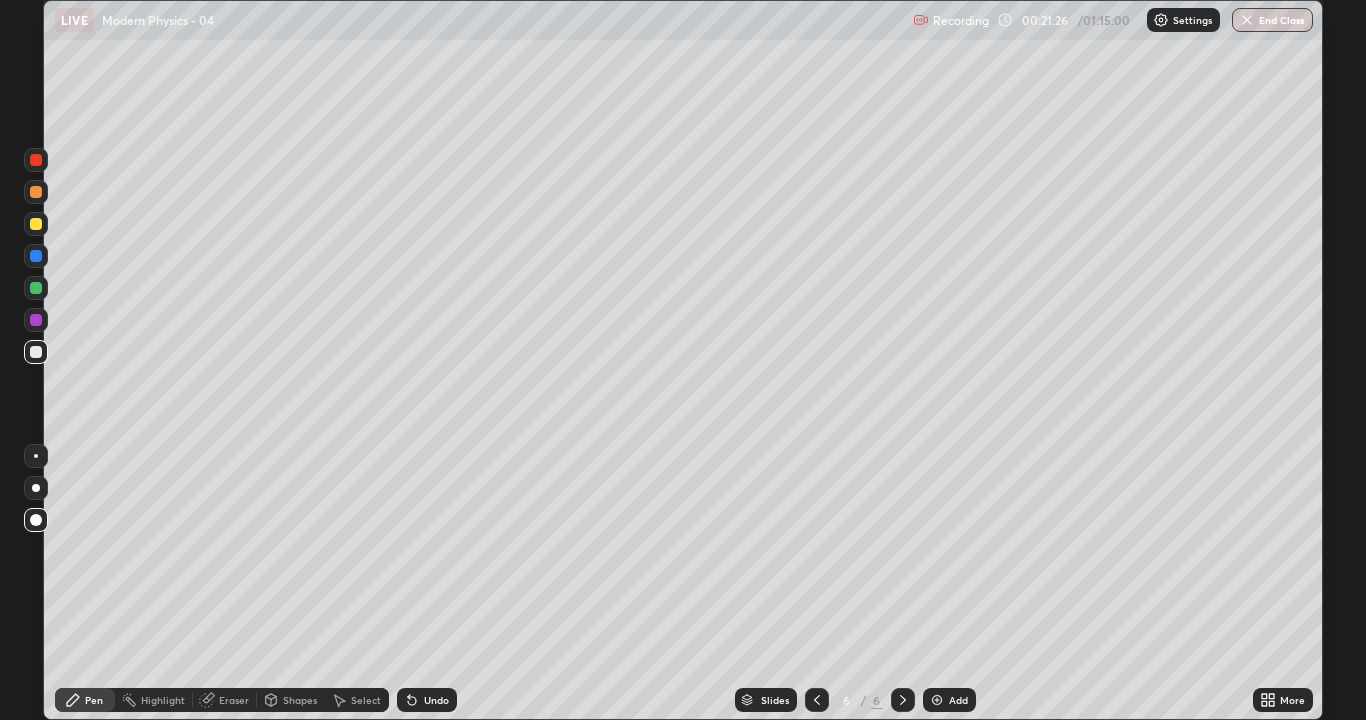 click at bounding box center [36, 352] 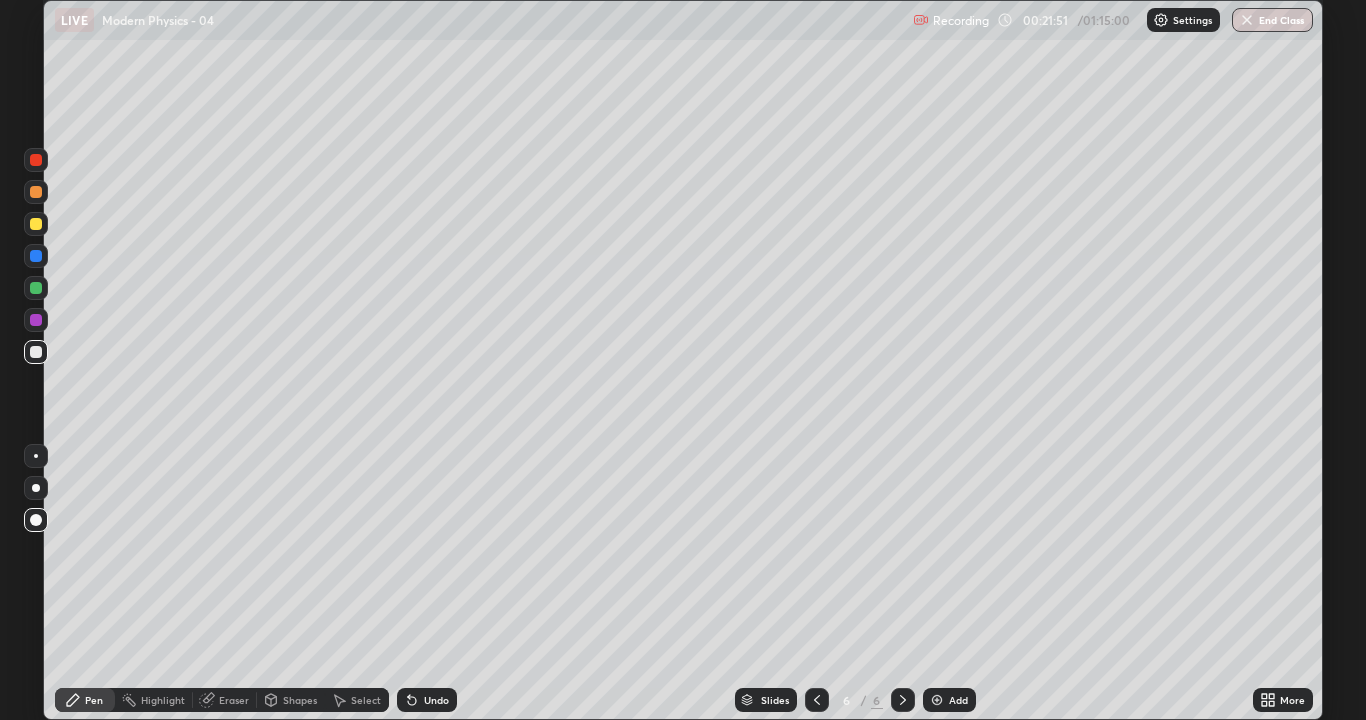 click on "Shapes" at bounding box center [300, 700] 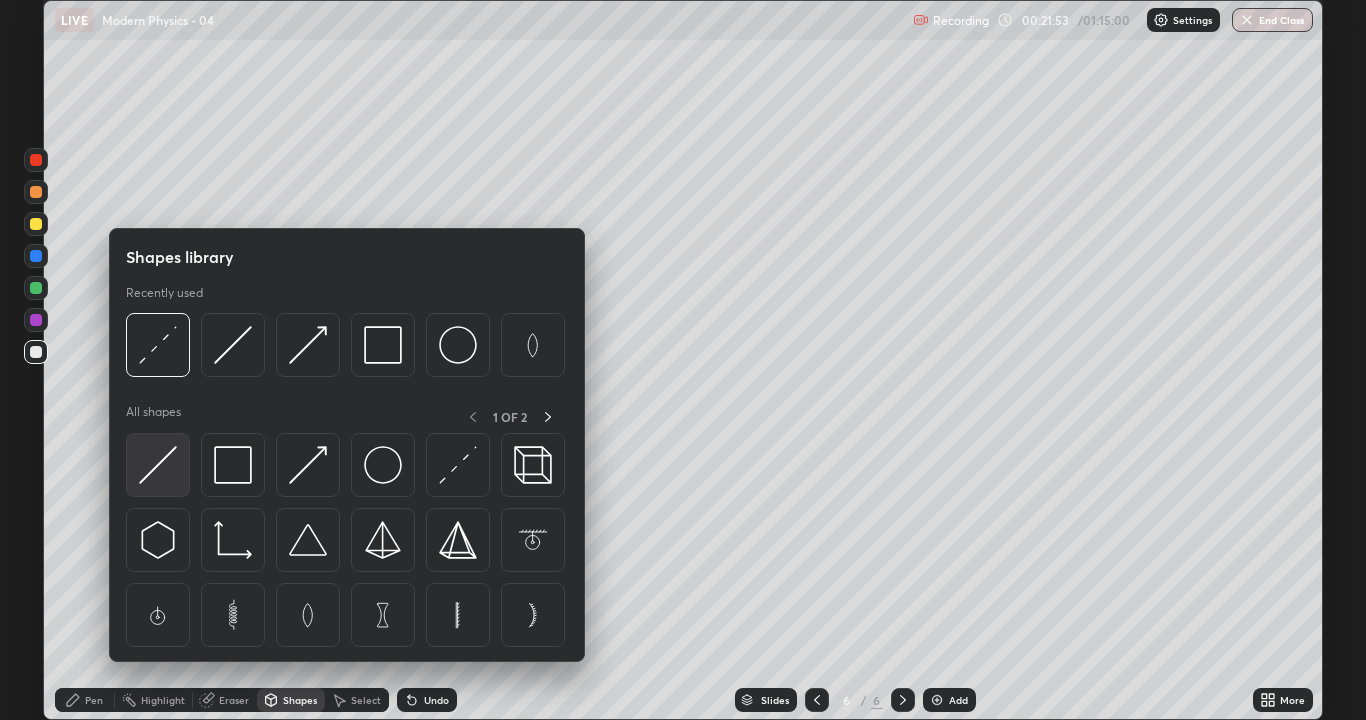 click at bounding box center (158, 465) 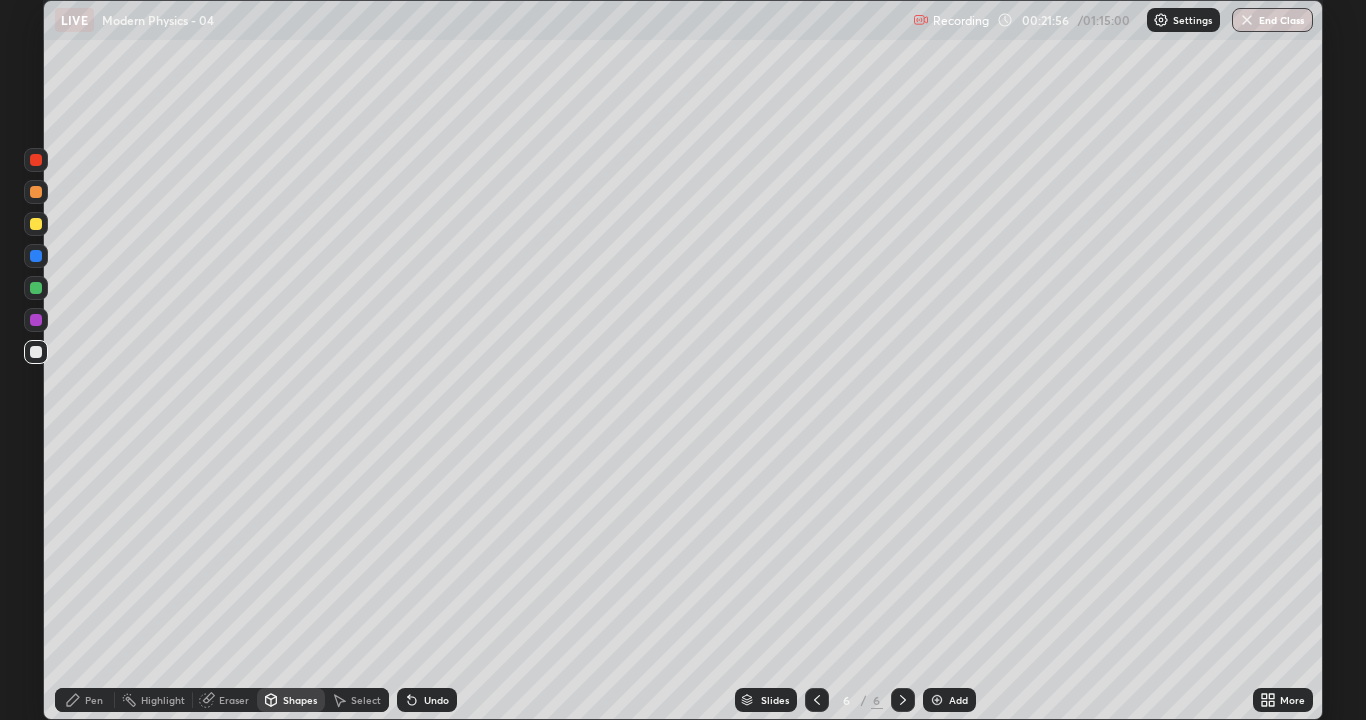 click on "Pen" at bounding box center [85, 700] 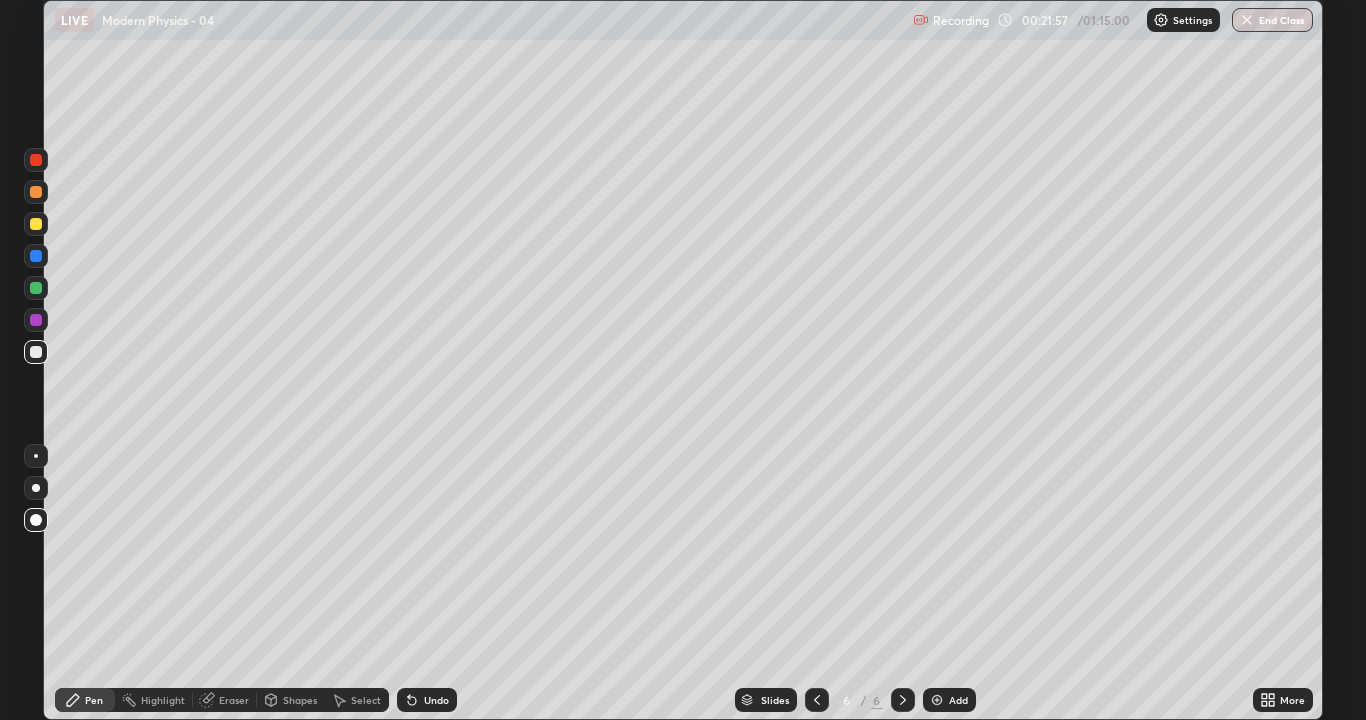 click at bounding box center (36, 352) 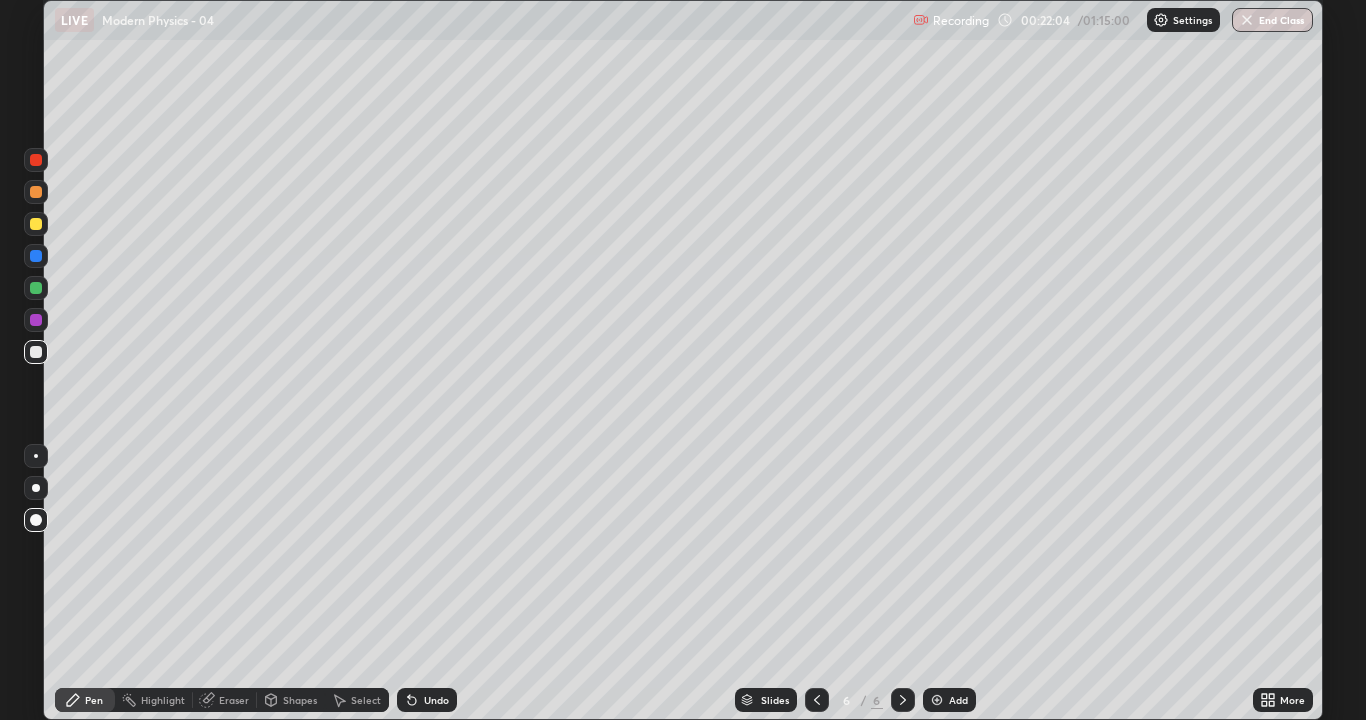 click on "Shapes" at bounding box center (300, 700) 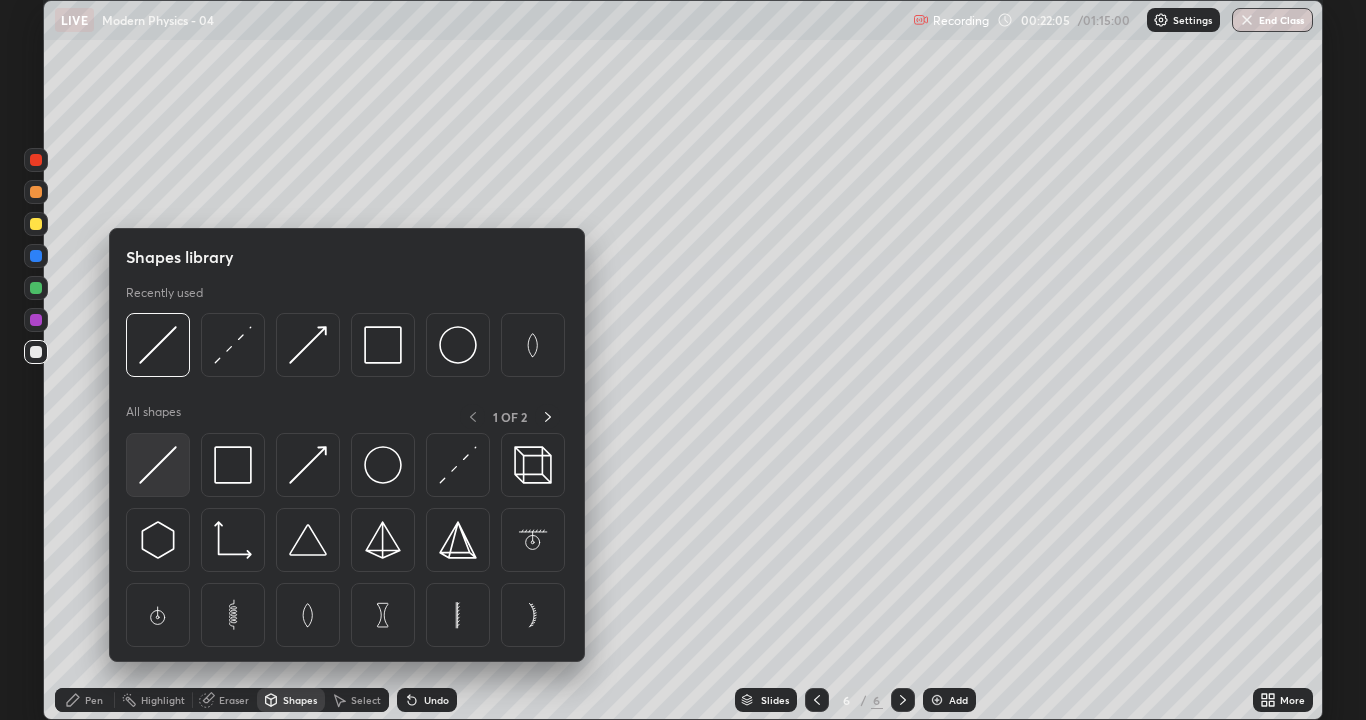 click at bounding box center (158, 465) 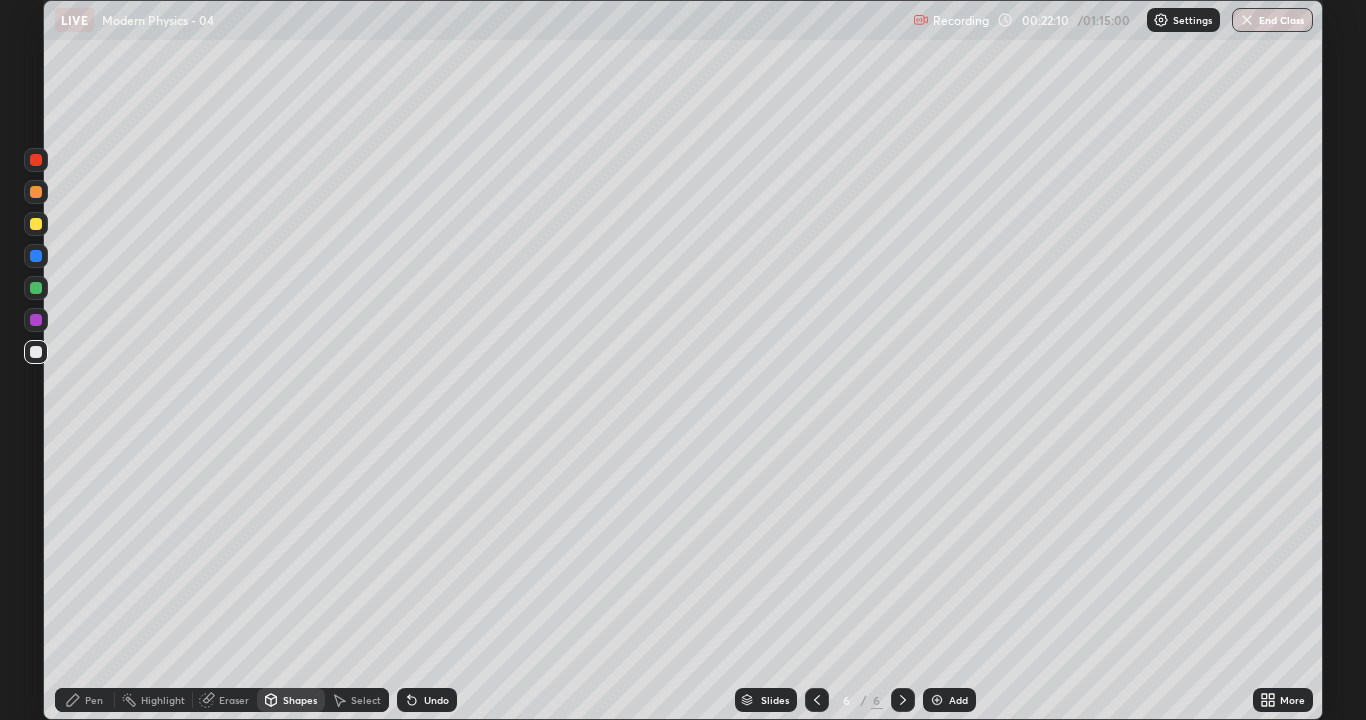 click on "Pen" at bounding box center (94, 700) 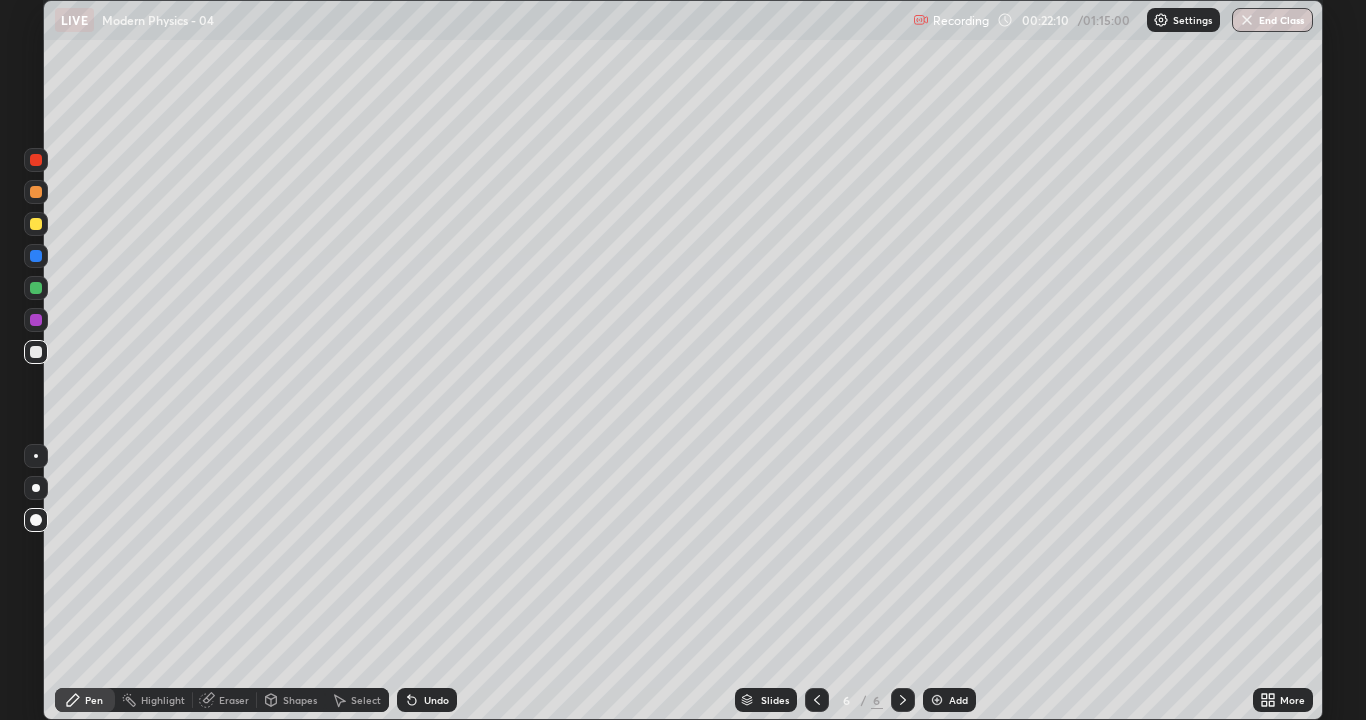 click at bounding box center (36, 352) 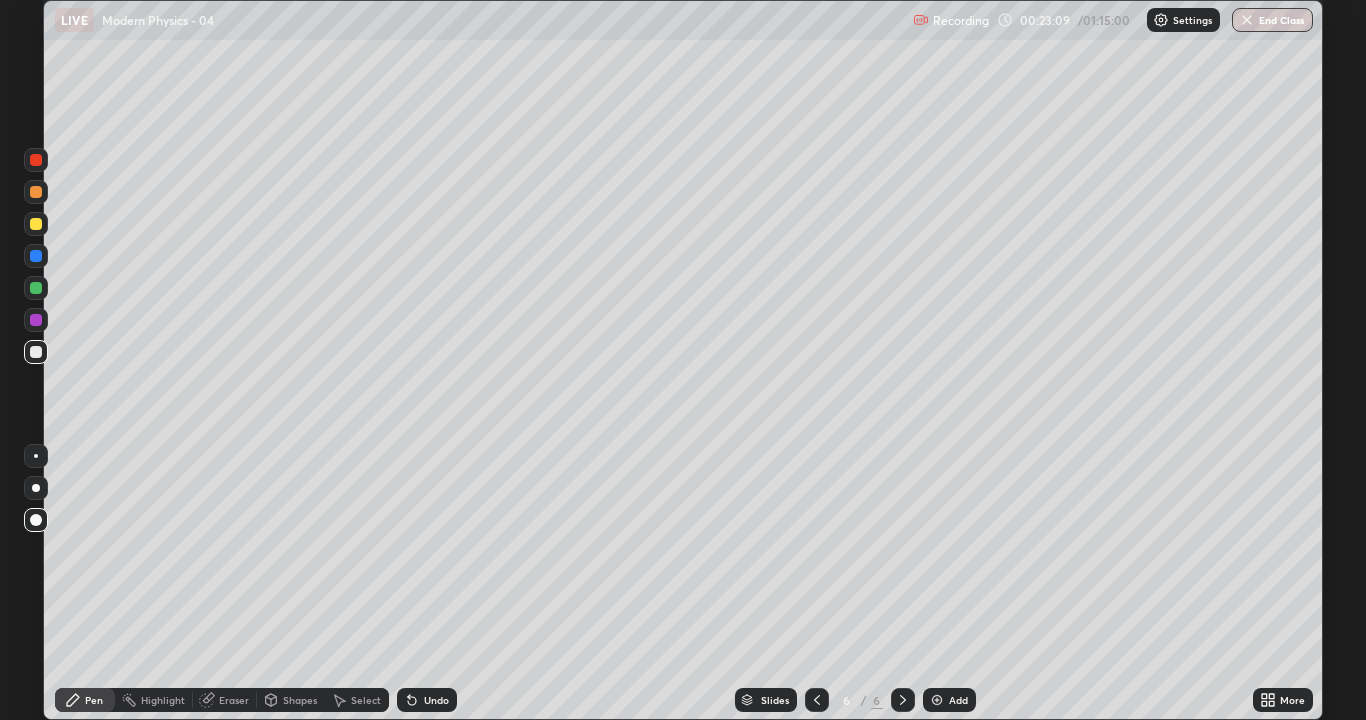 click at bounding box center [36, 224] 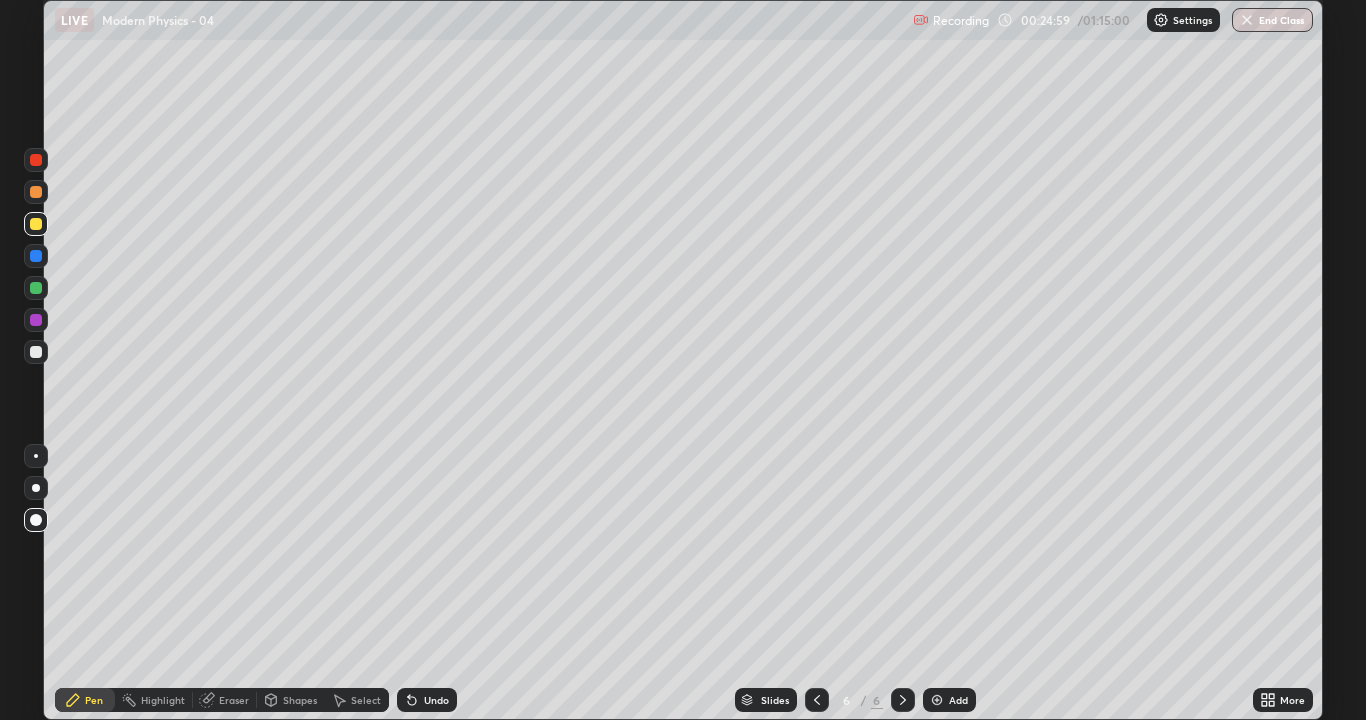 click 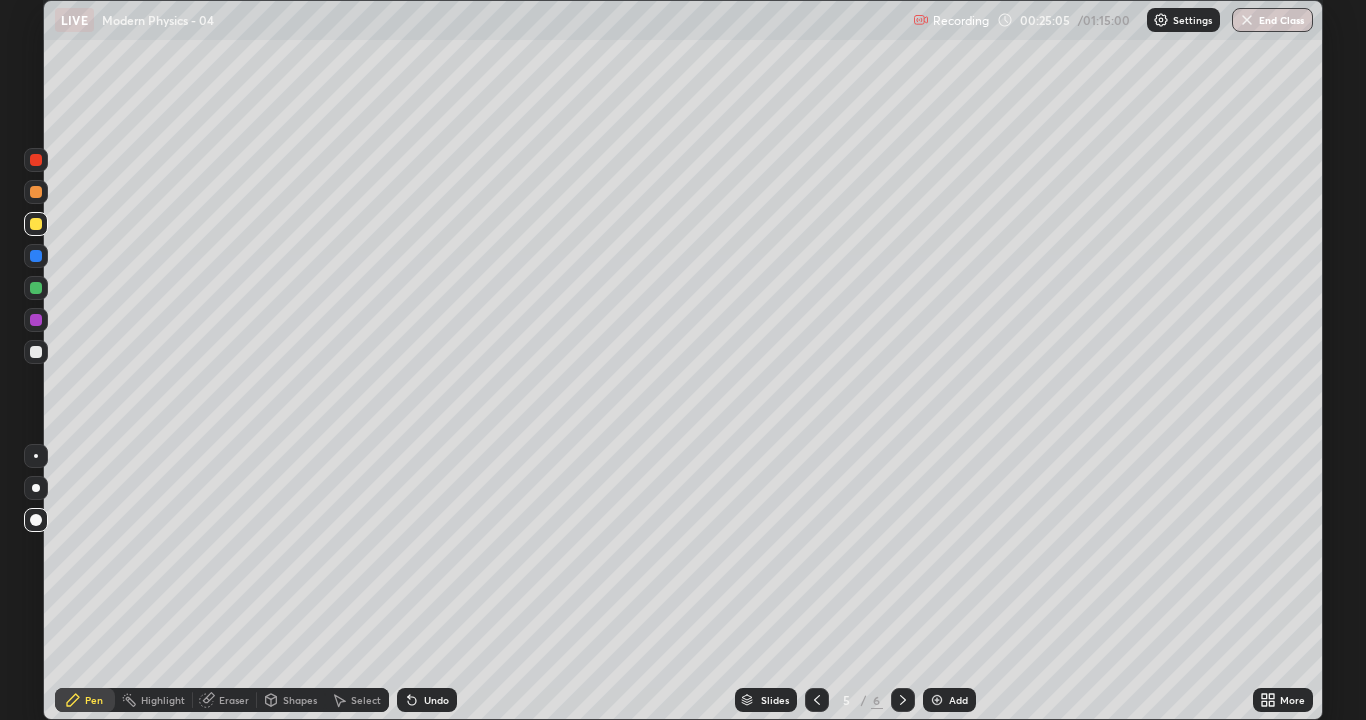 click 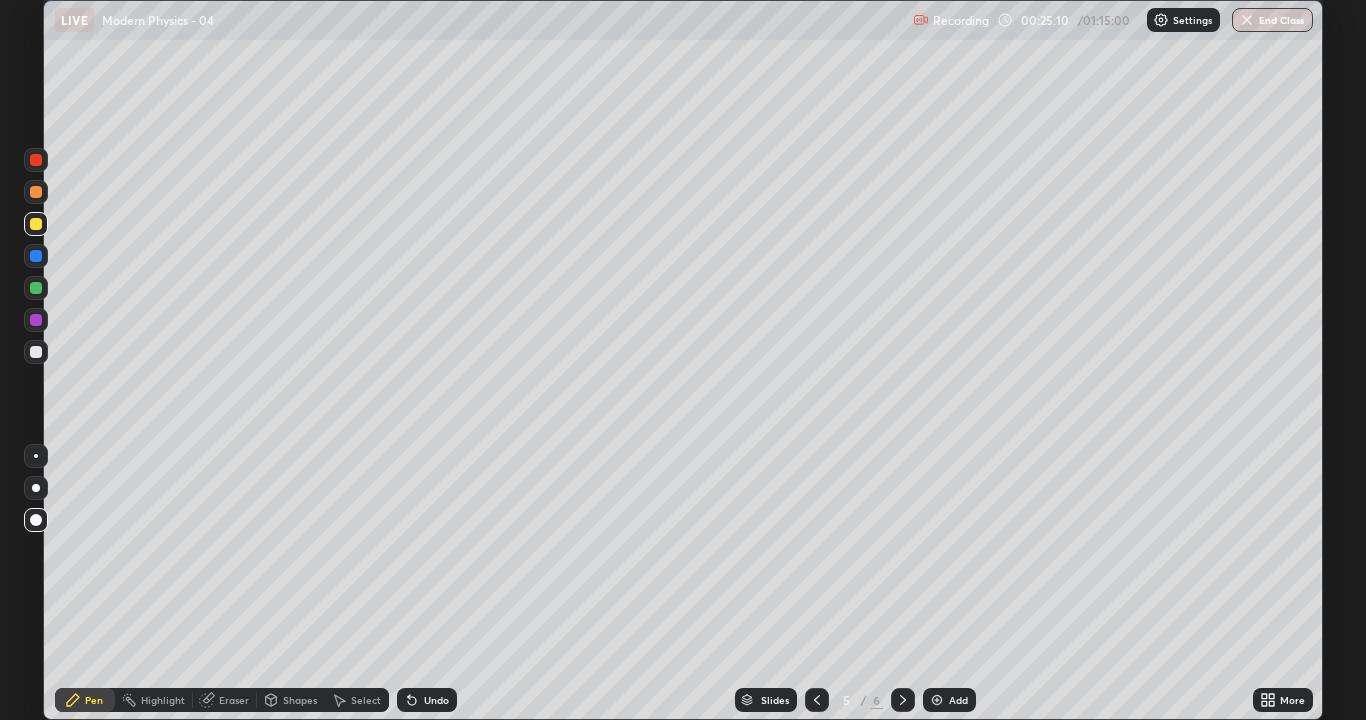 click 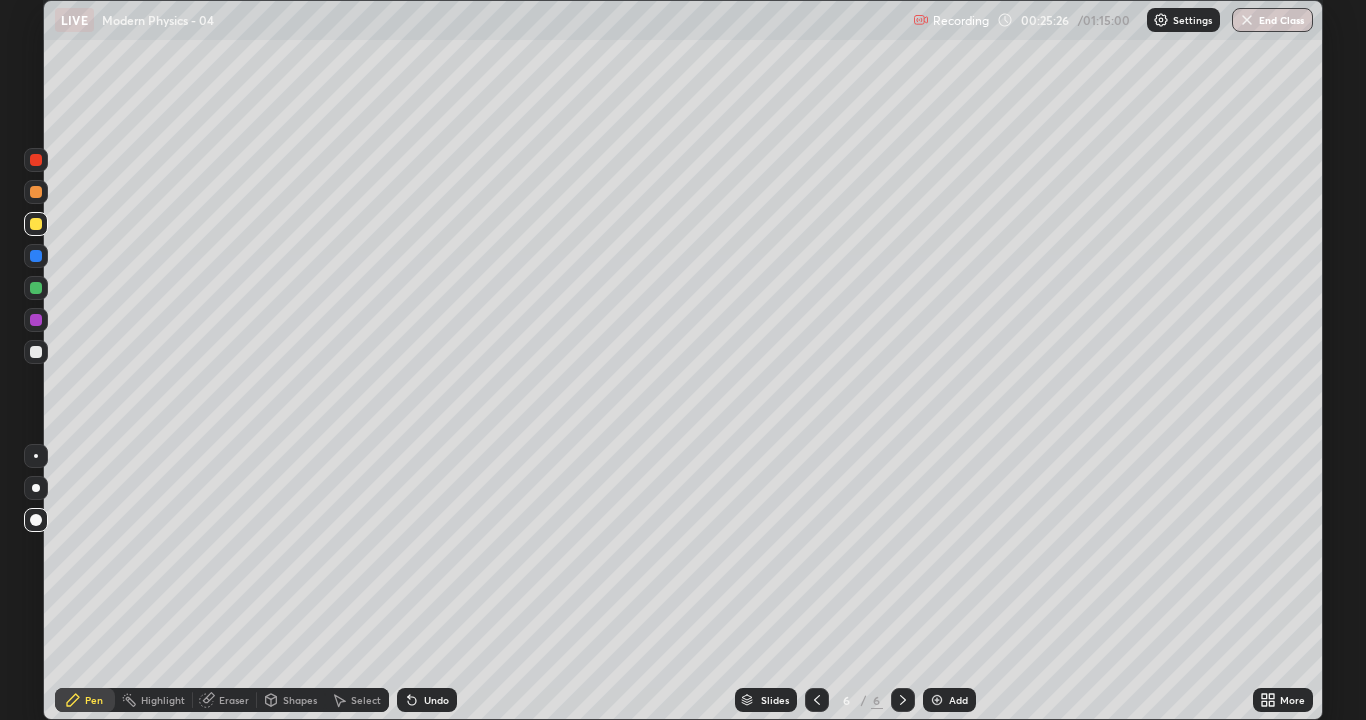 click at bounding box center [937, 700] 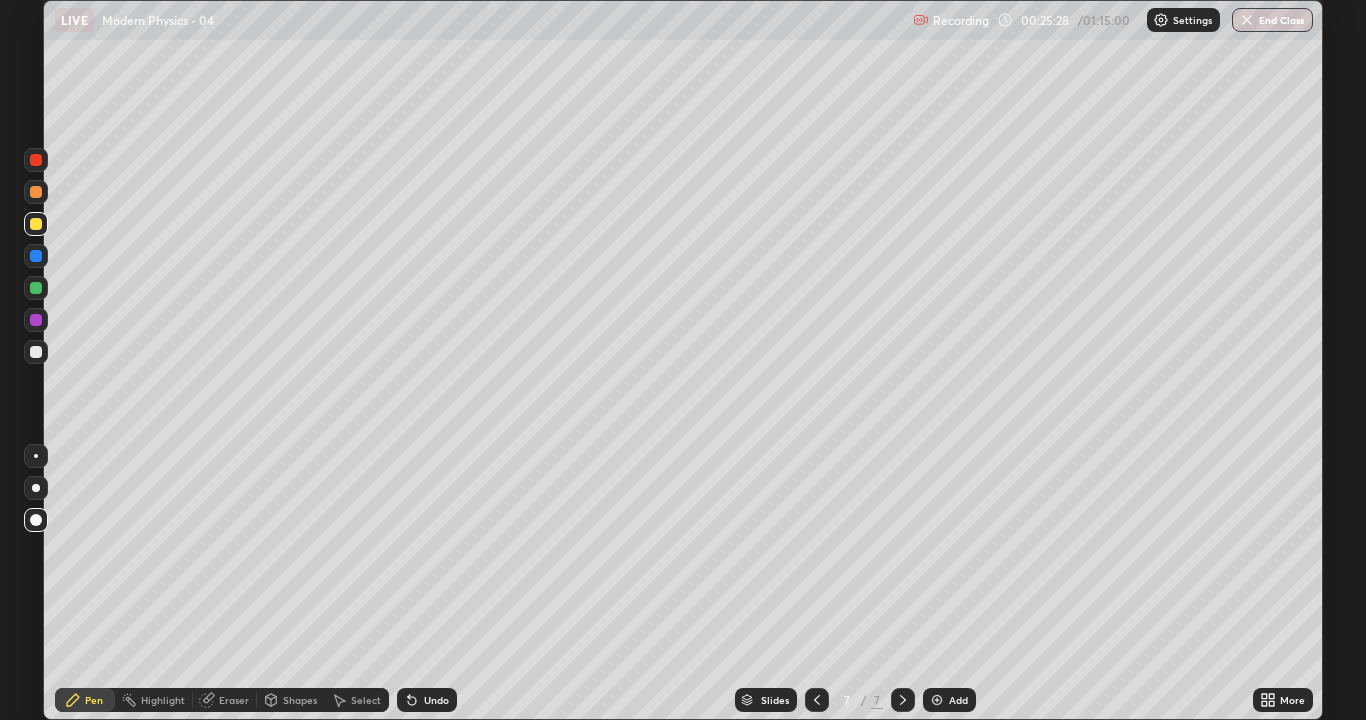 click on "Shapes" at bounding box center (300, 700) 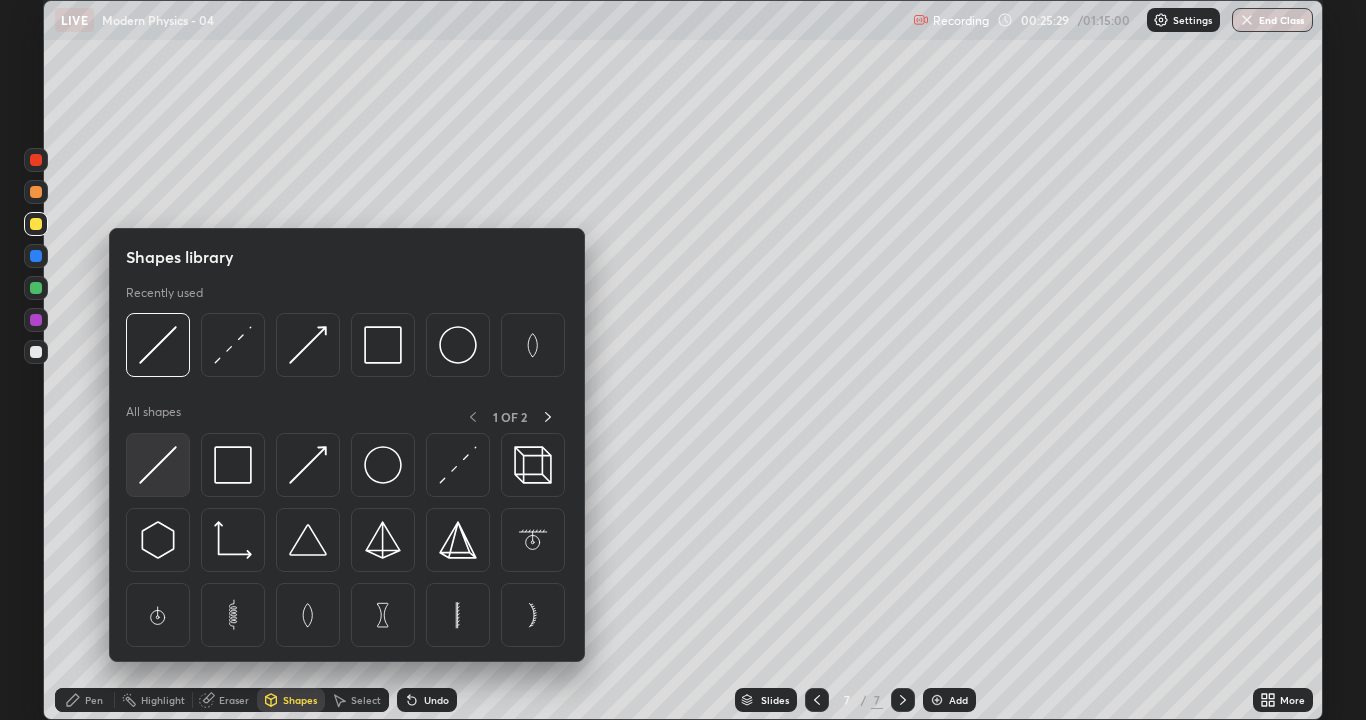 click at bounding box center (158, 465) 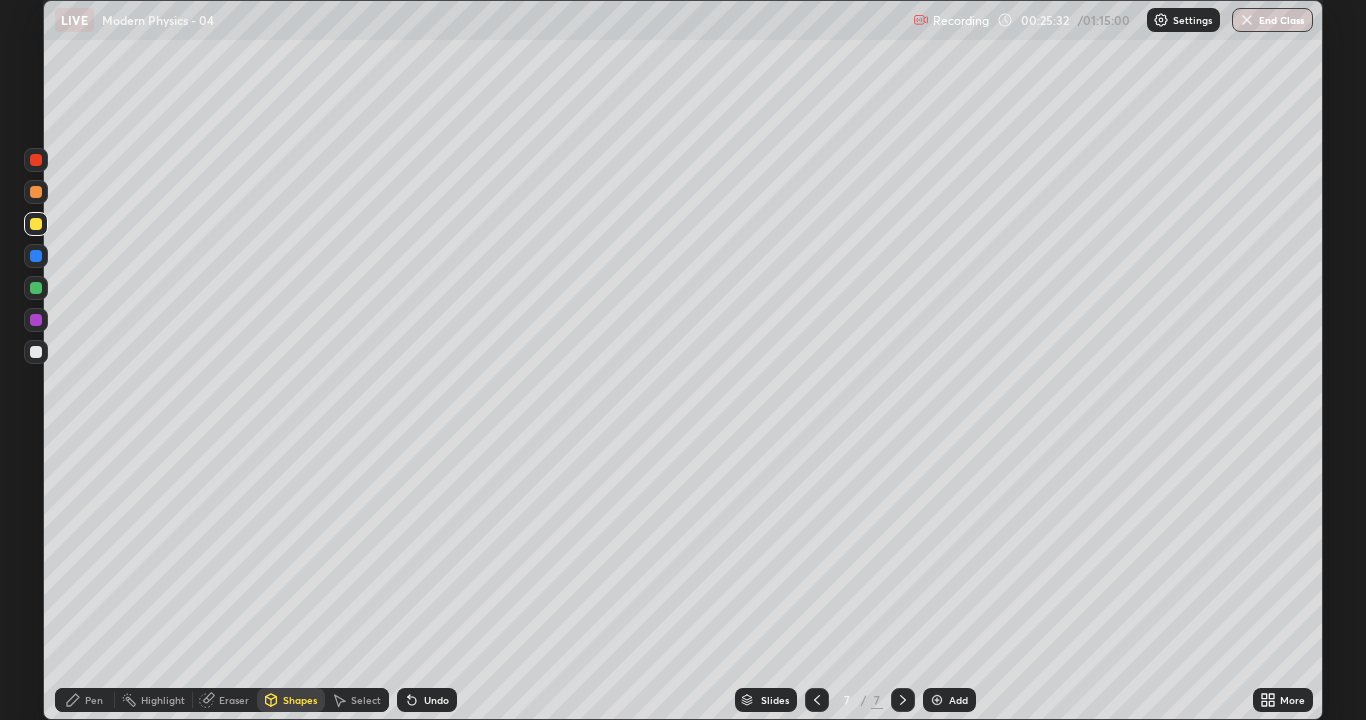 click at bounding box center (36, 352) 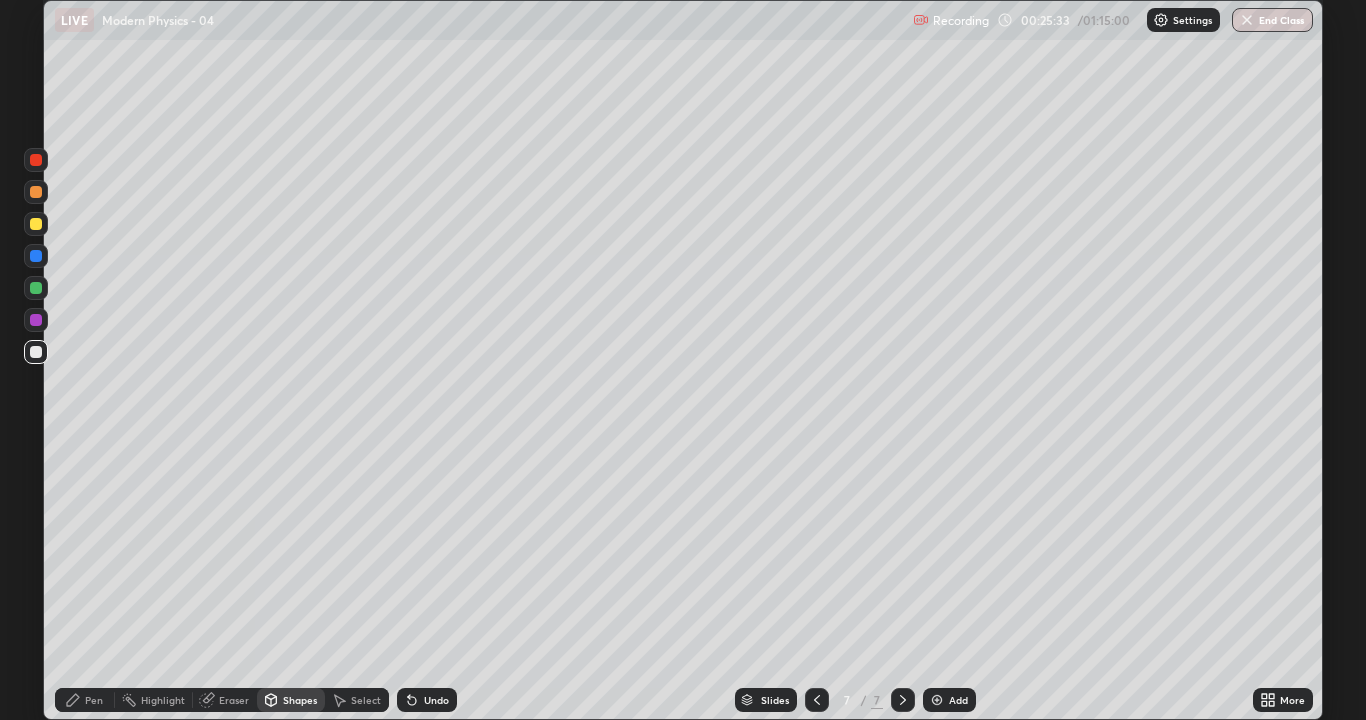 click on "Pen" at bounding box center [94, 700] 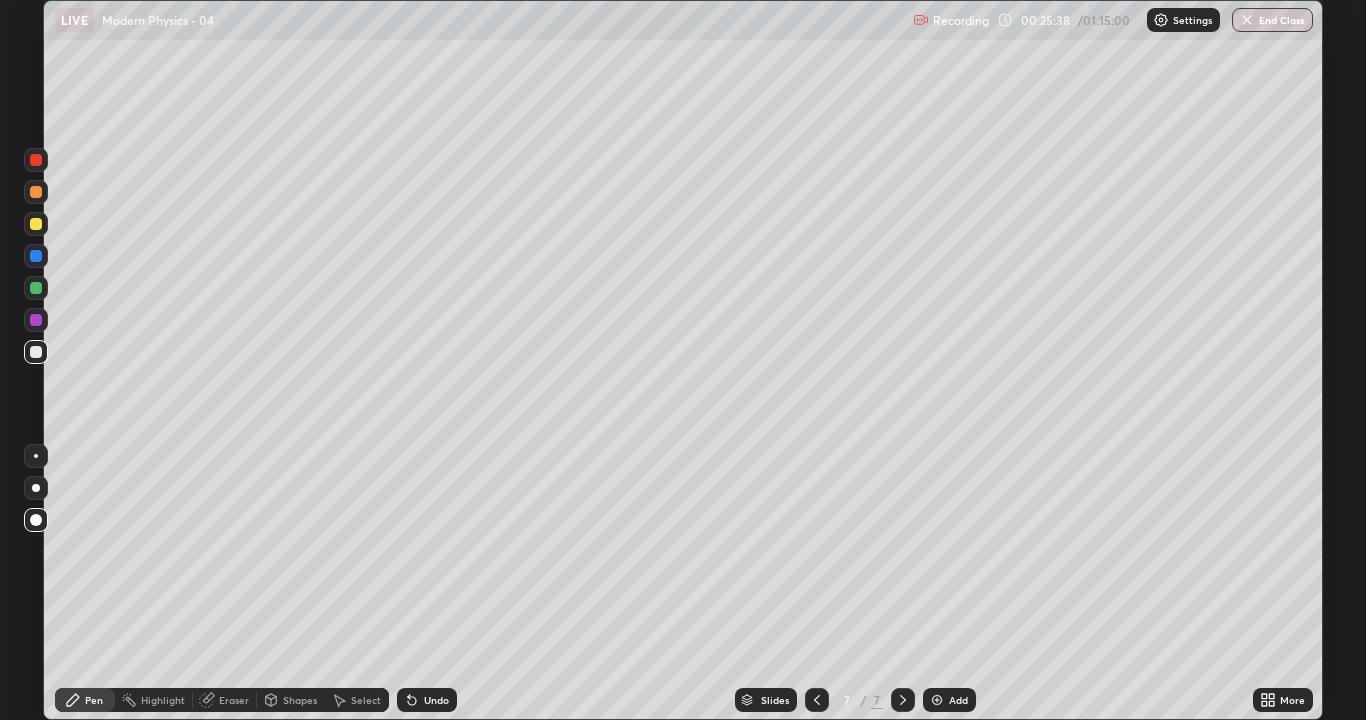 click 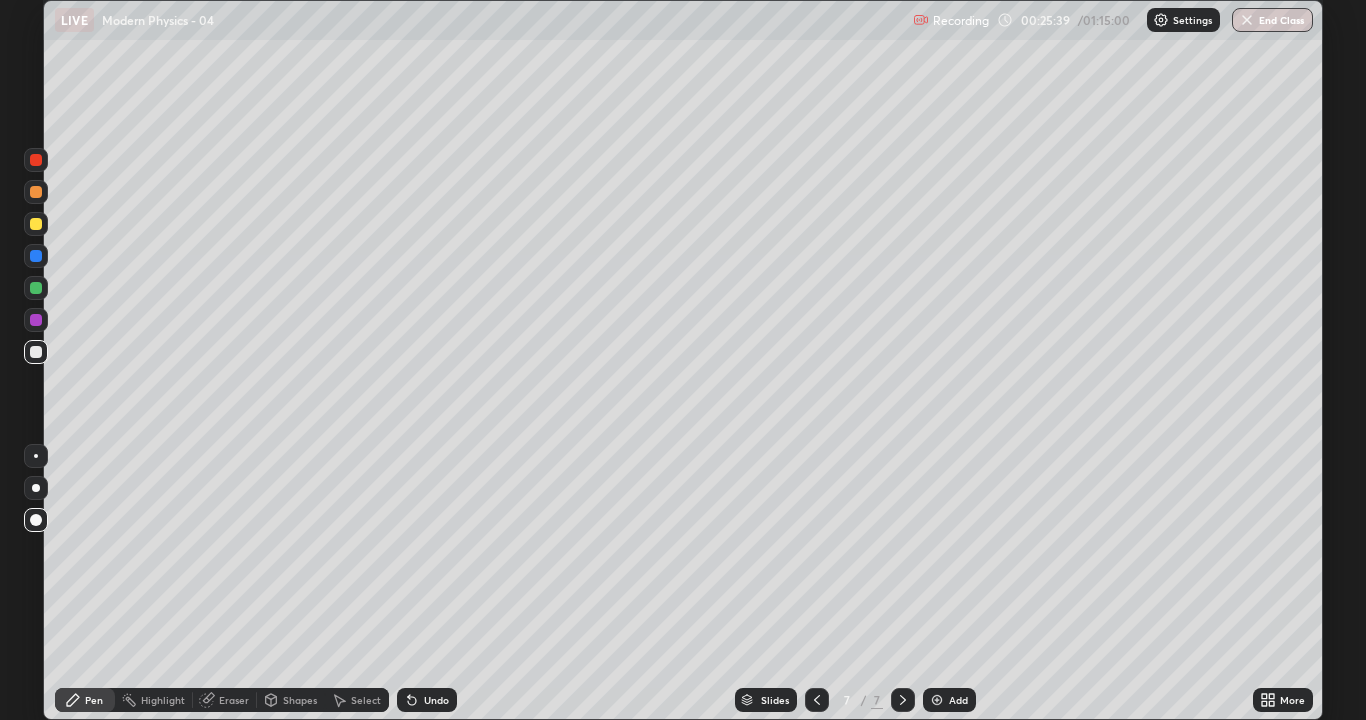click on "Shapes" at bounding box center (300, 700) 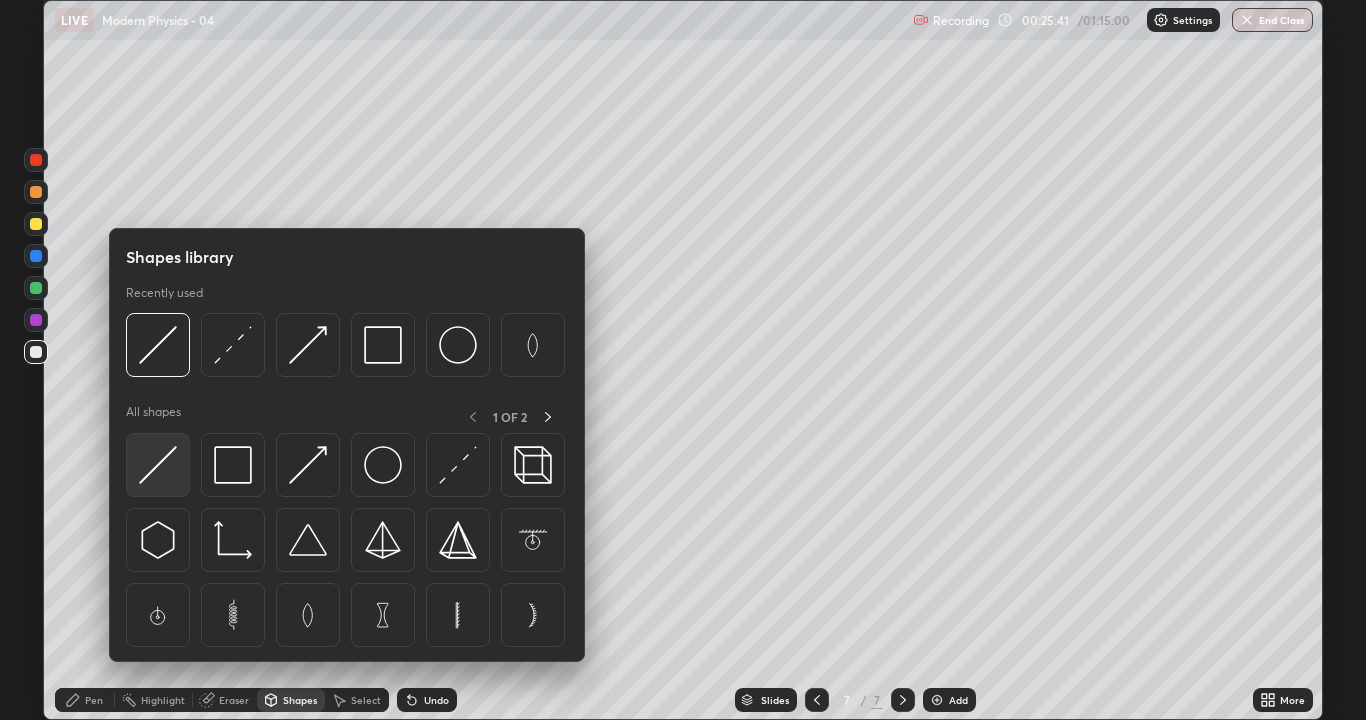click at bounding box center (158, 465) 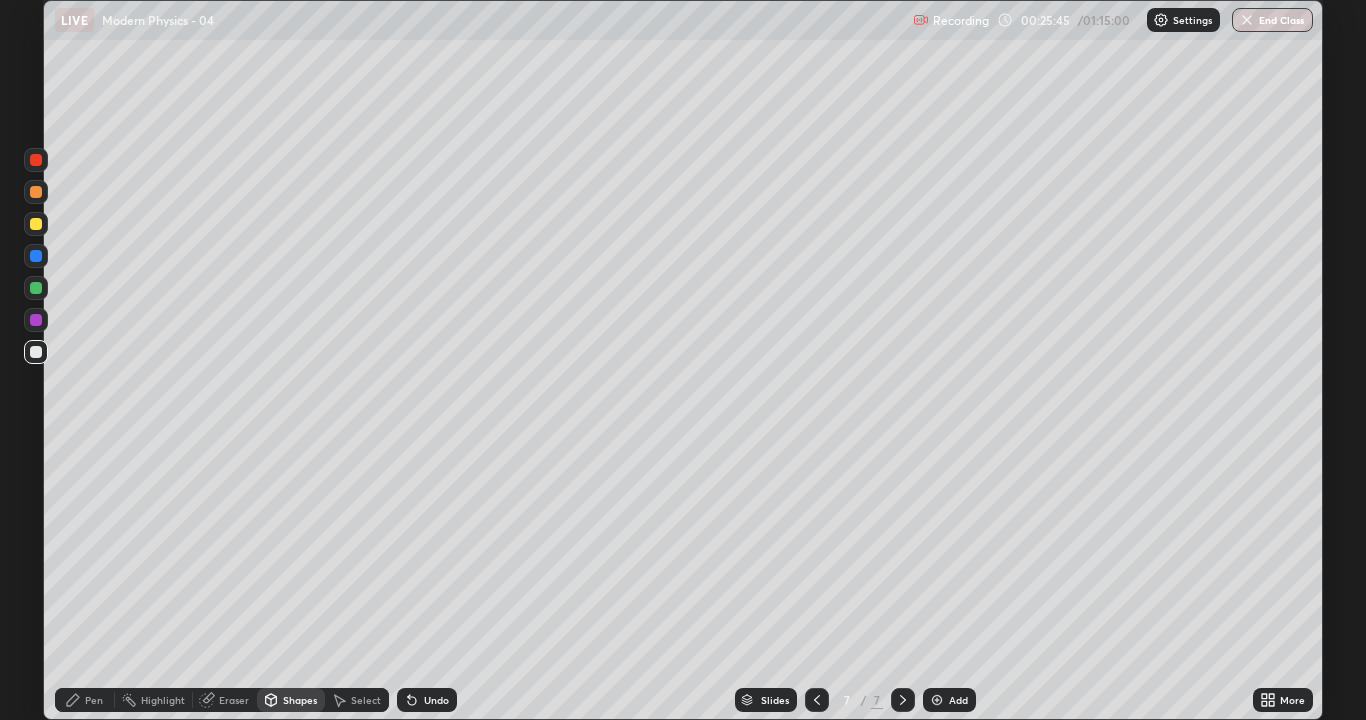 click on "Pen" at bounding box center (94, 700) 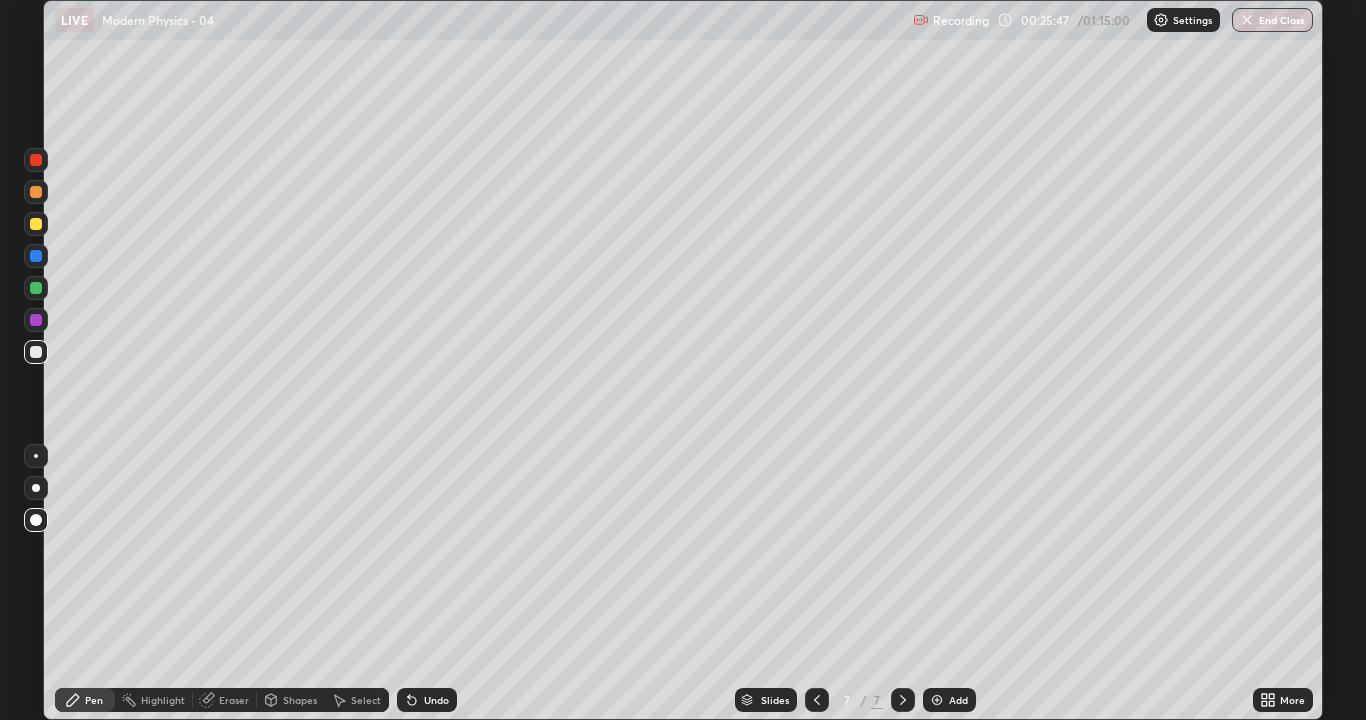 click at bounding box center (36, 224) 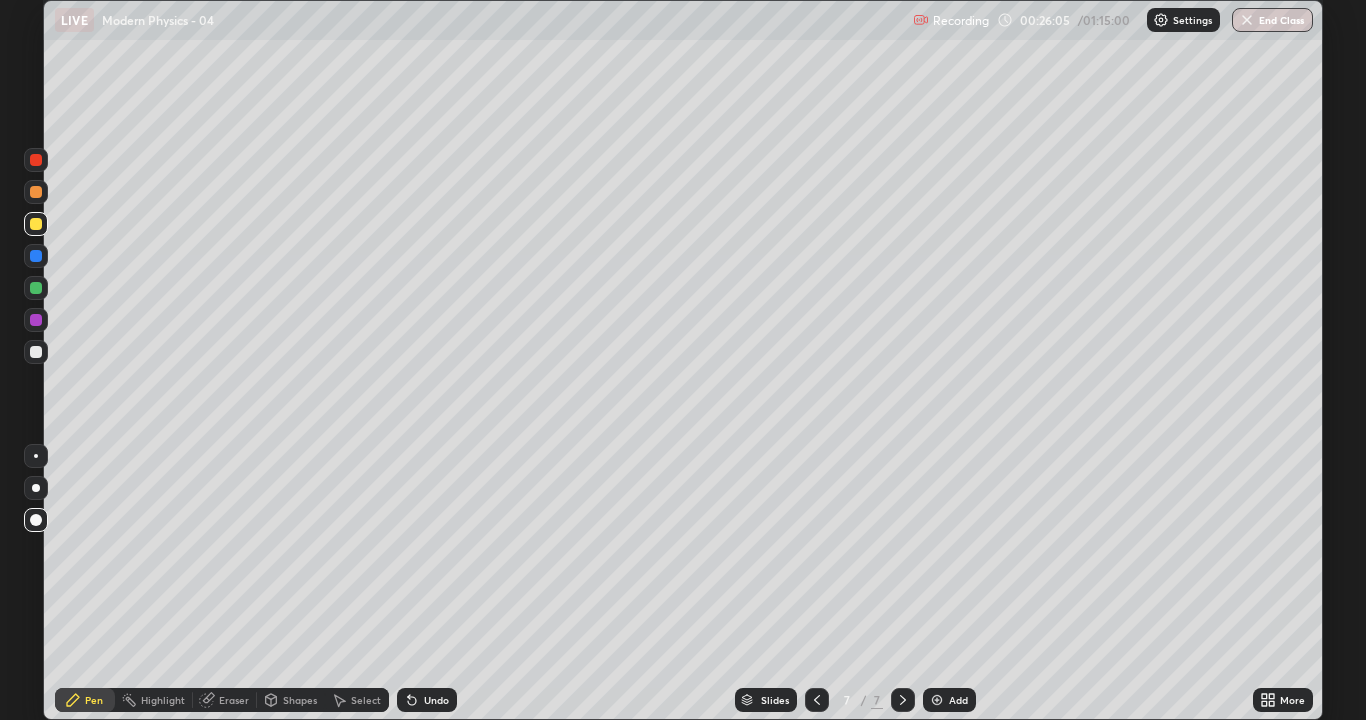 click 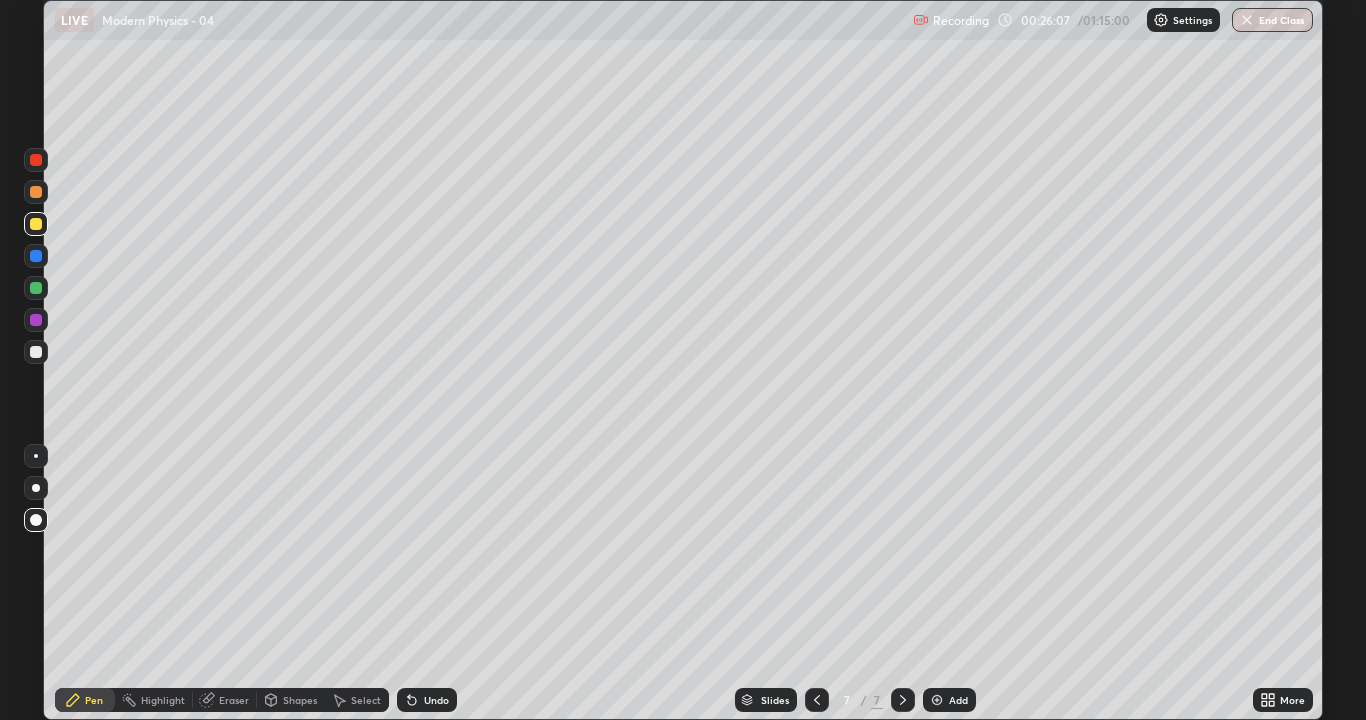 click at bounding box center [36, 352] 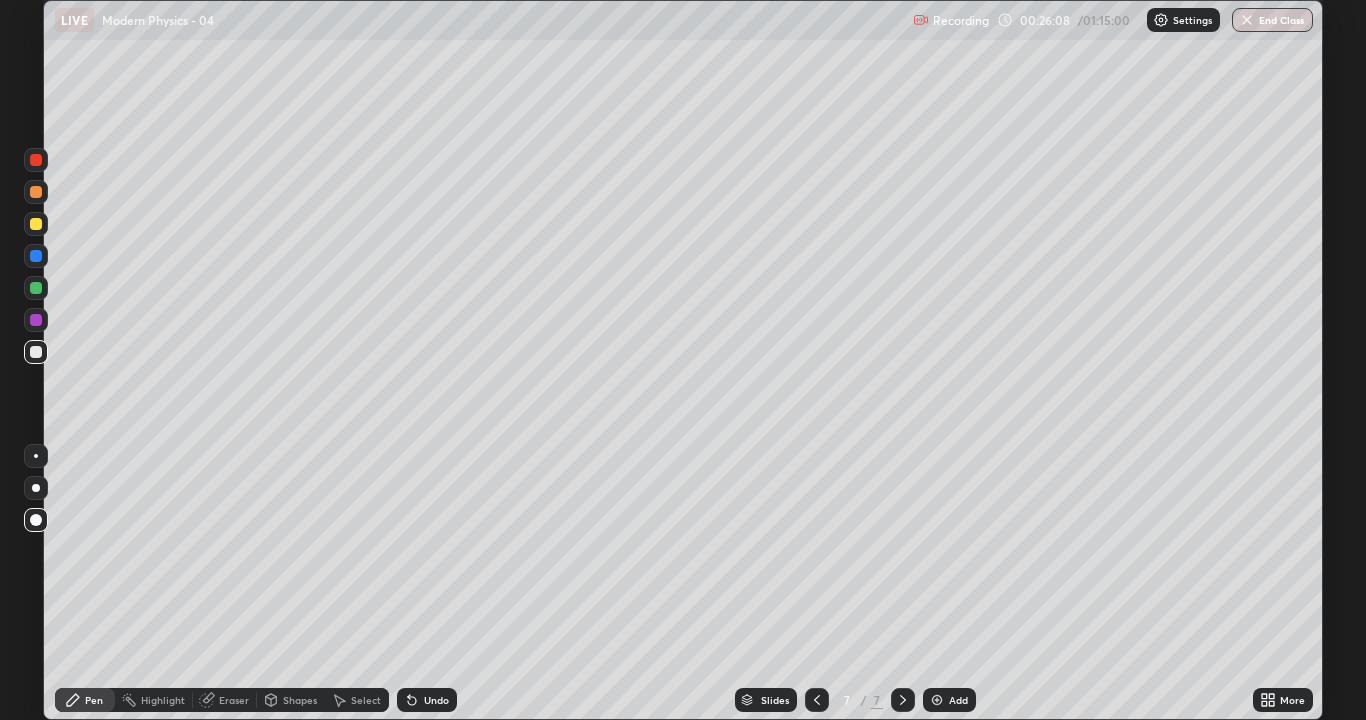 click at bounding box center [36, 224] 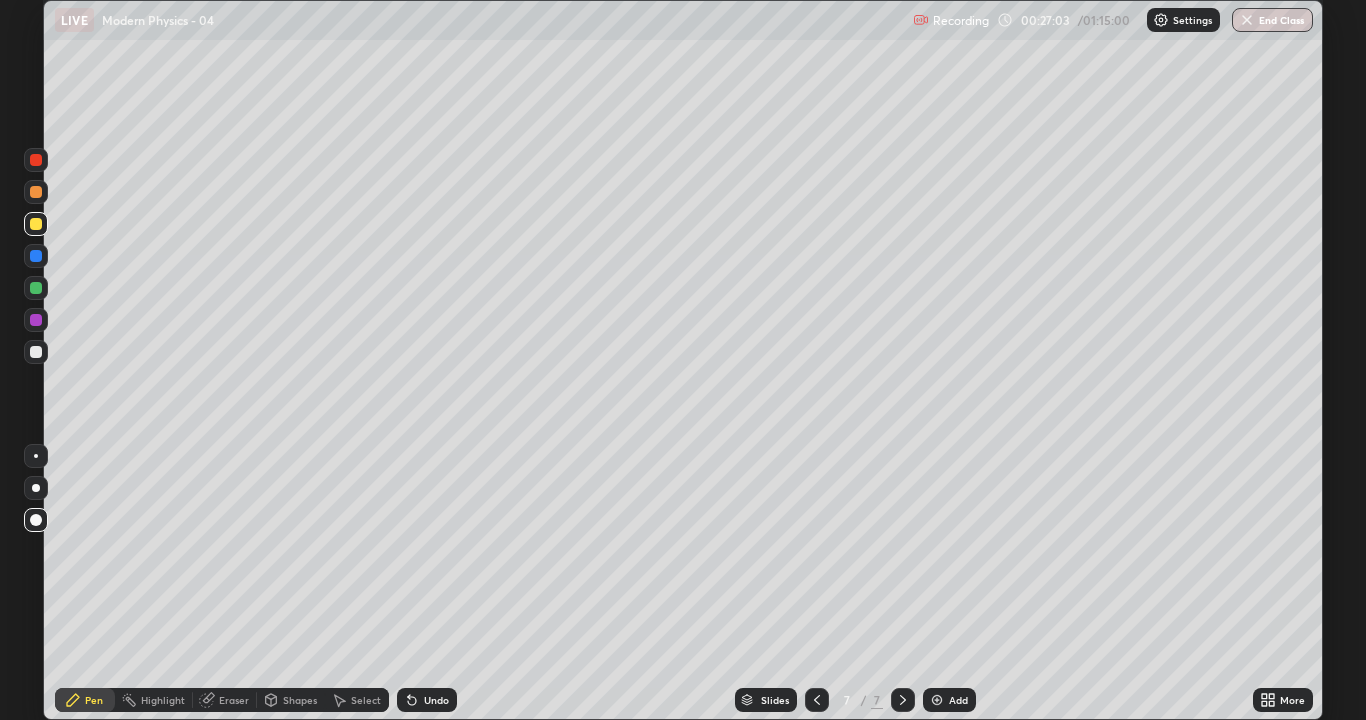 click on "Undo" at bounding box center (427, 700) 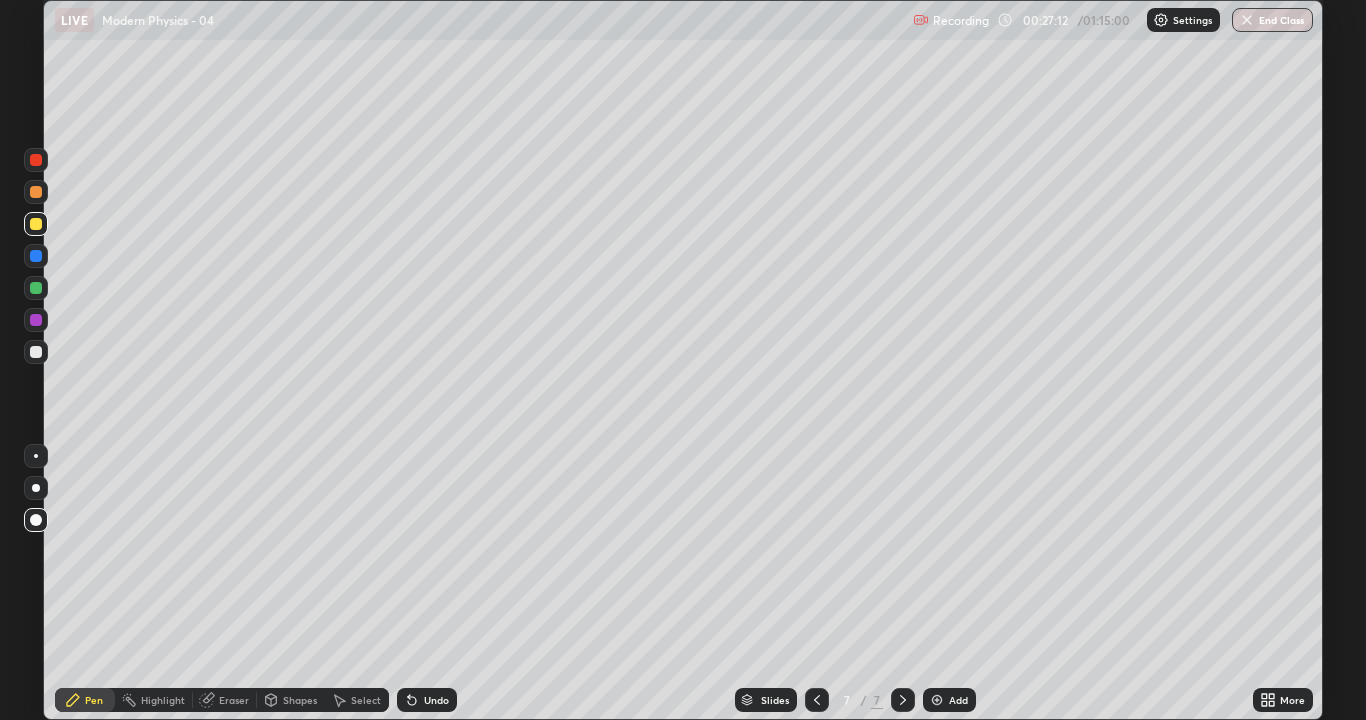 click at bounding box center (36, 352) 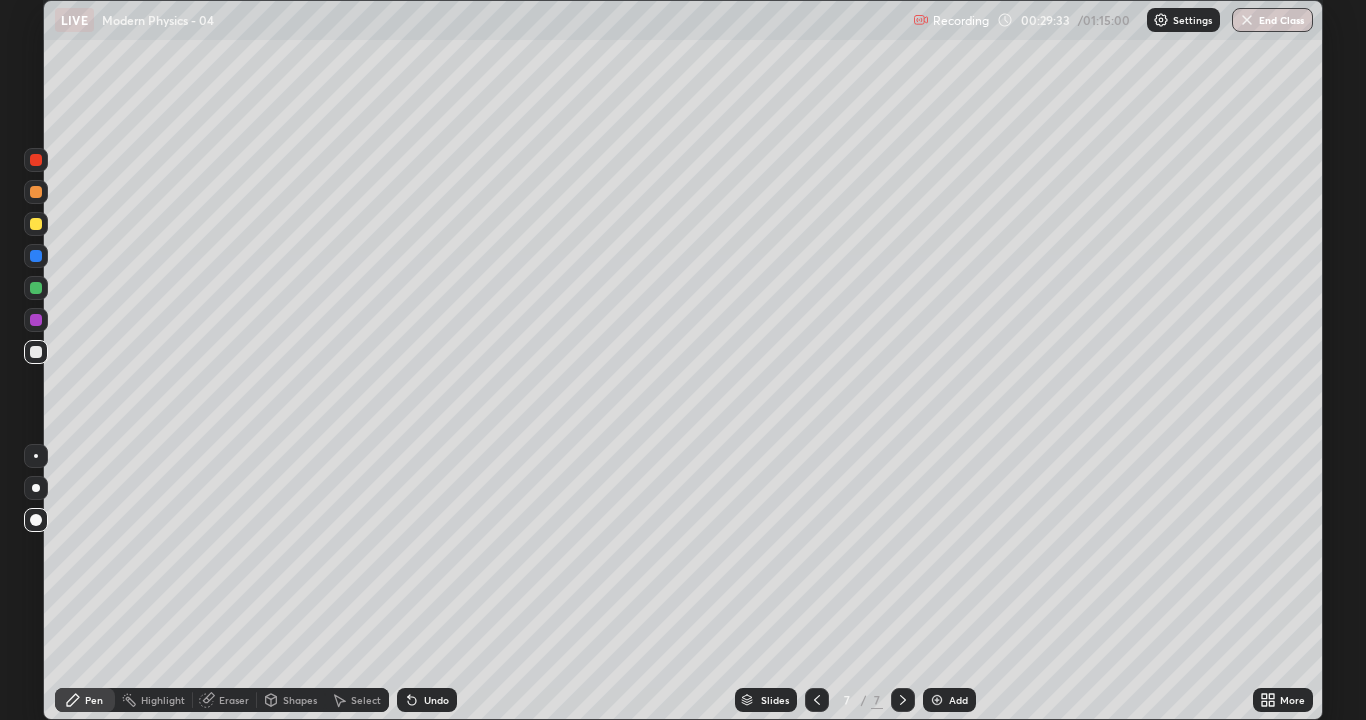 click at bounding box center [937, 700] 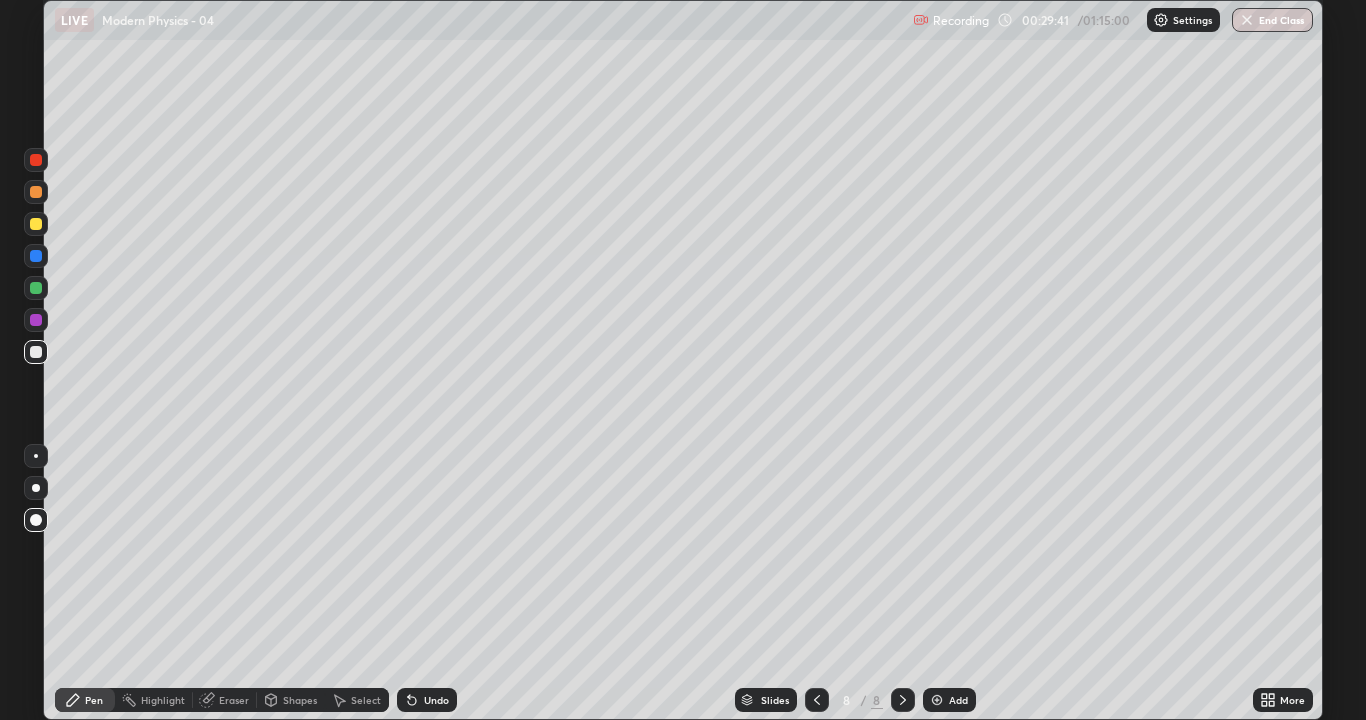 click on "Shapes" at bounding box center (300, 700) 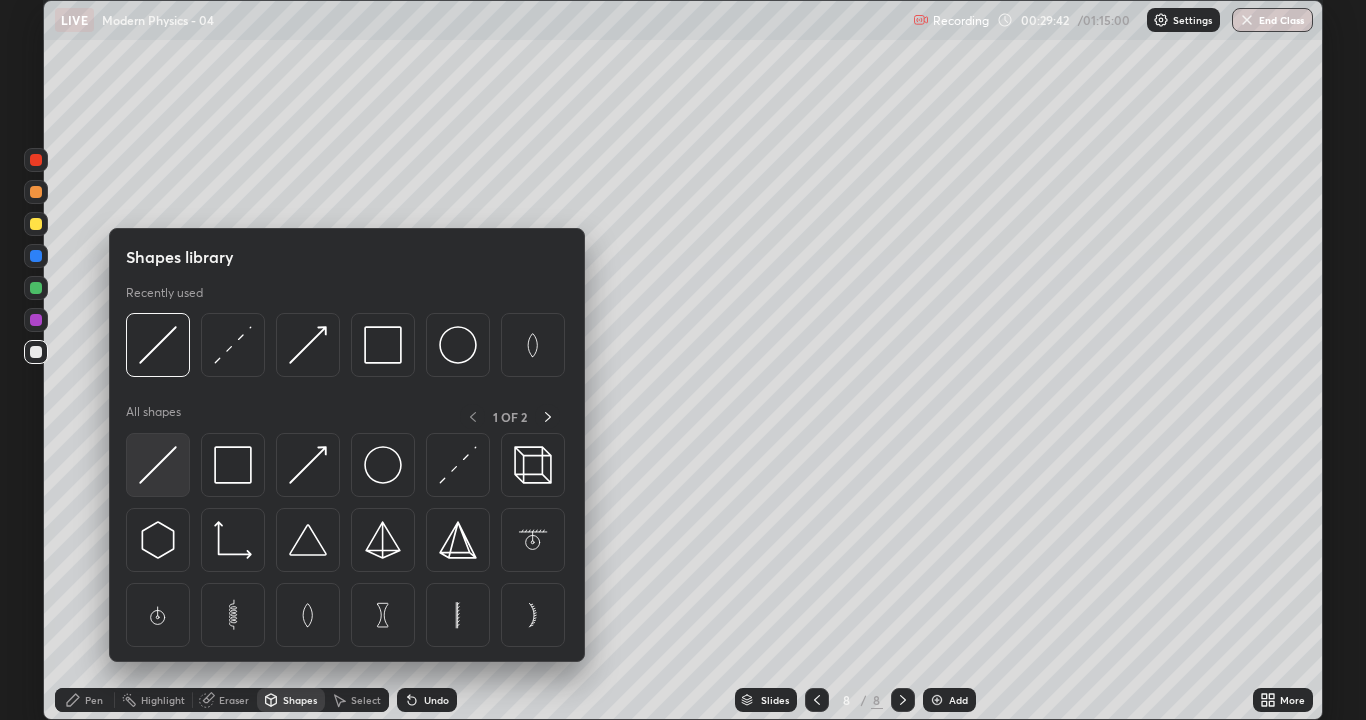 click at bounding box center [158, 465] 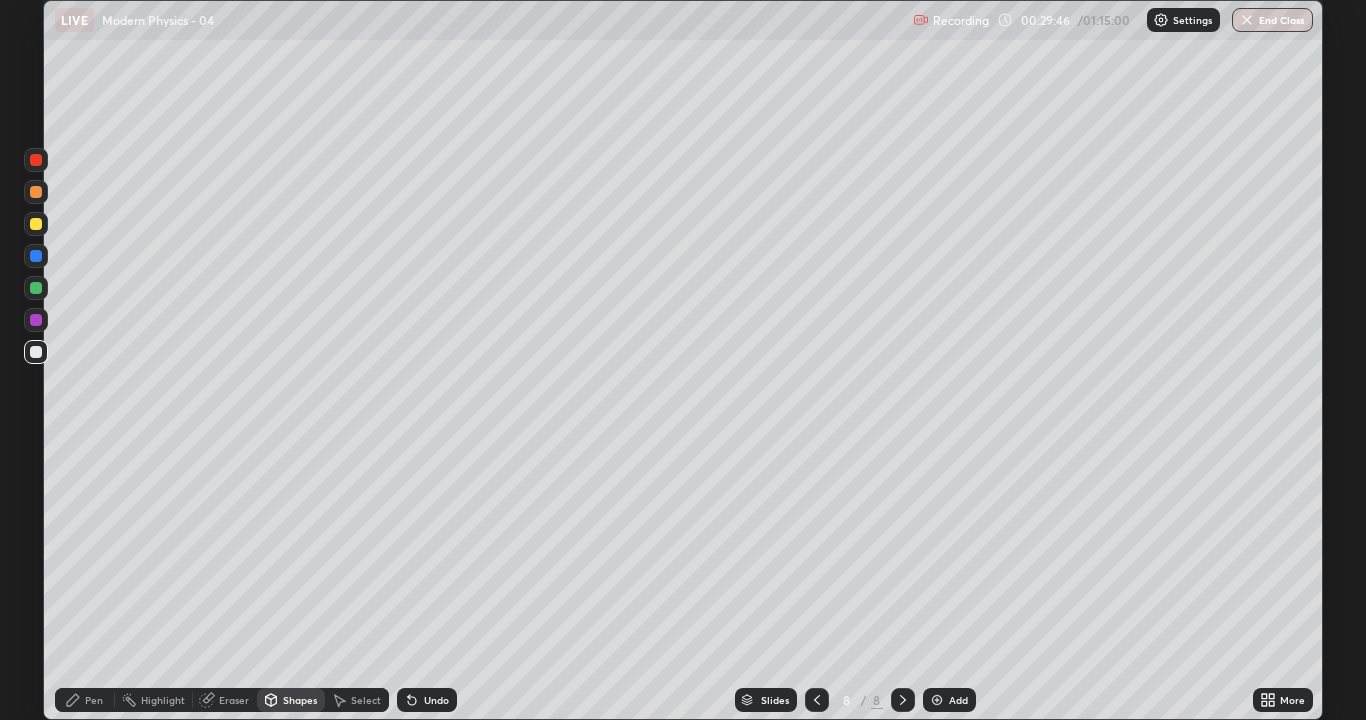 click at bounding box center (36, 224) 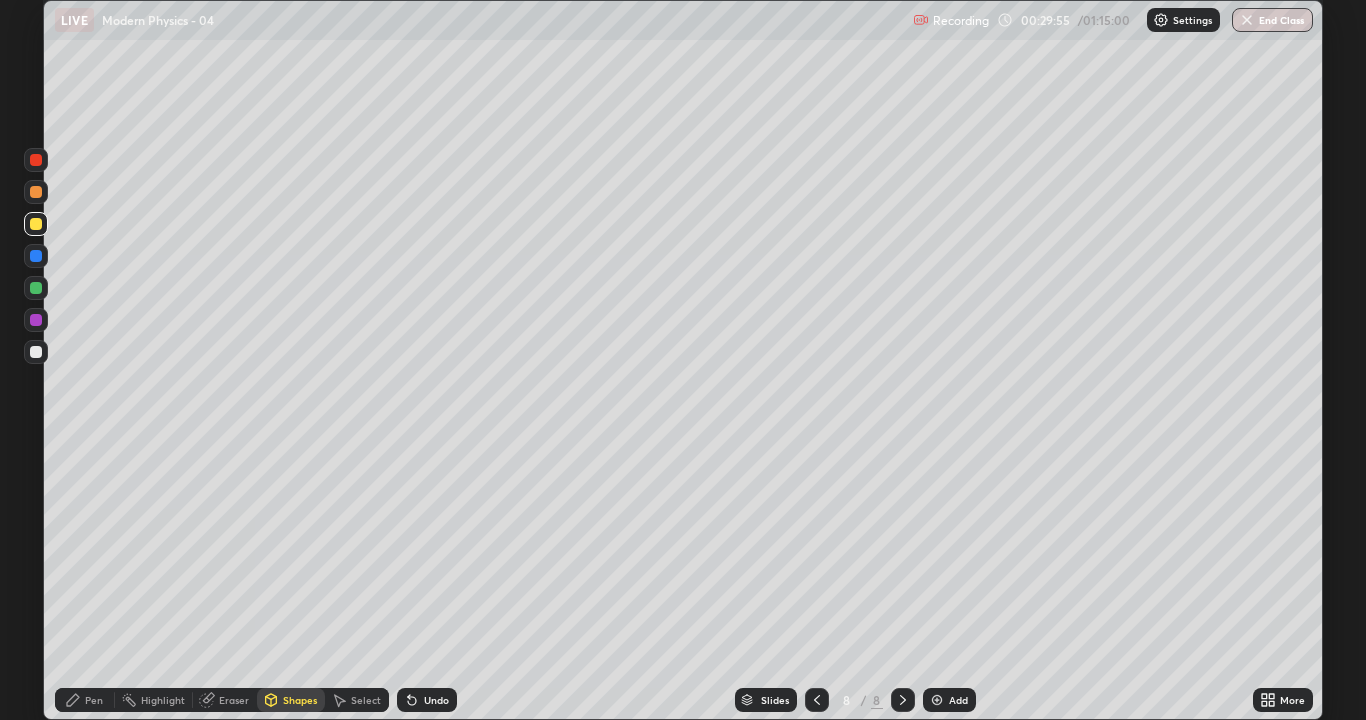 click on "Pen" at bounding box center (94, 700) 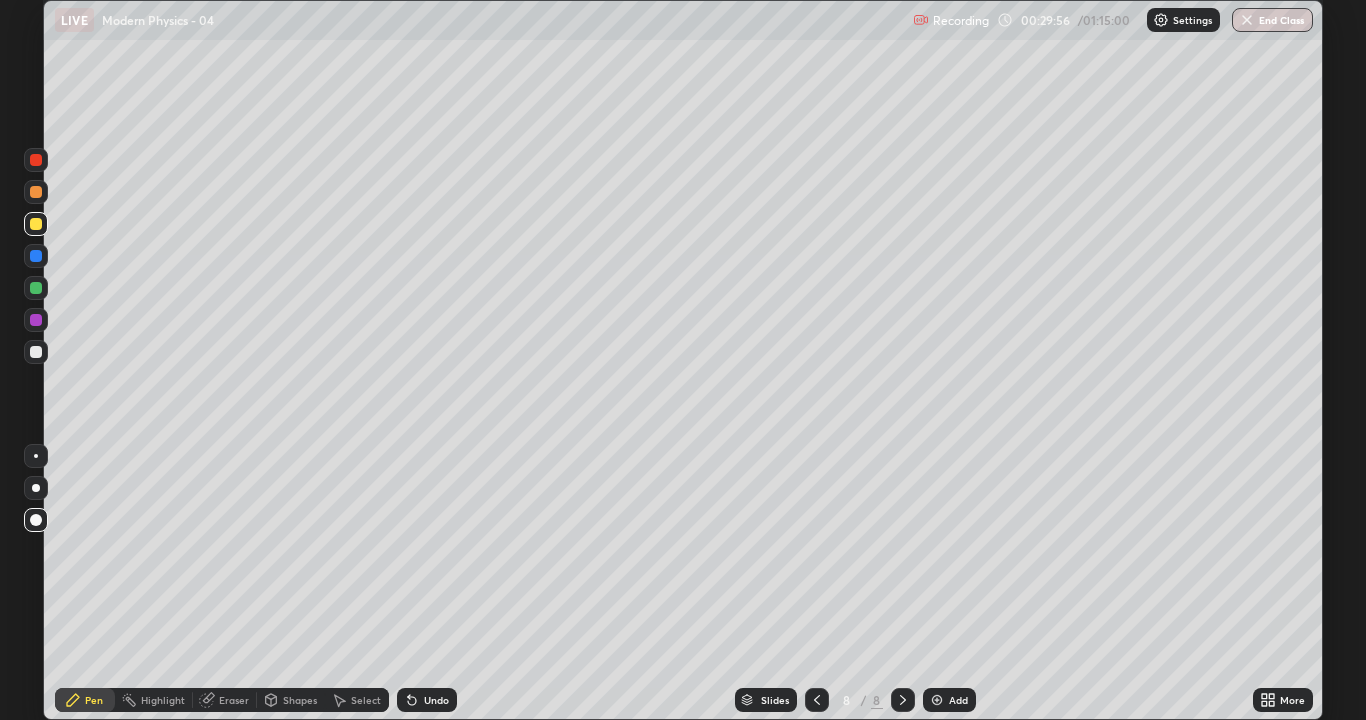 click at bounding box center [36, 352] 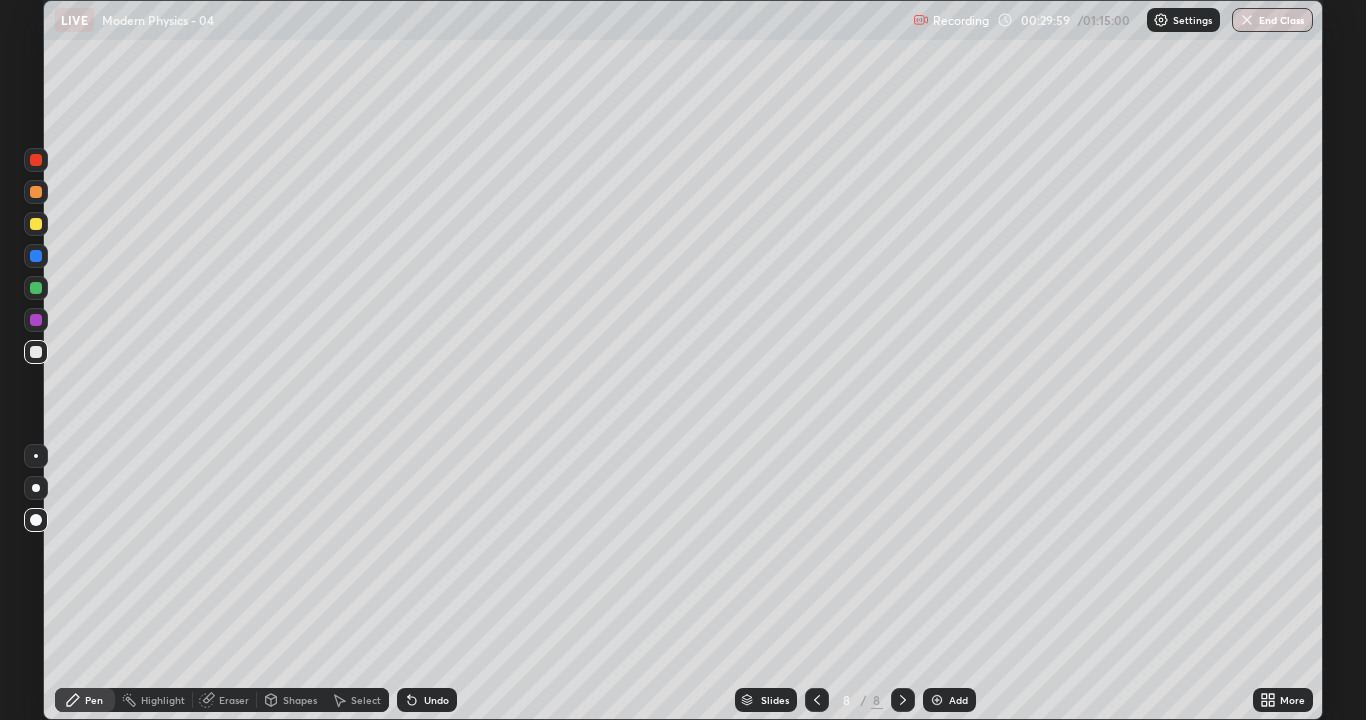 click on "Undo" at bounding box center [427, 700] 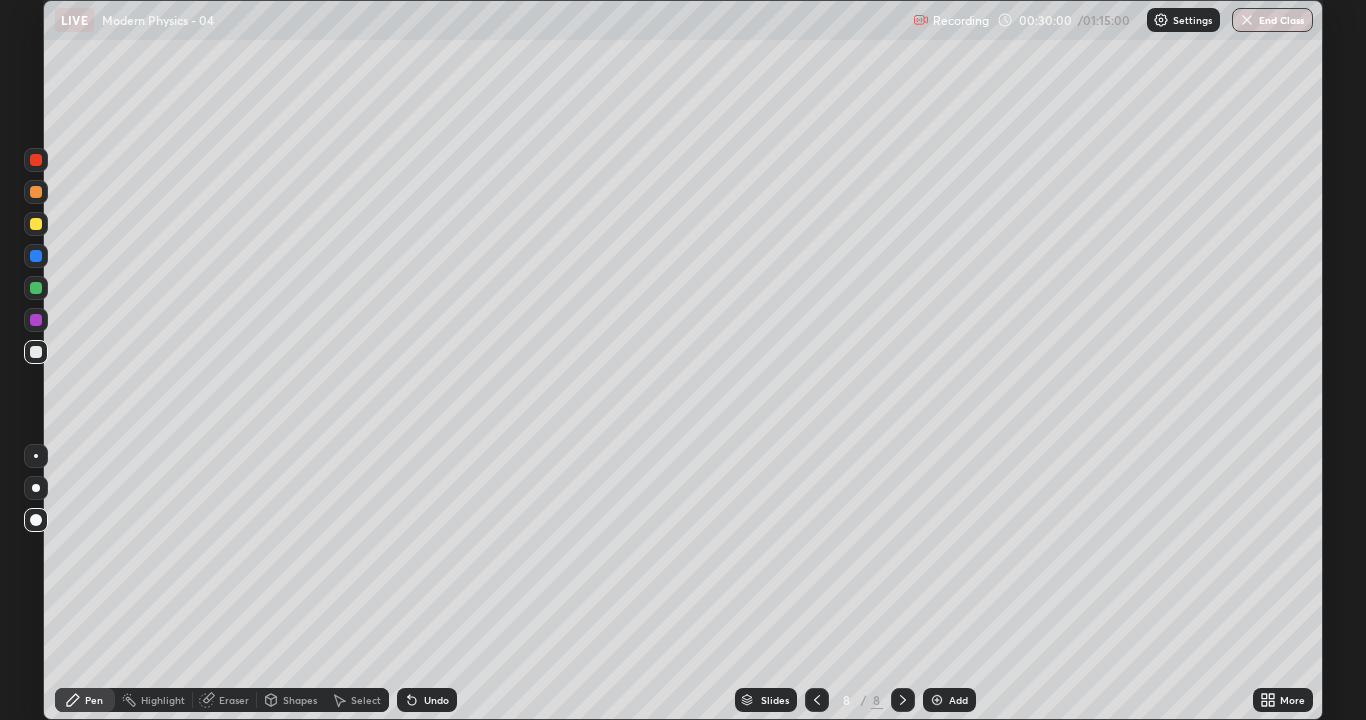 click at bounding box center (36, 224) 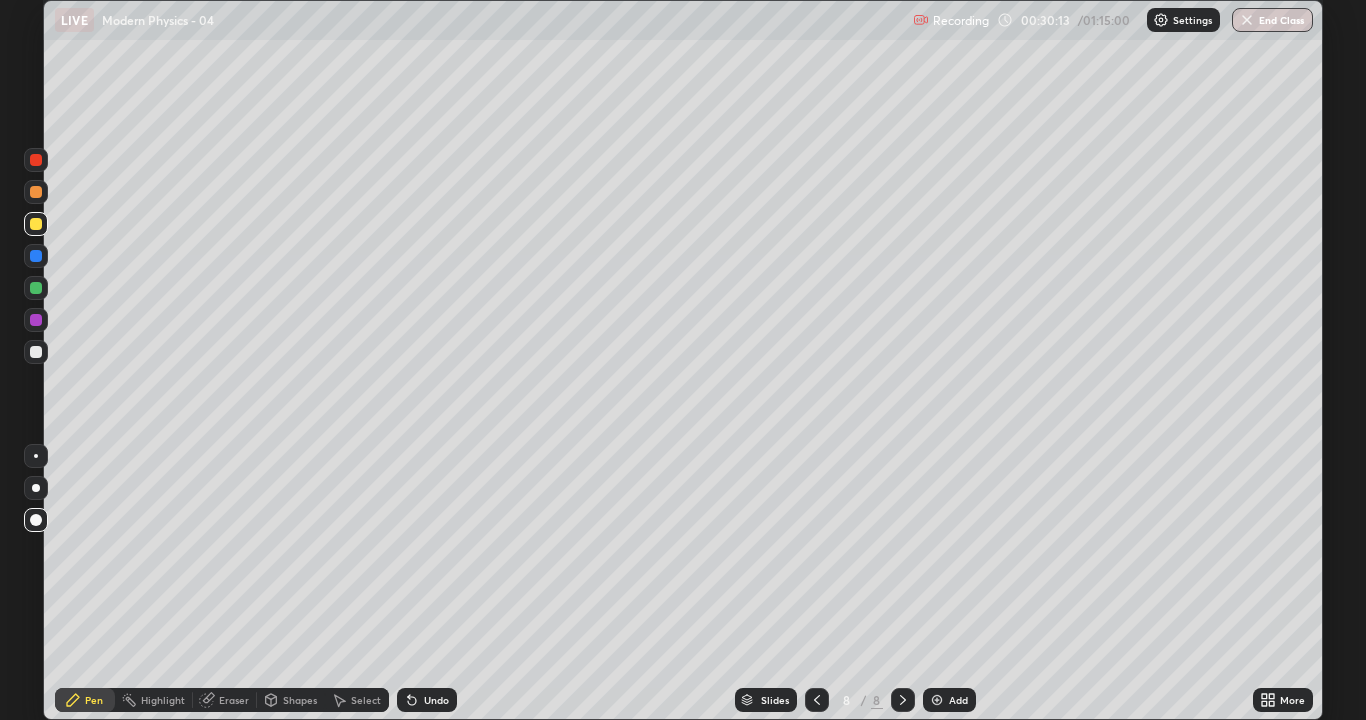 click at bounding box center [36, 160] 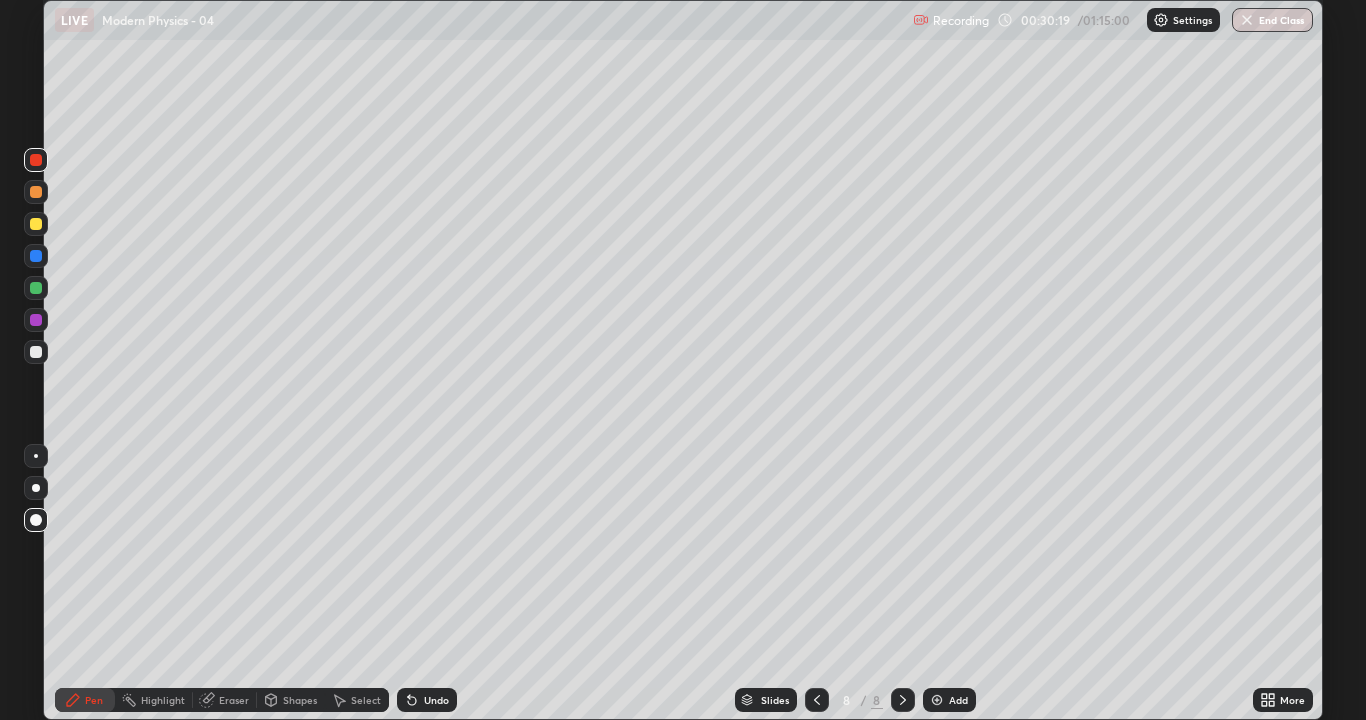 click 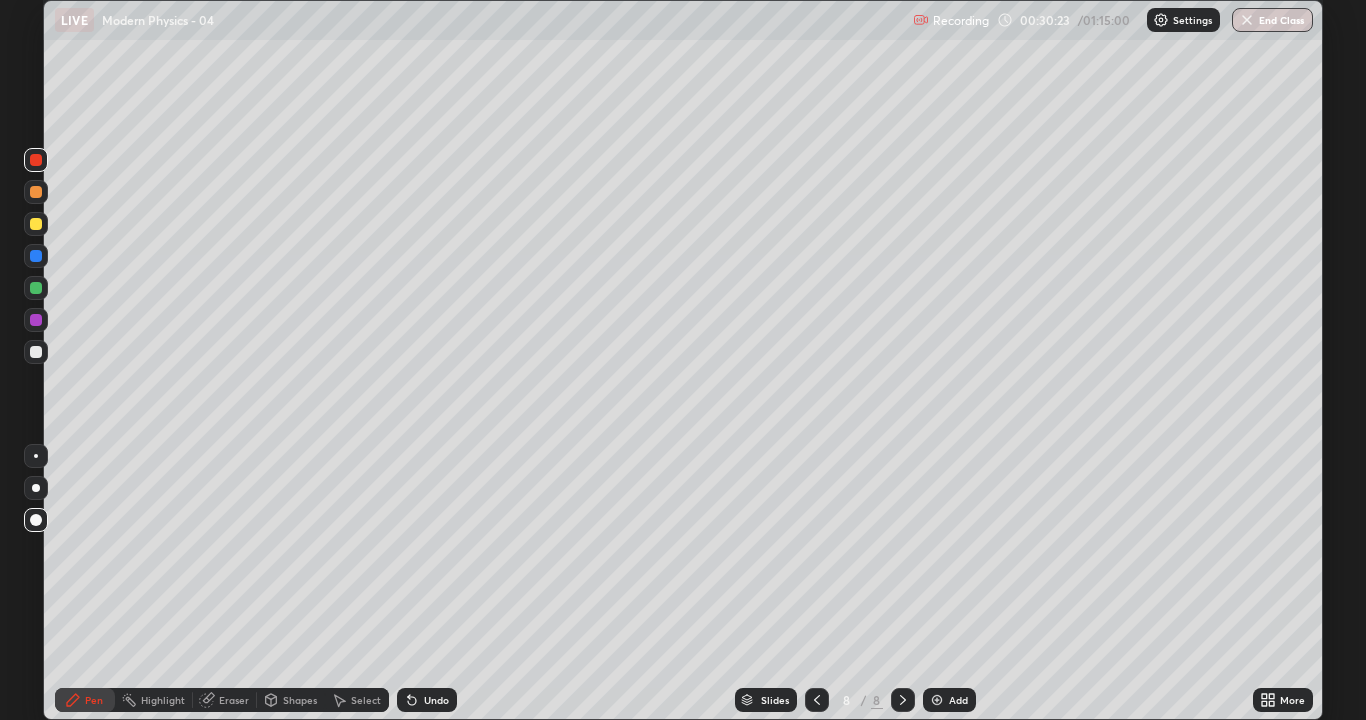 click on "Undo" at bounding box center (436, 700) 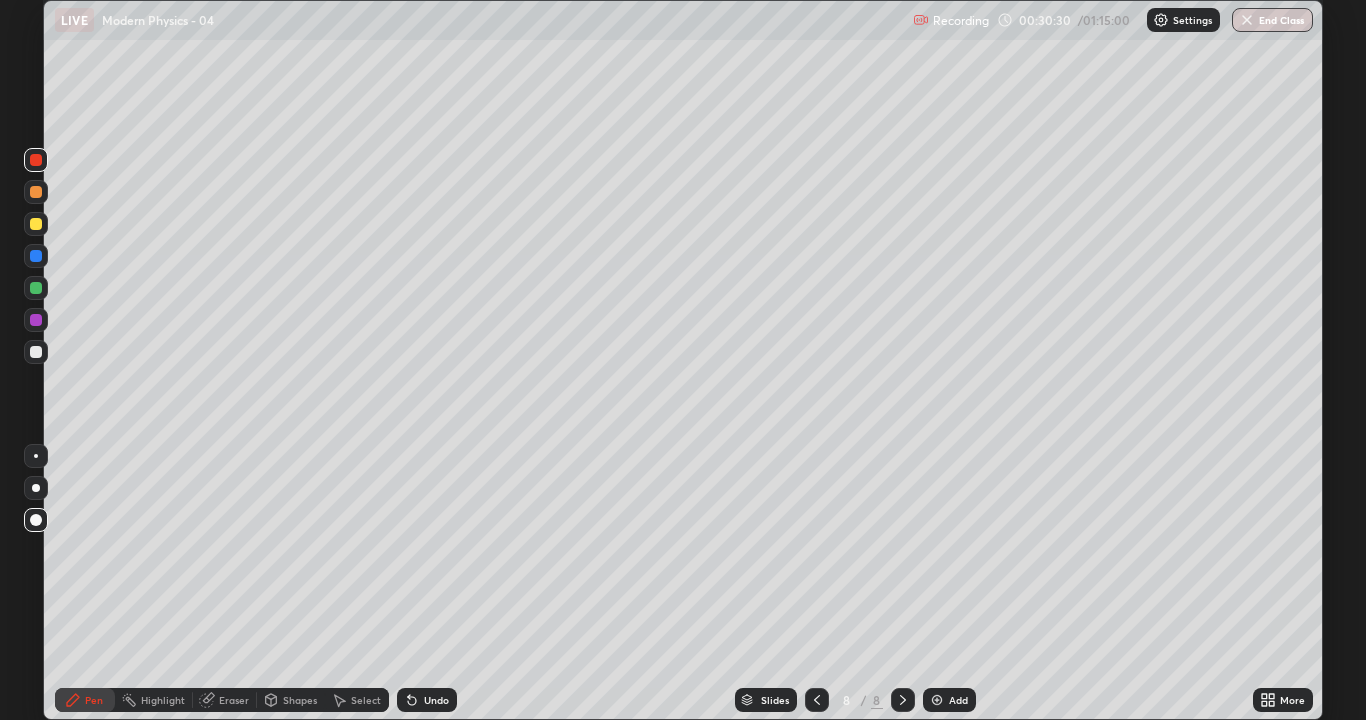 click 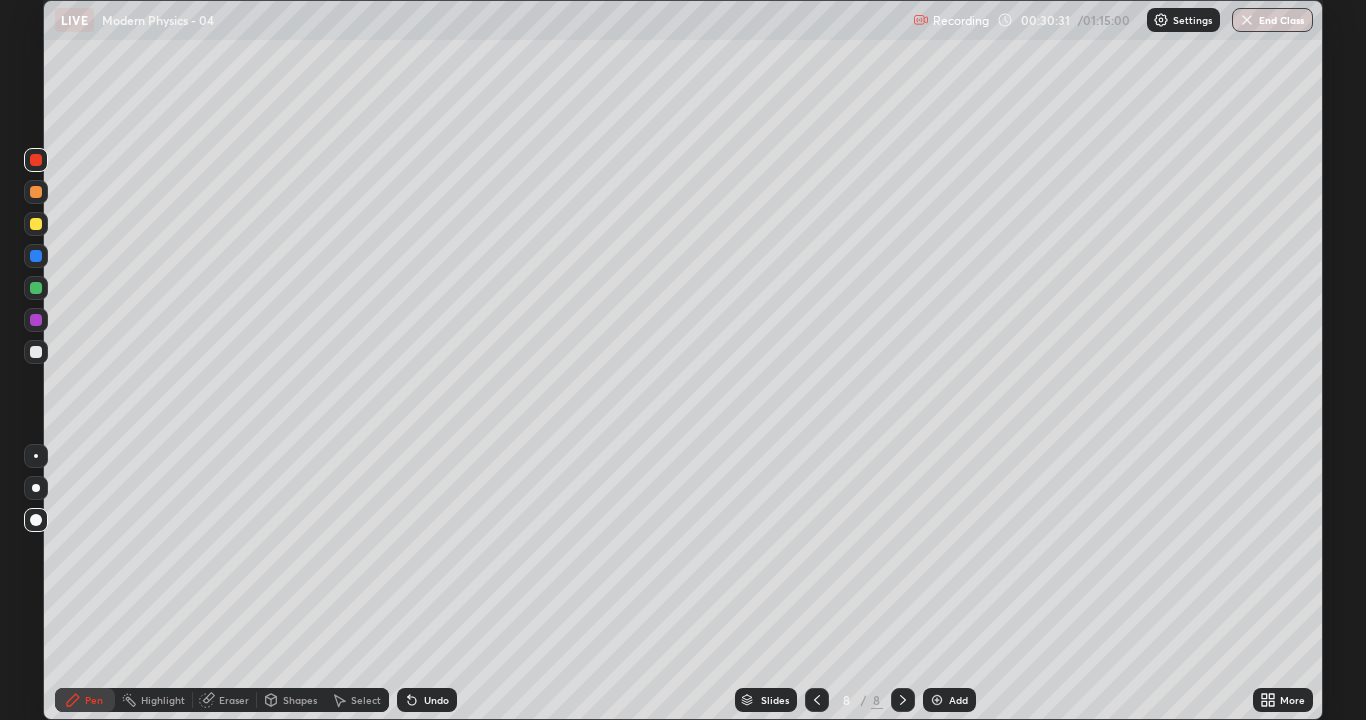 click at bounding box center (36, 520) 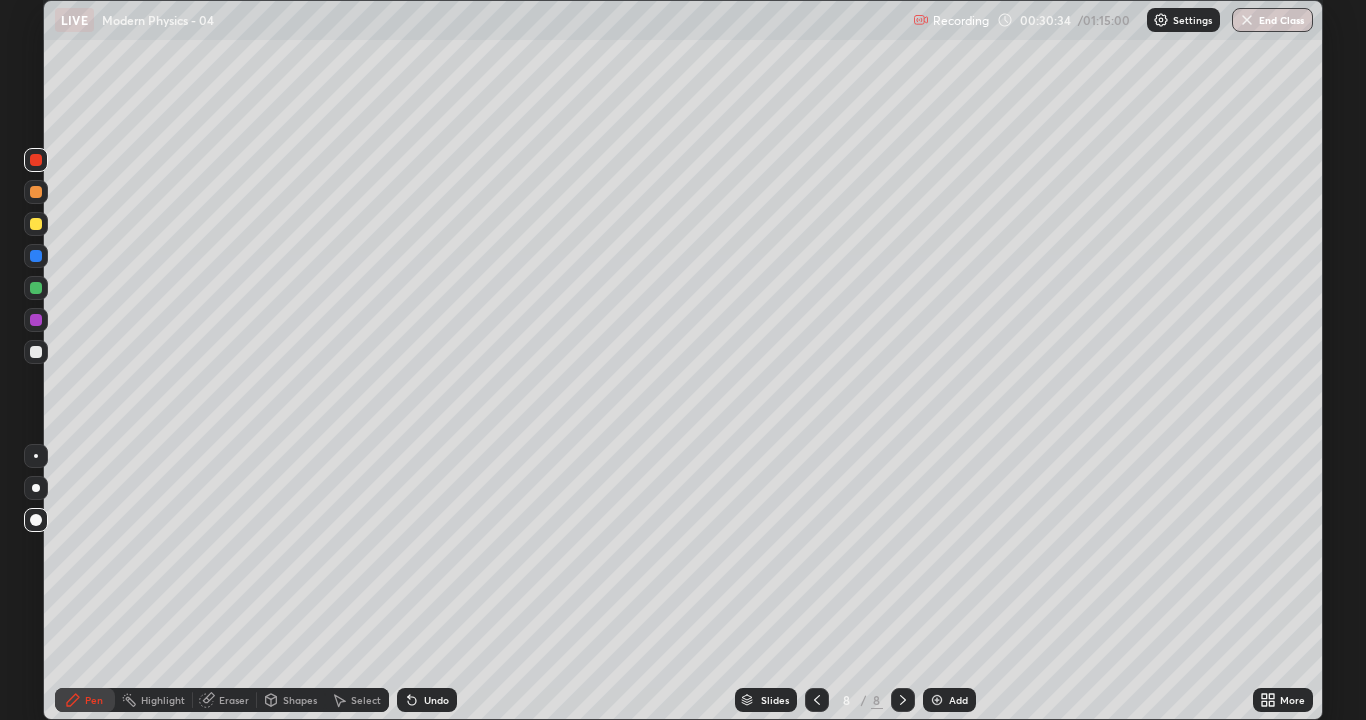 click 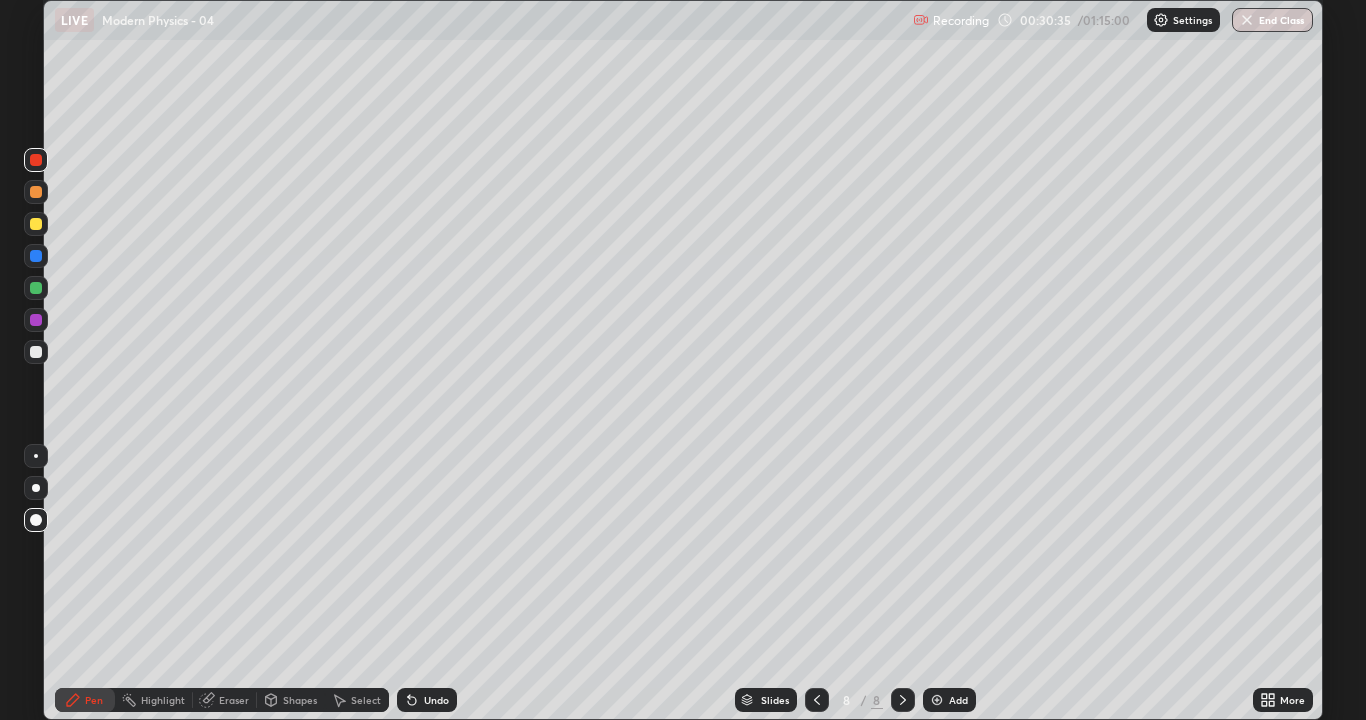 click at bounding box center [36, 352] 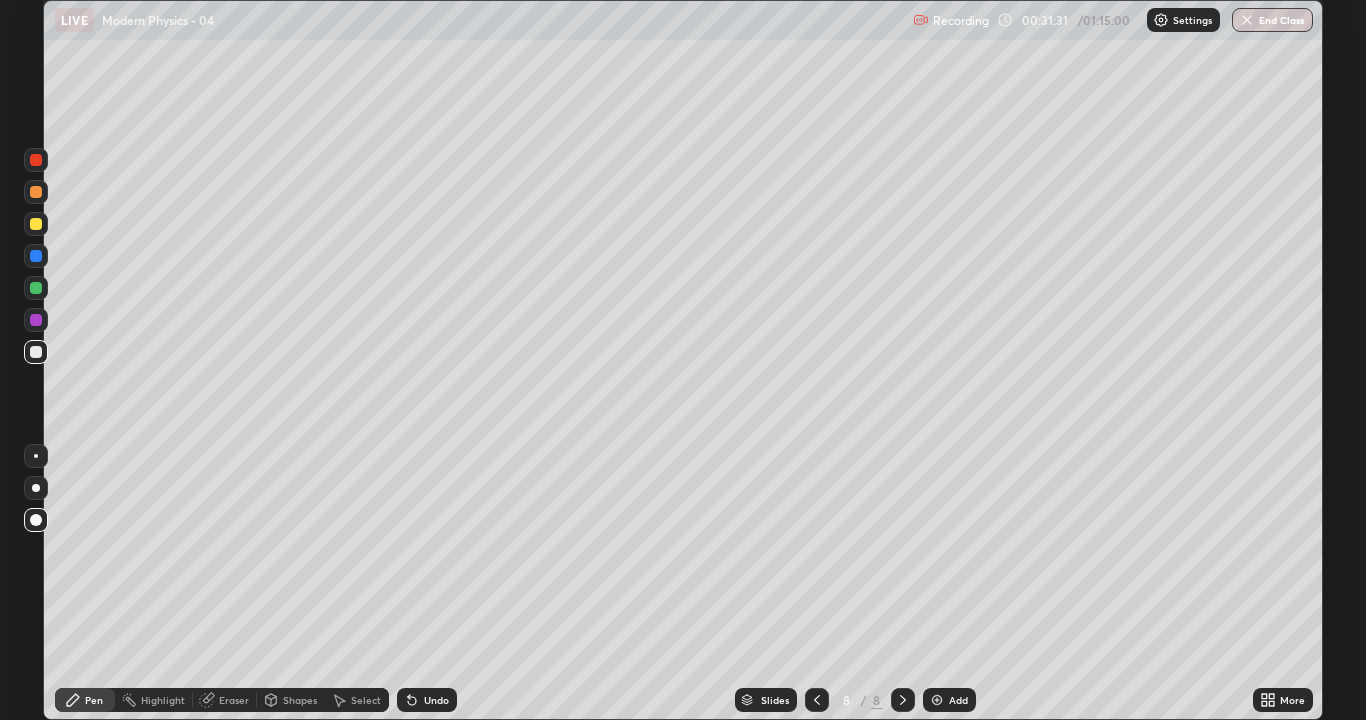 click at bounding box center [36, 352] 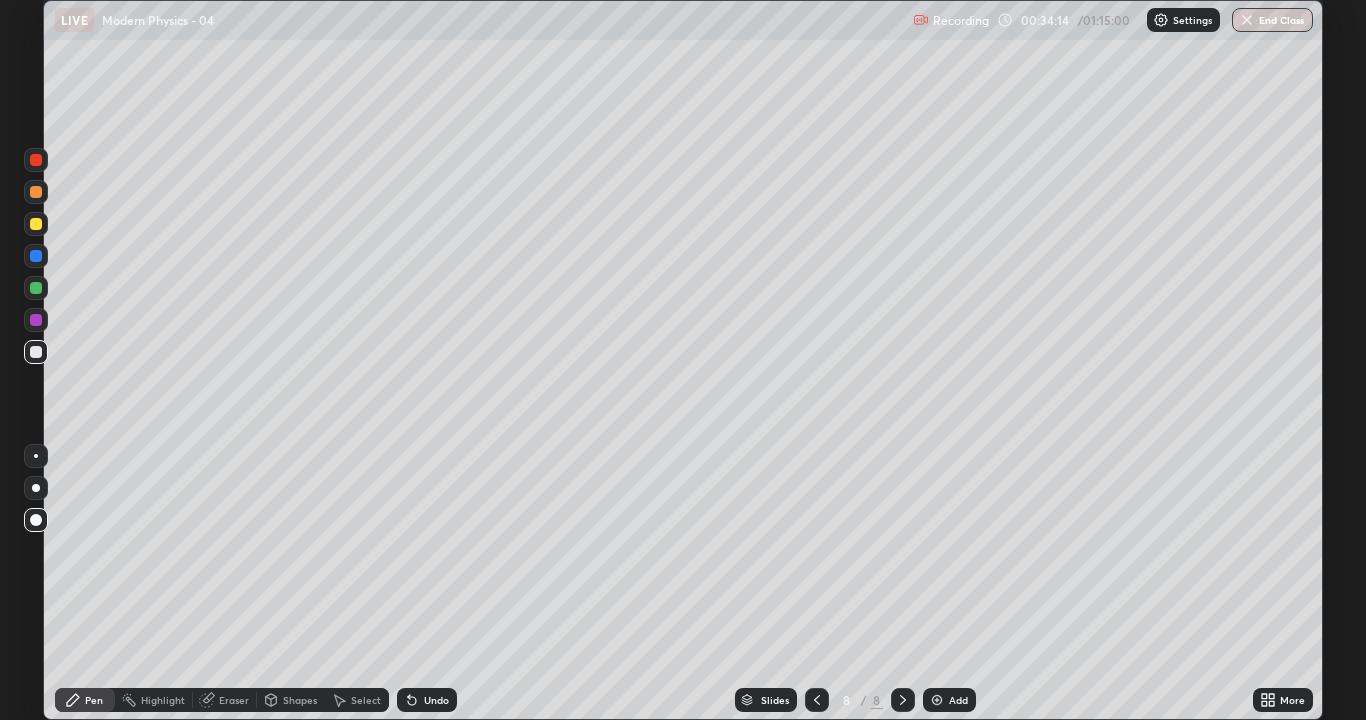 click 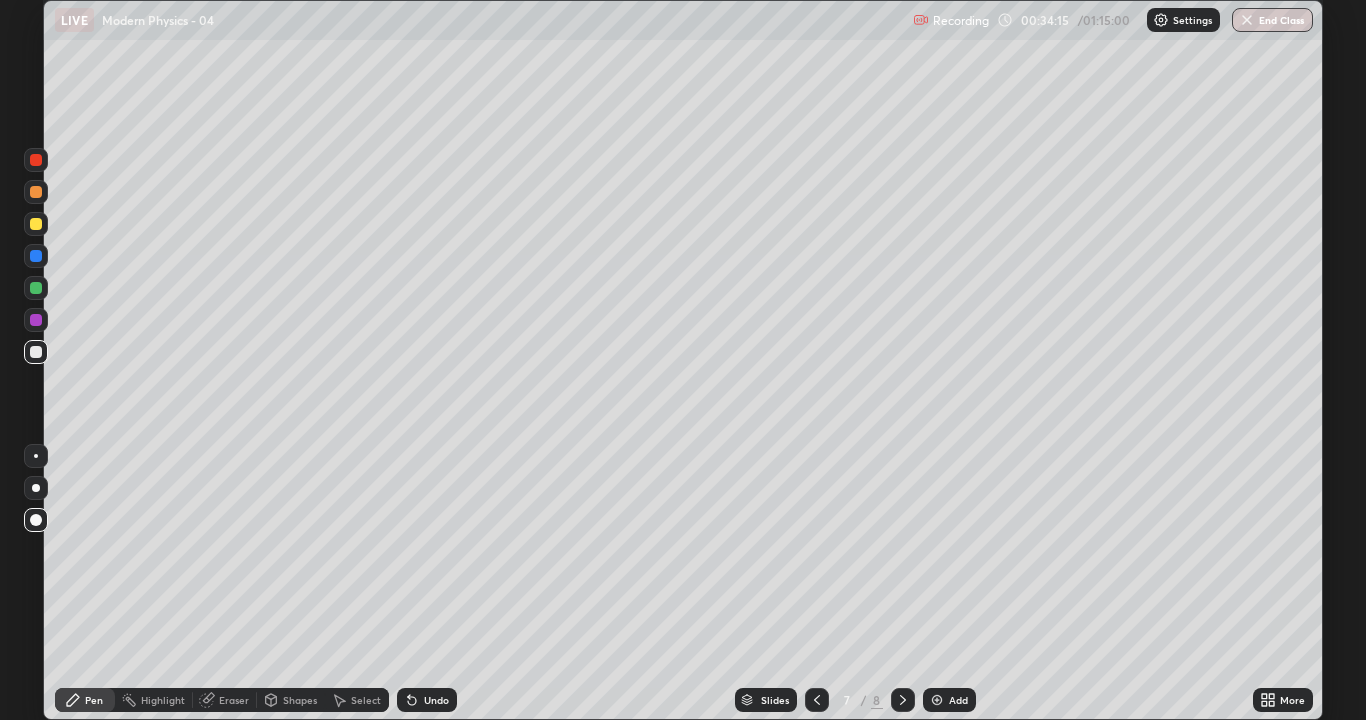 click 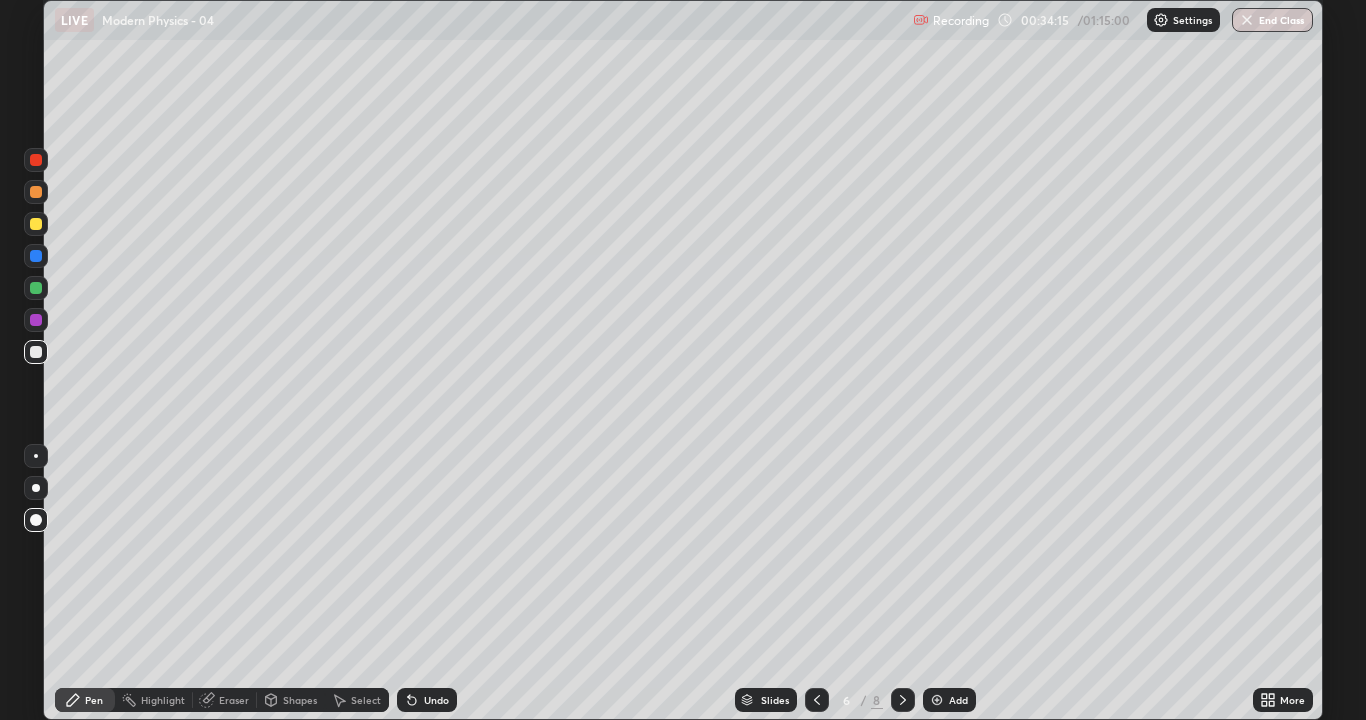 click 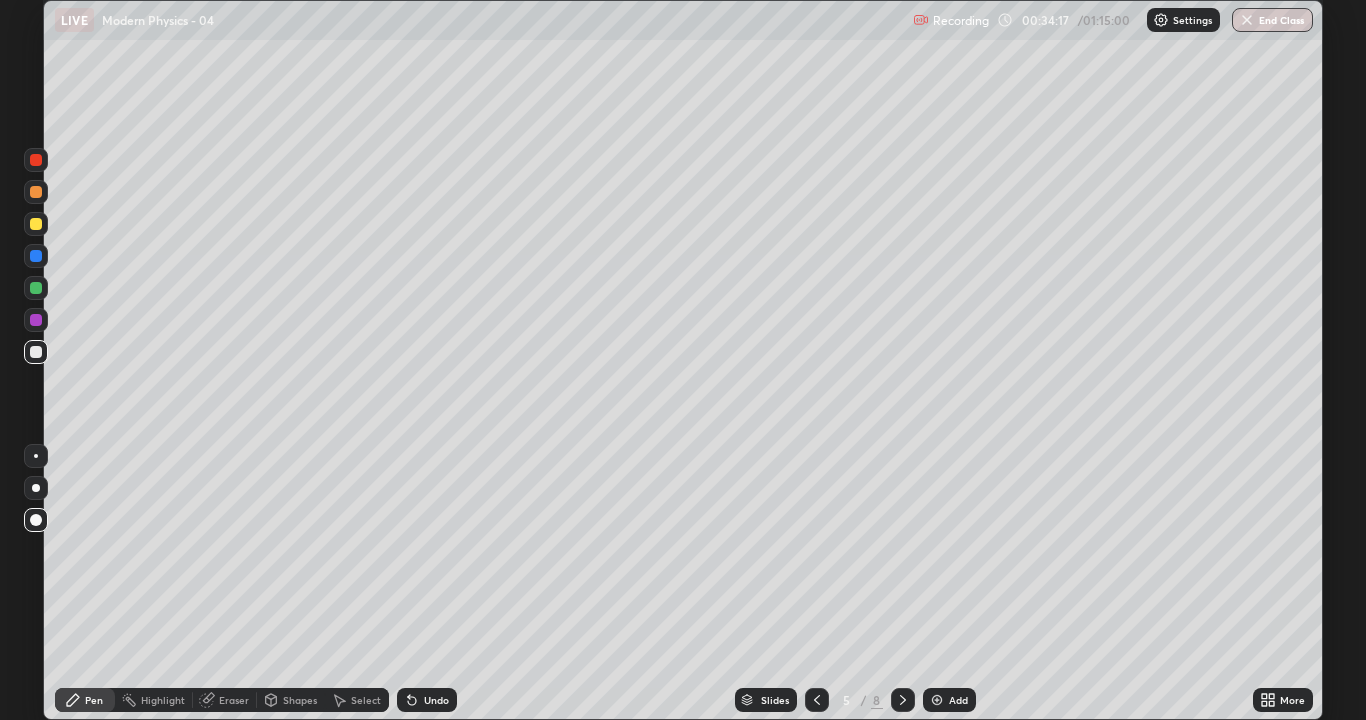 click 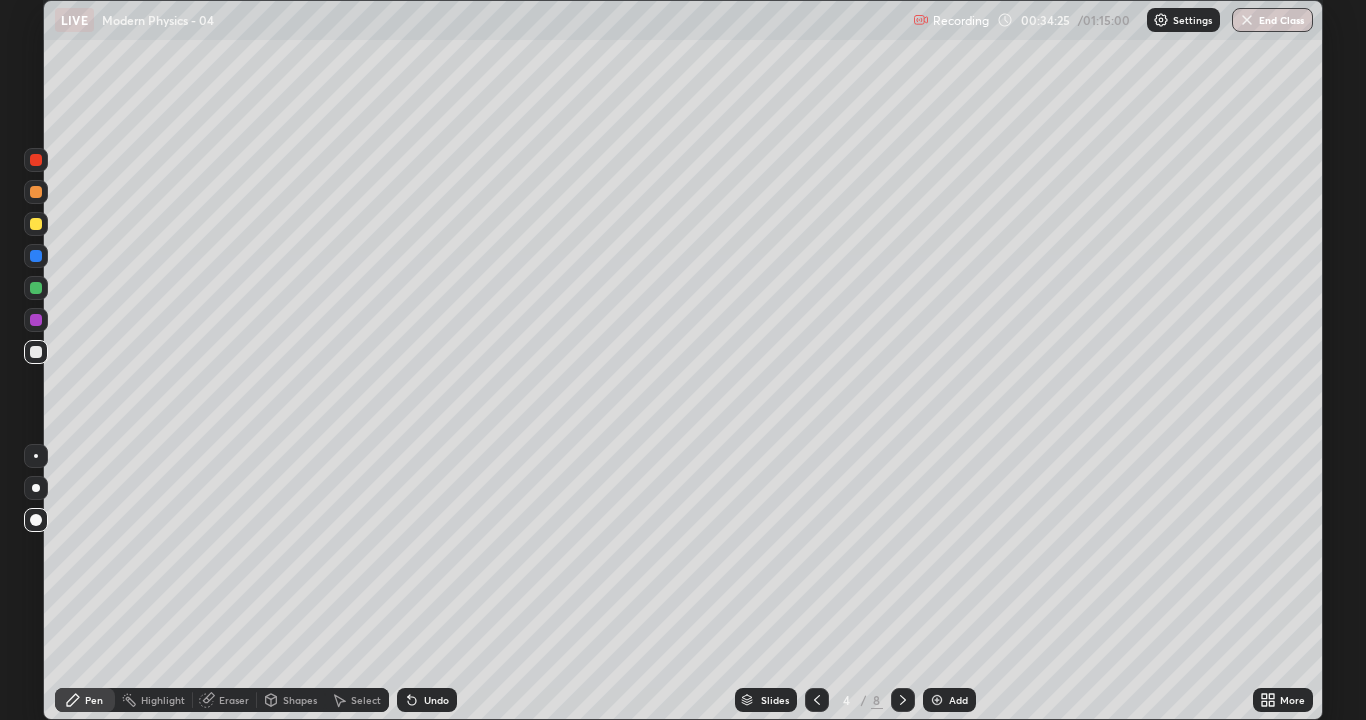 click 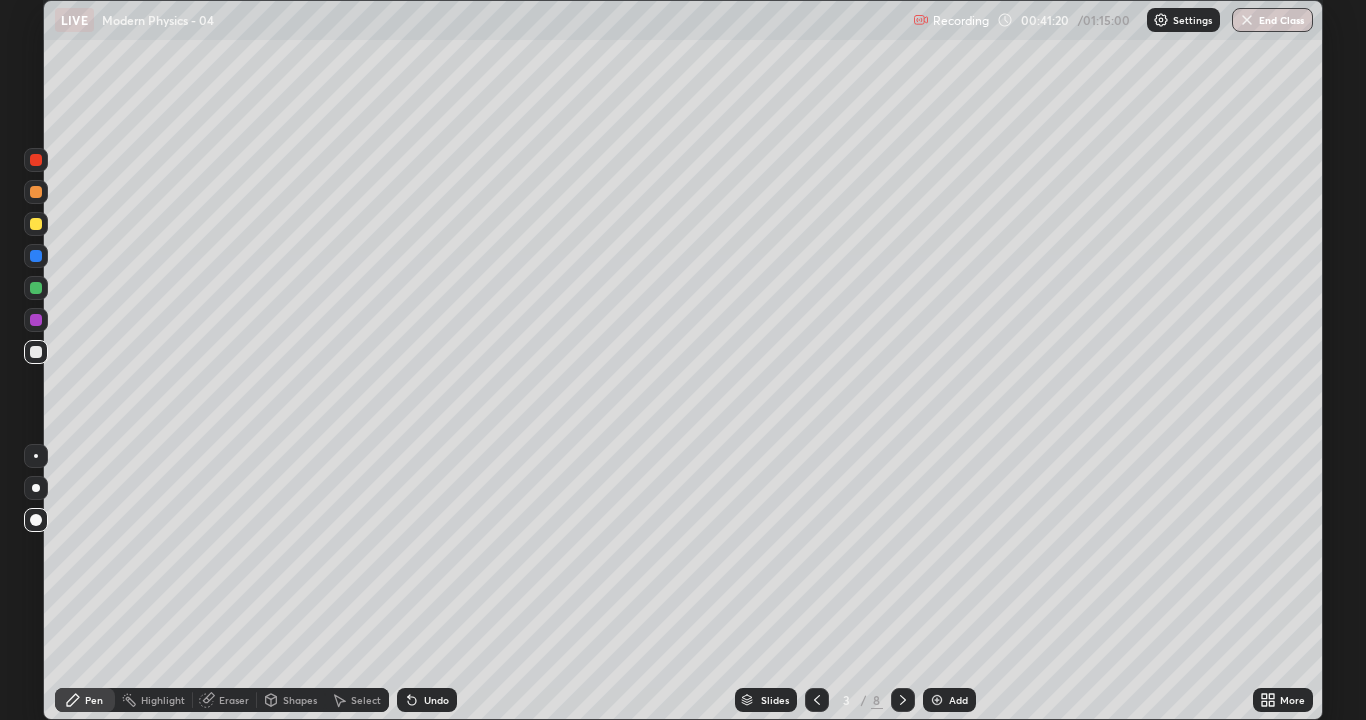 click 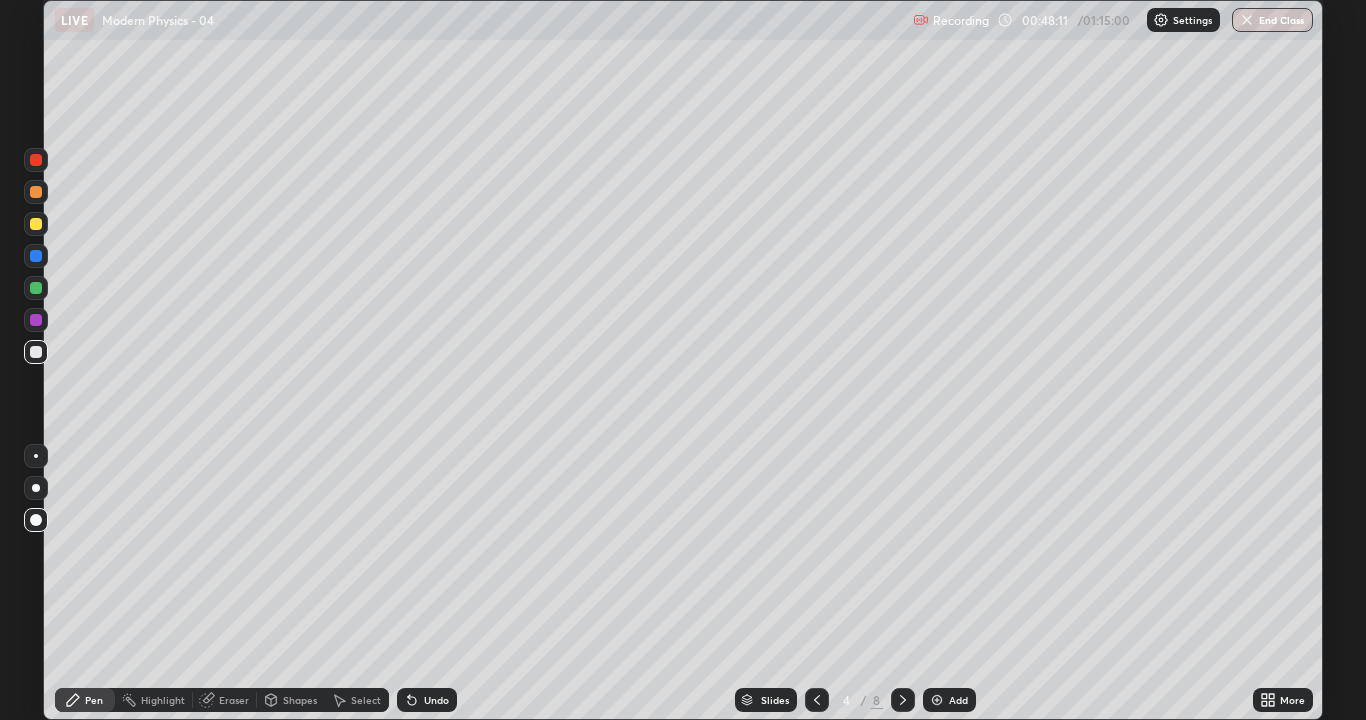 click 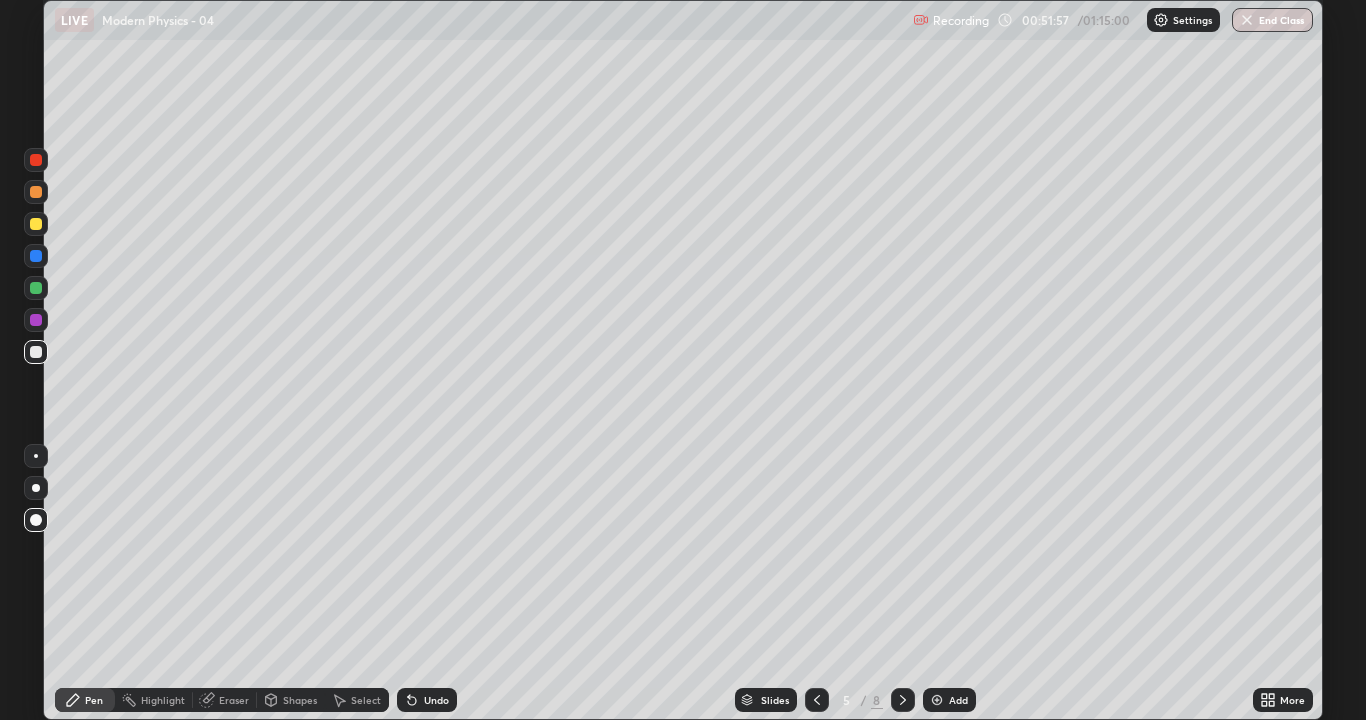 click 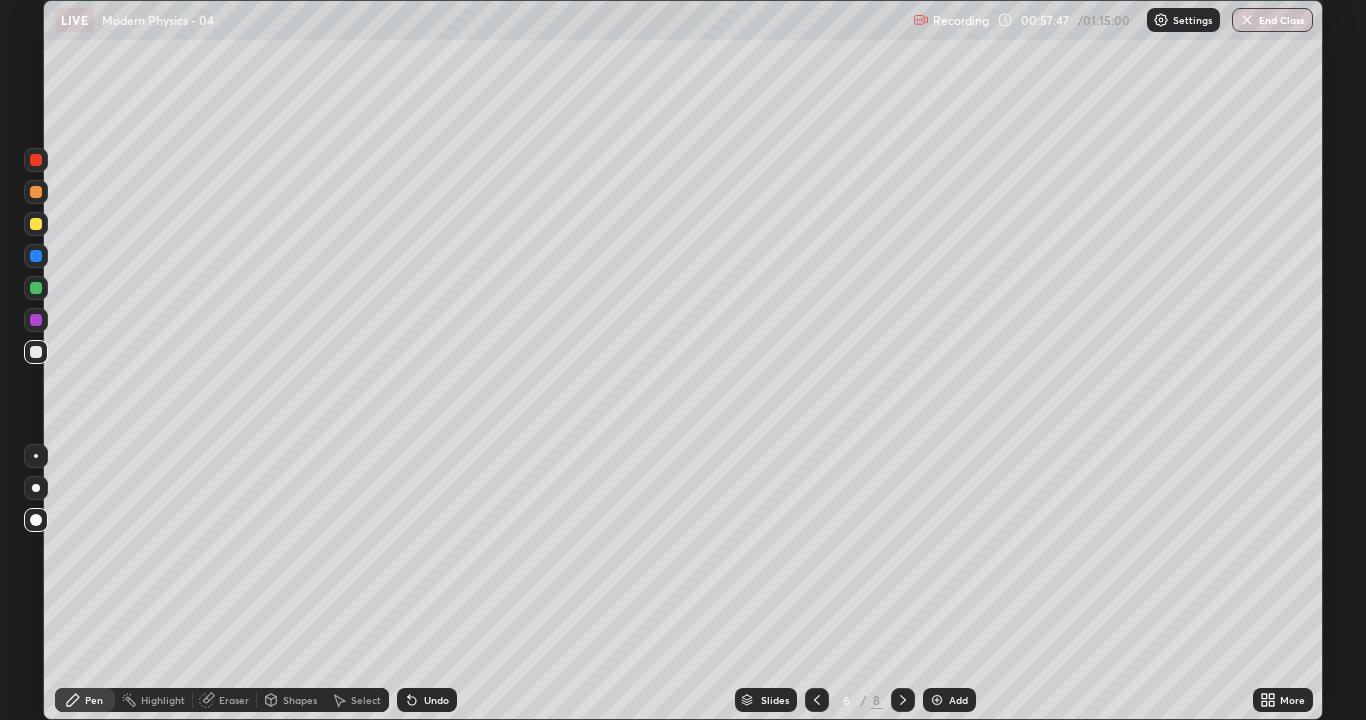 click at bounding box center (903, 700) 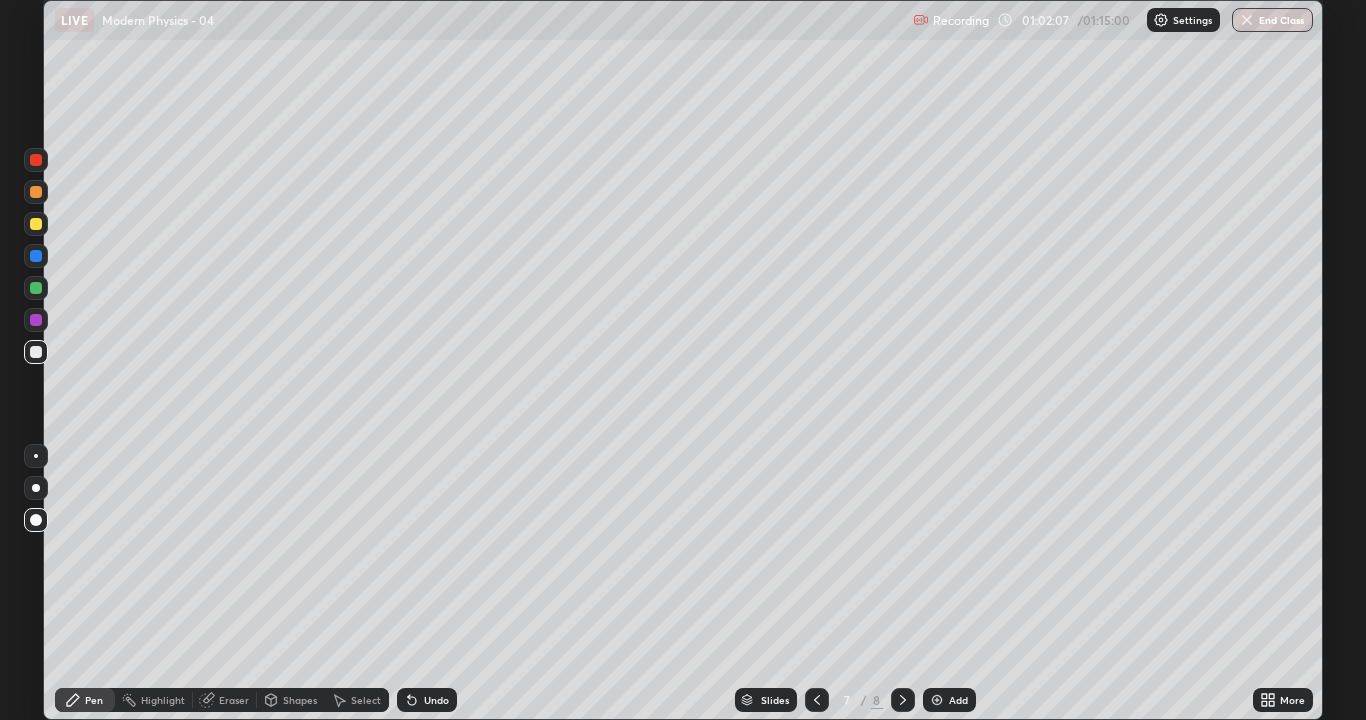 click 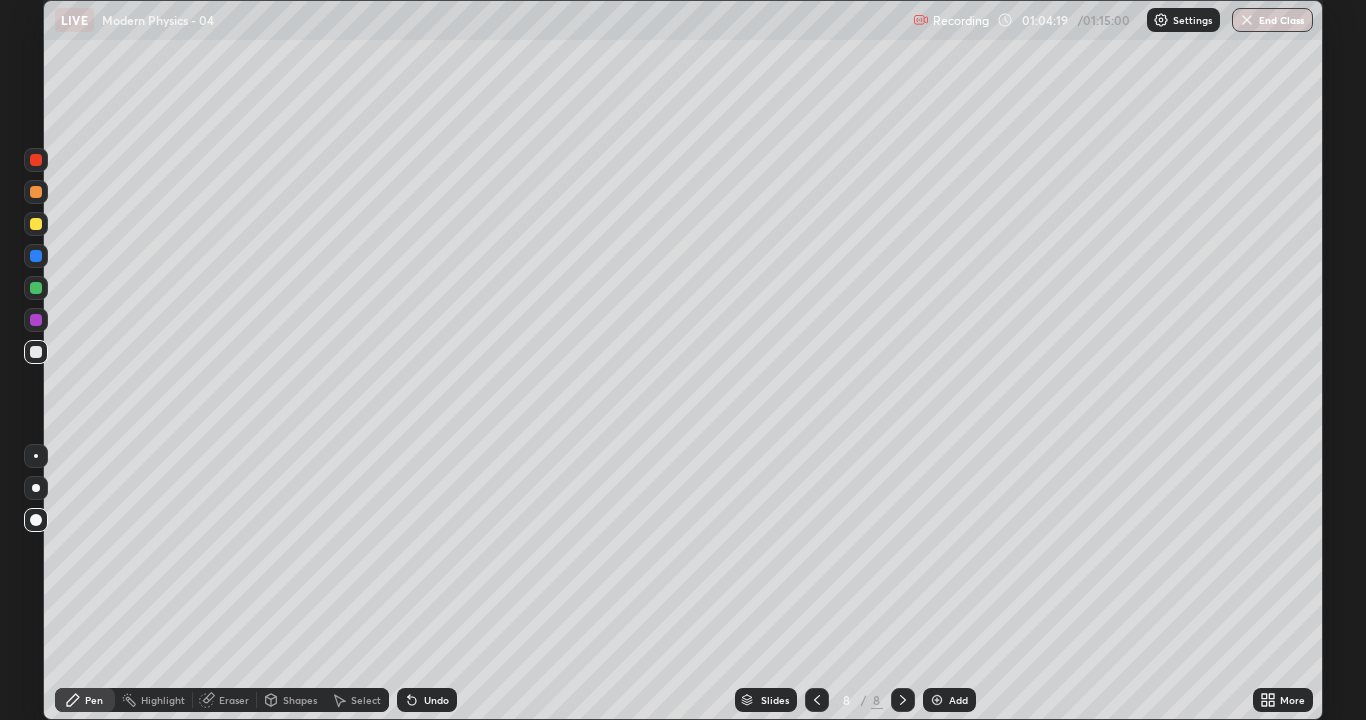 click at bounding box center [36, 352] 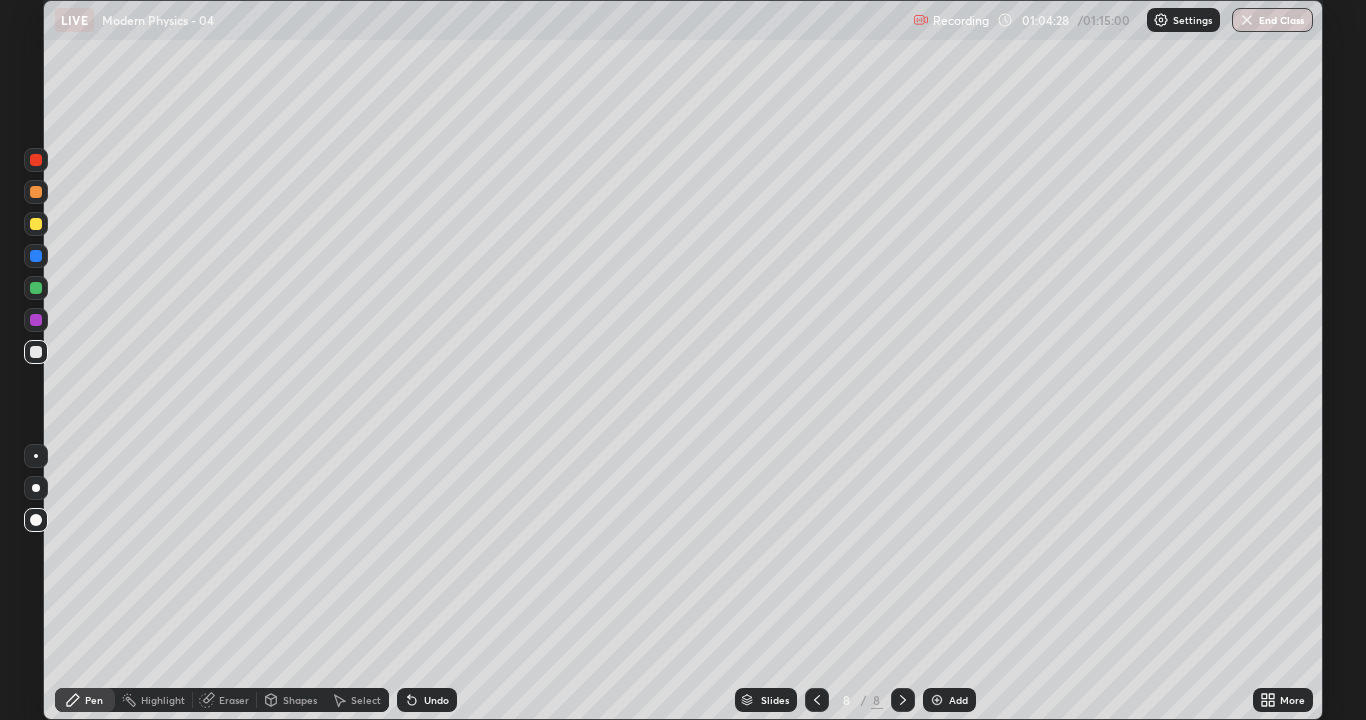 click on "Eraser" at bounding box center [234, 700] 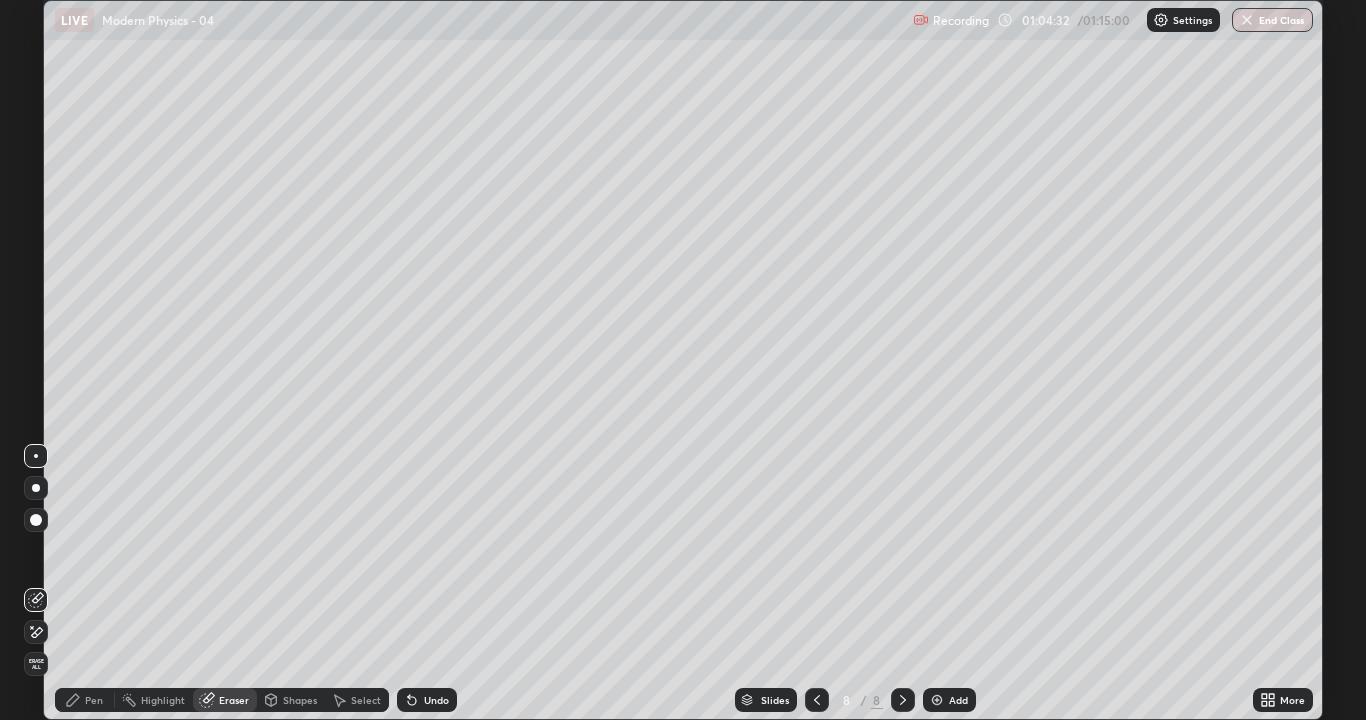 click on "Pen" at bounding box center [94, 700] 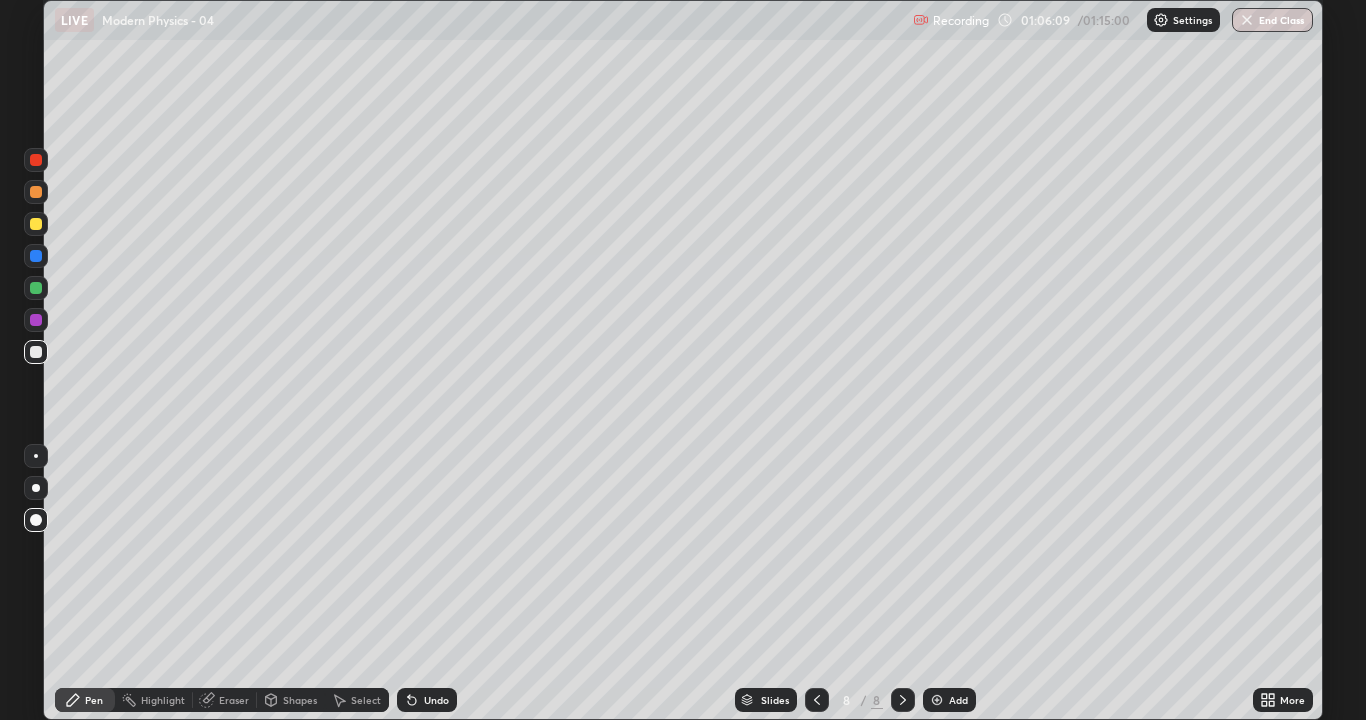 click at bounding box center (937, 700) 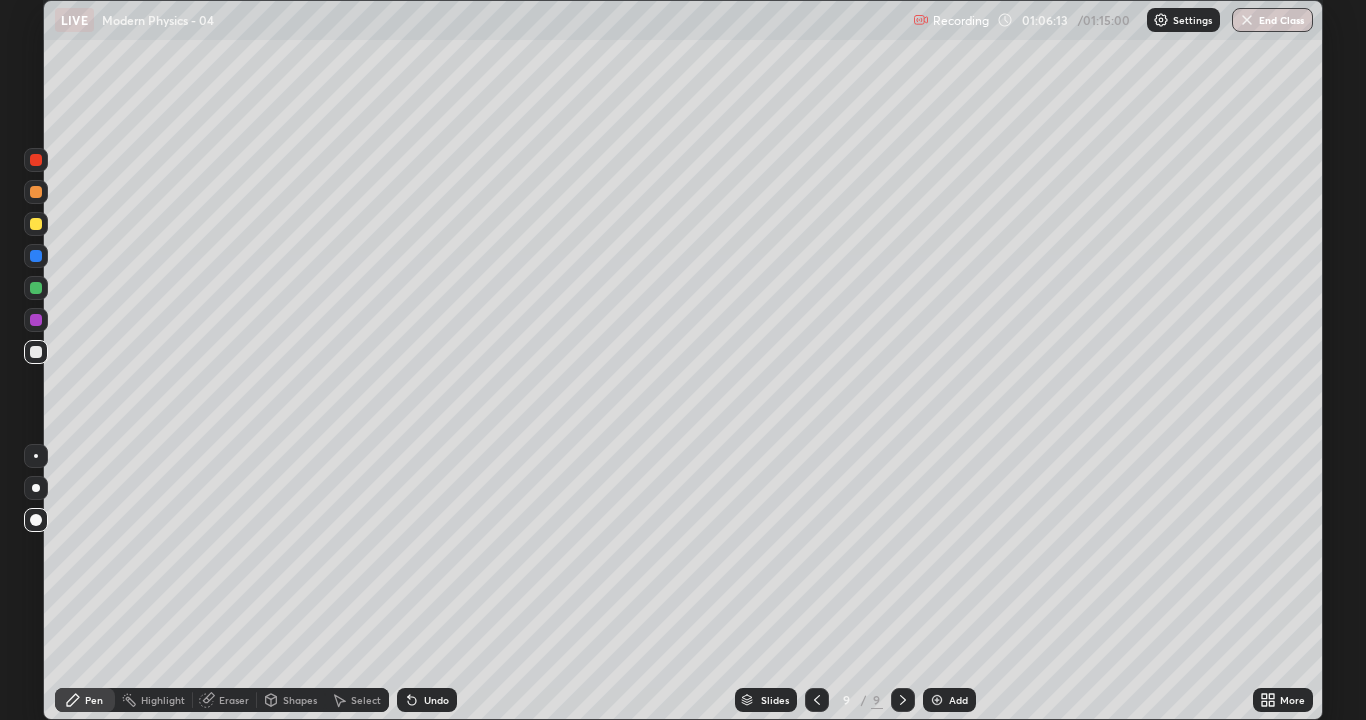 click 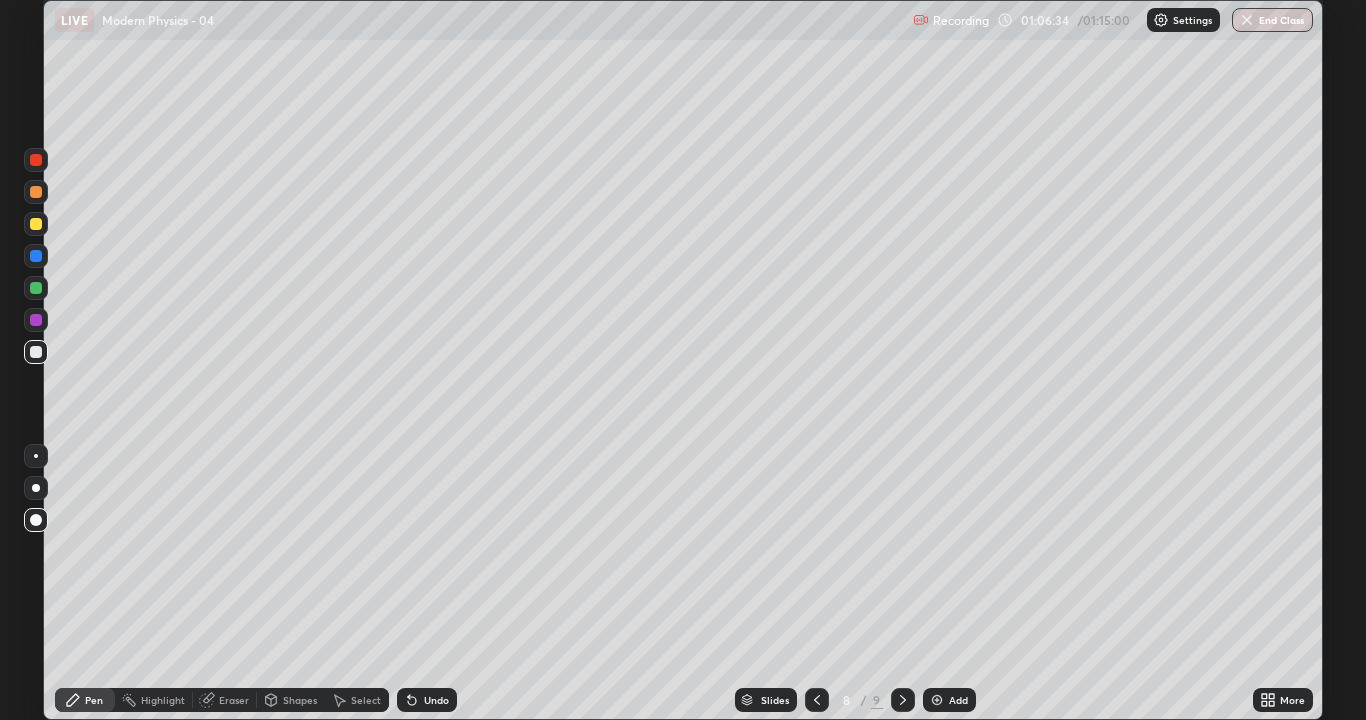 click at bounding box center [903, 700] 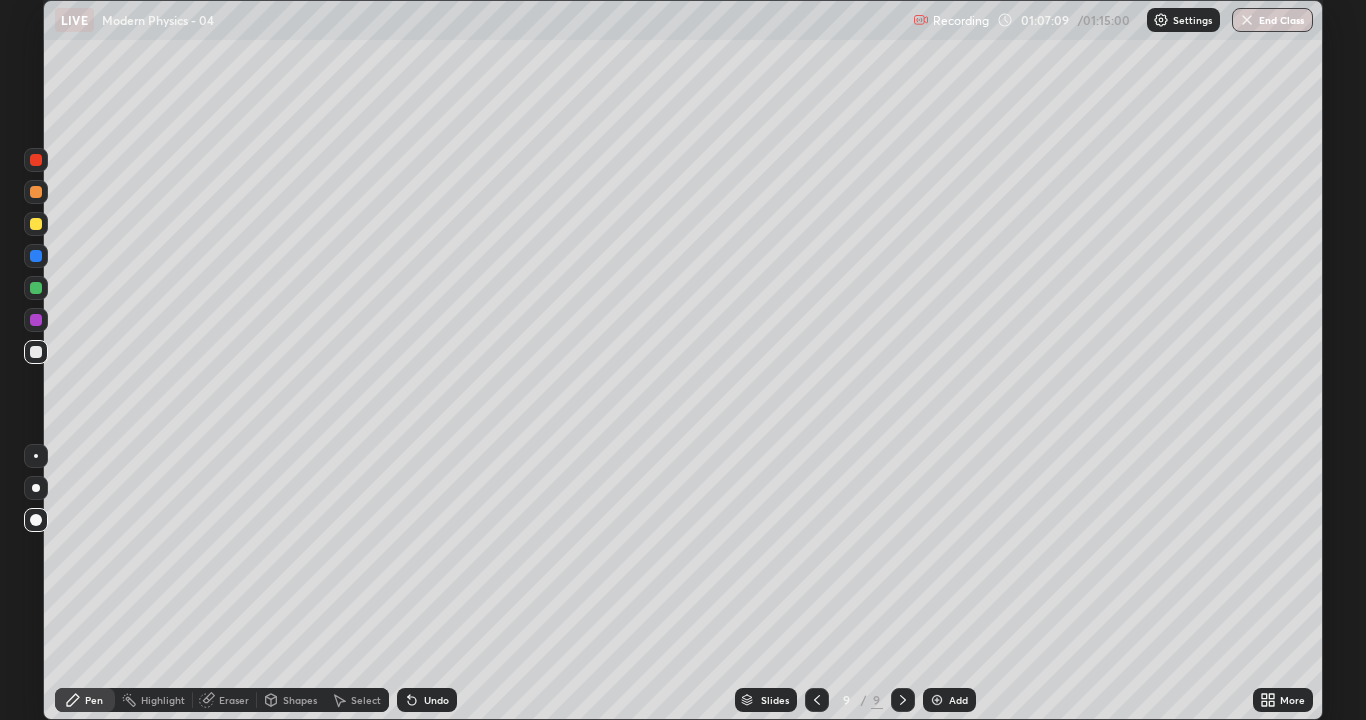 click 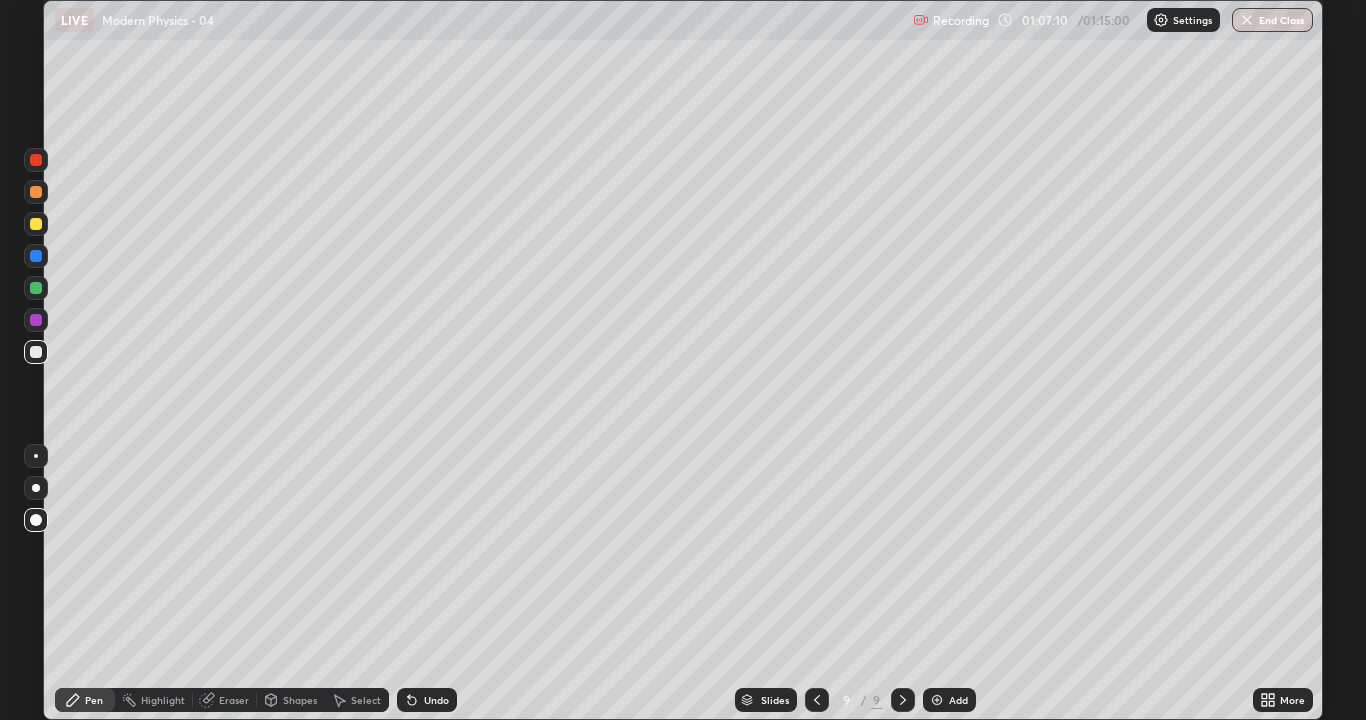 click 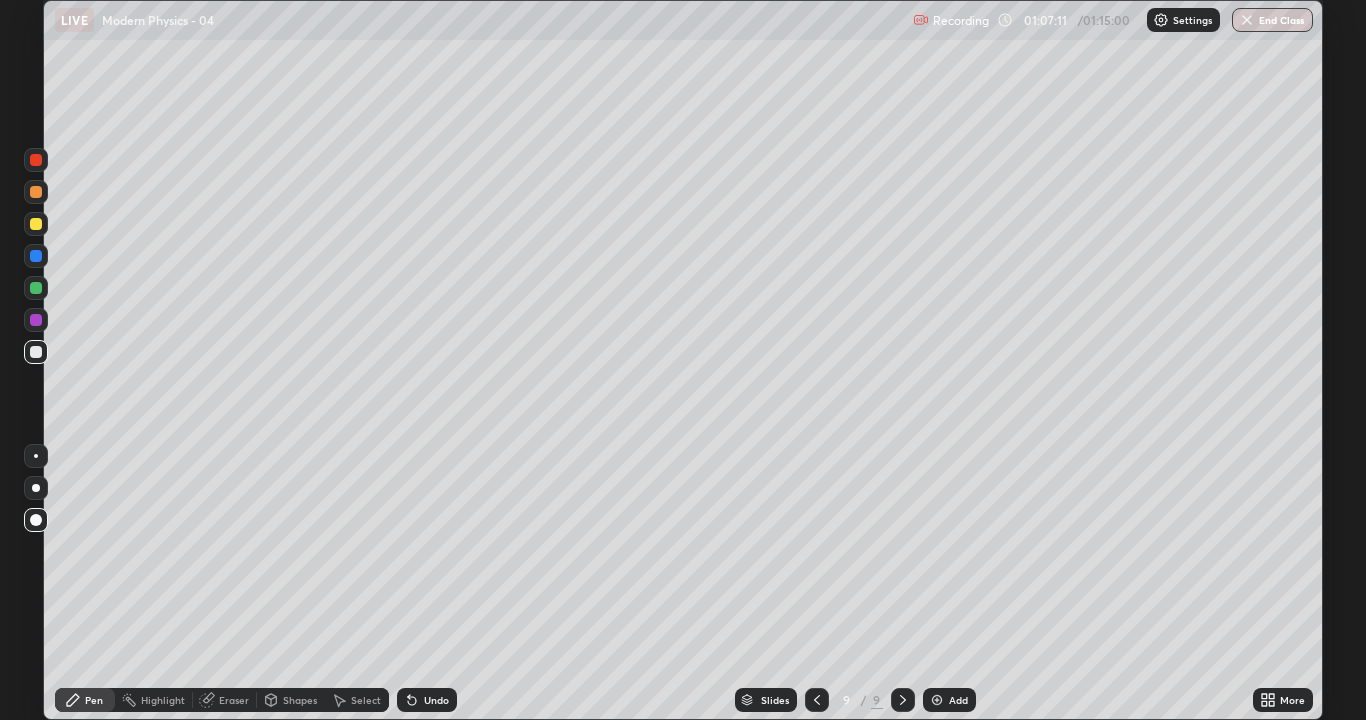 click 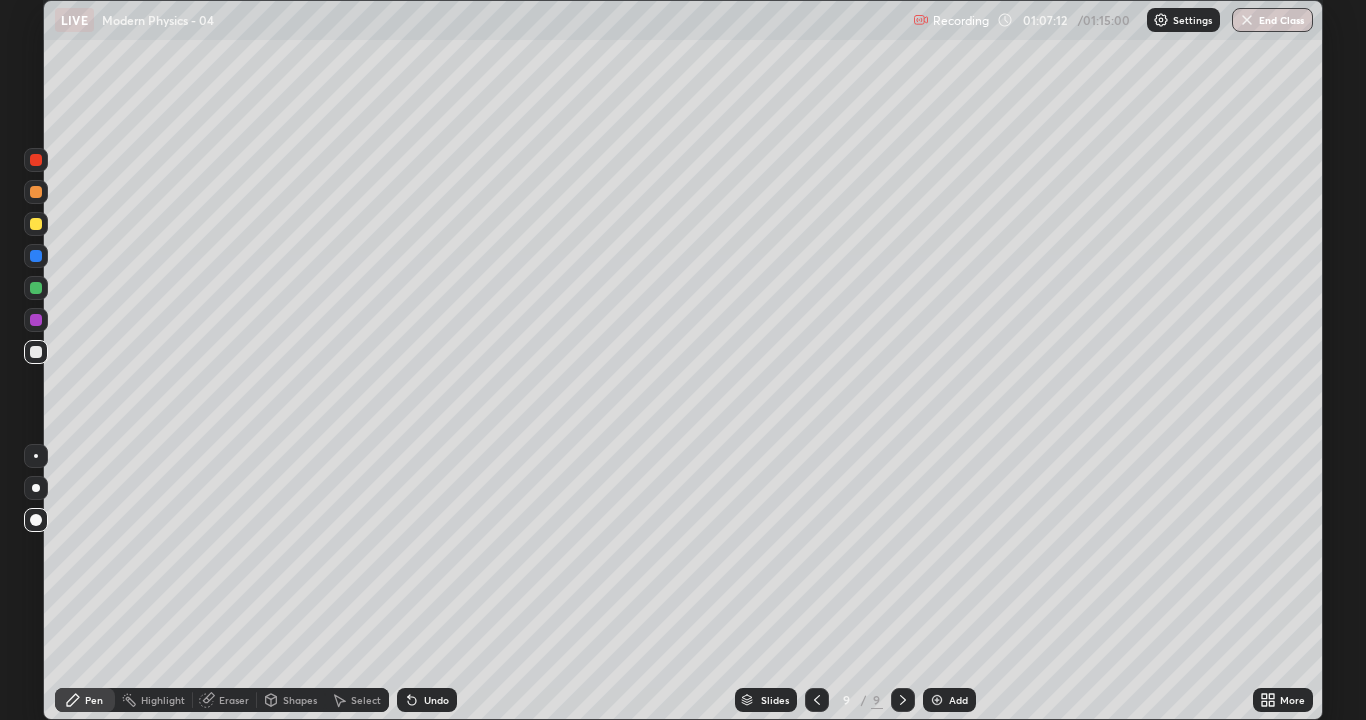 click 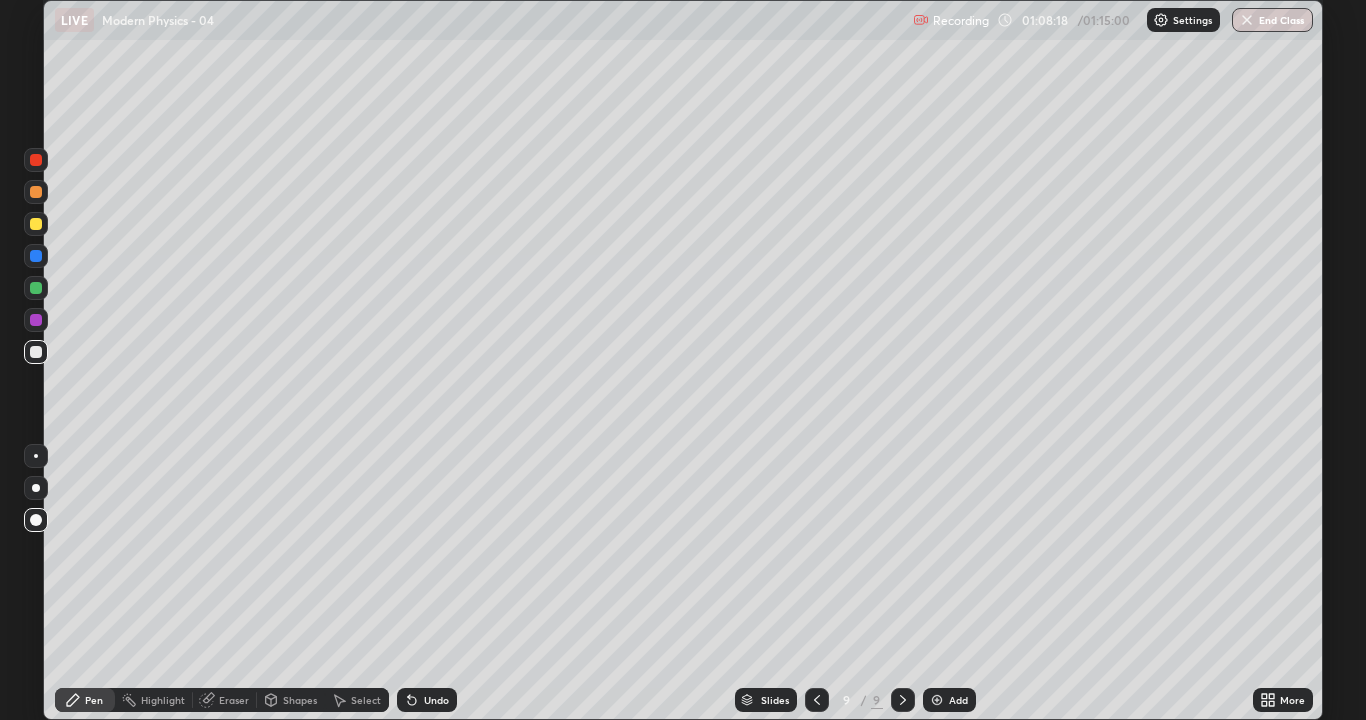 click at bounding box center [36, 224] 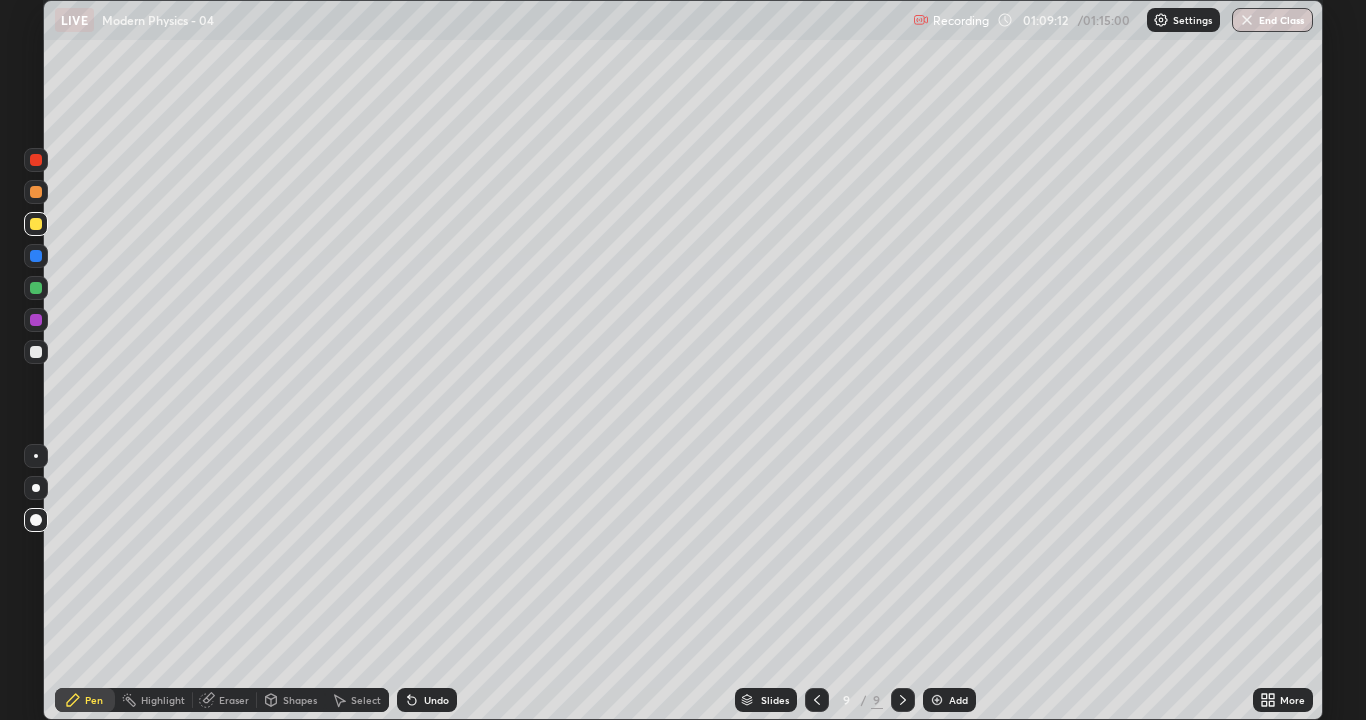click at bounding box center [36, 160] 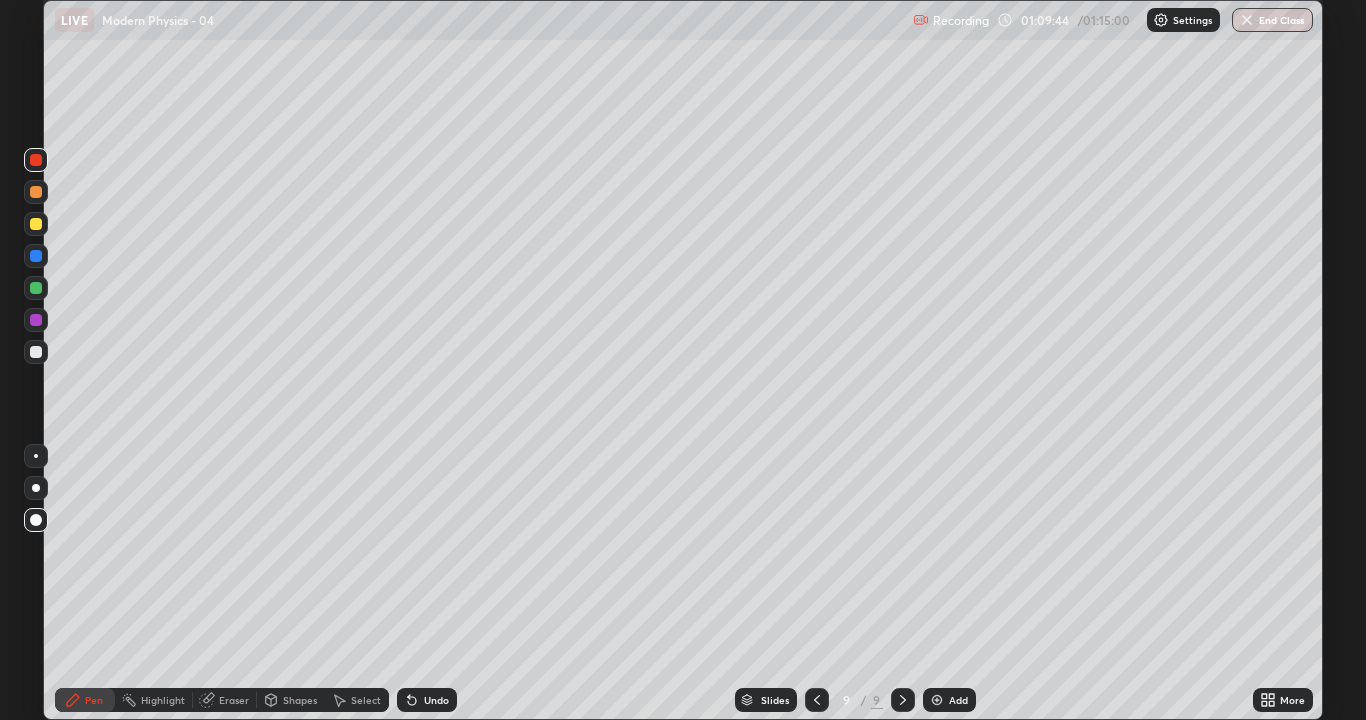 click at bounding box center [937, 700] 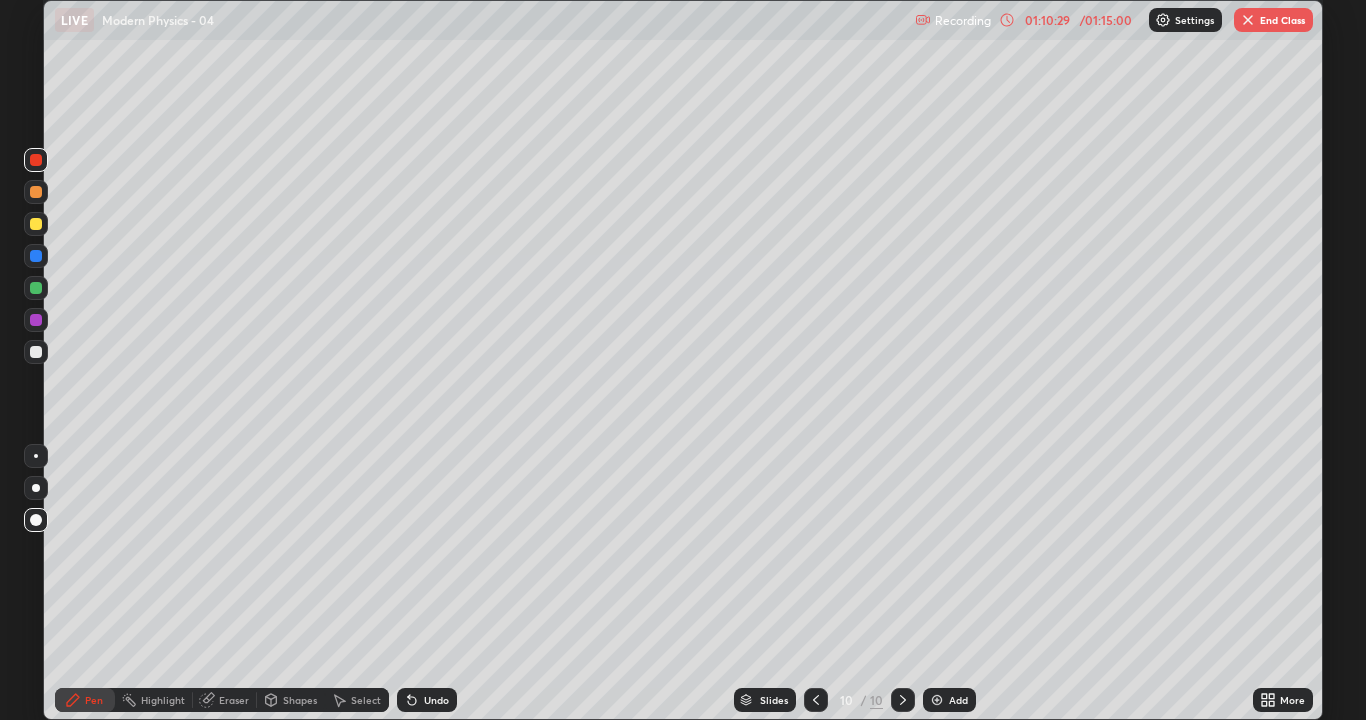 click at bounding box center [816, 700] 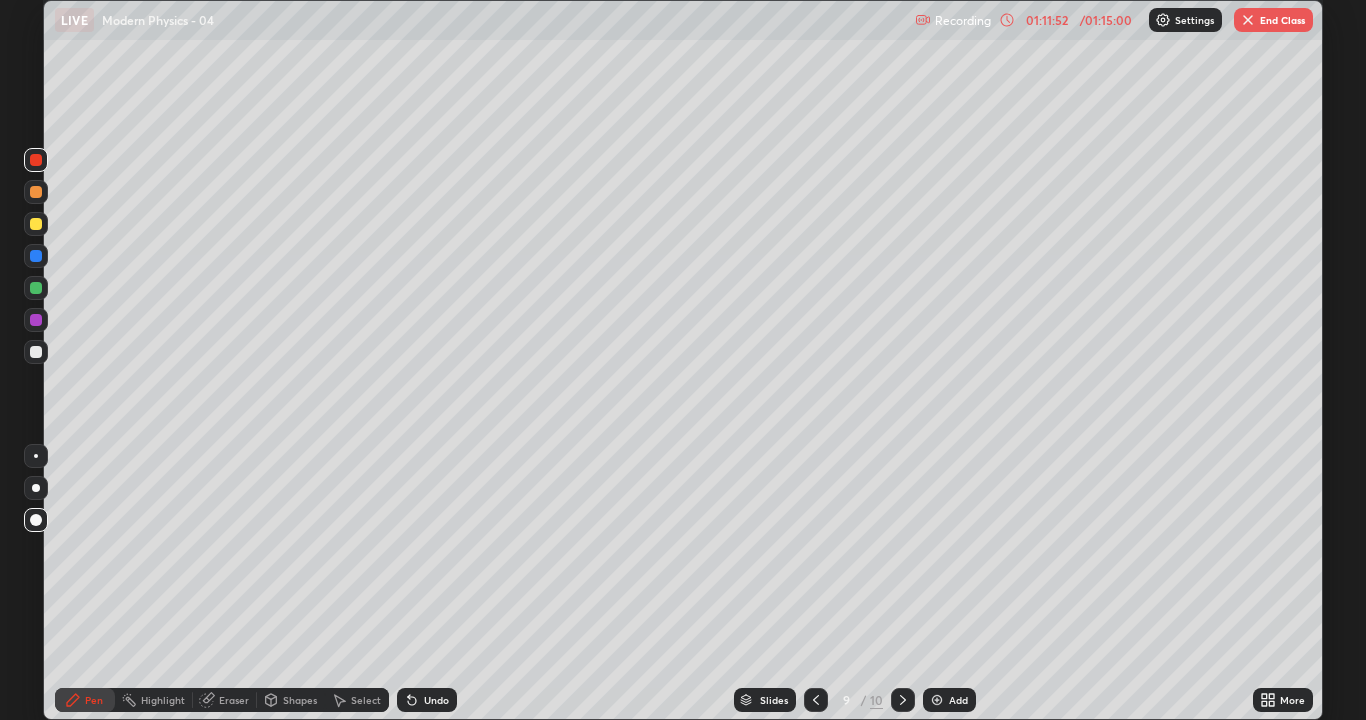 click 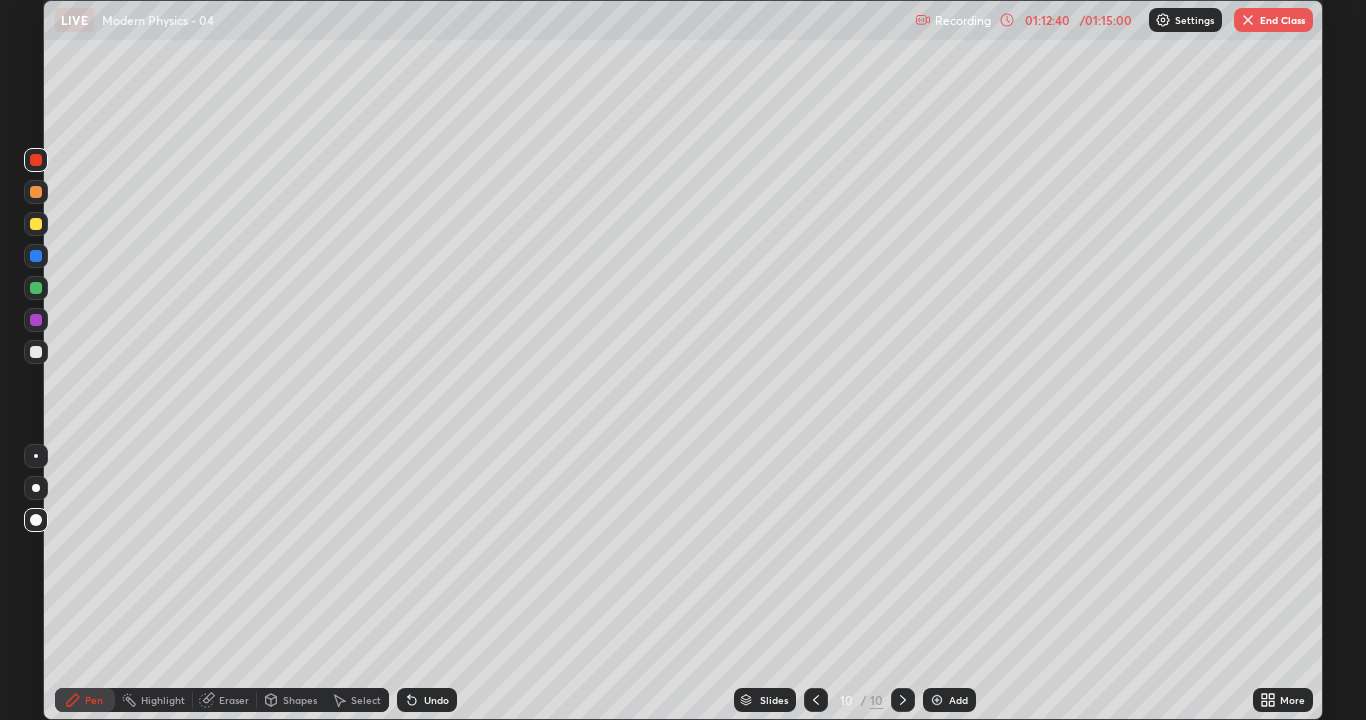 click 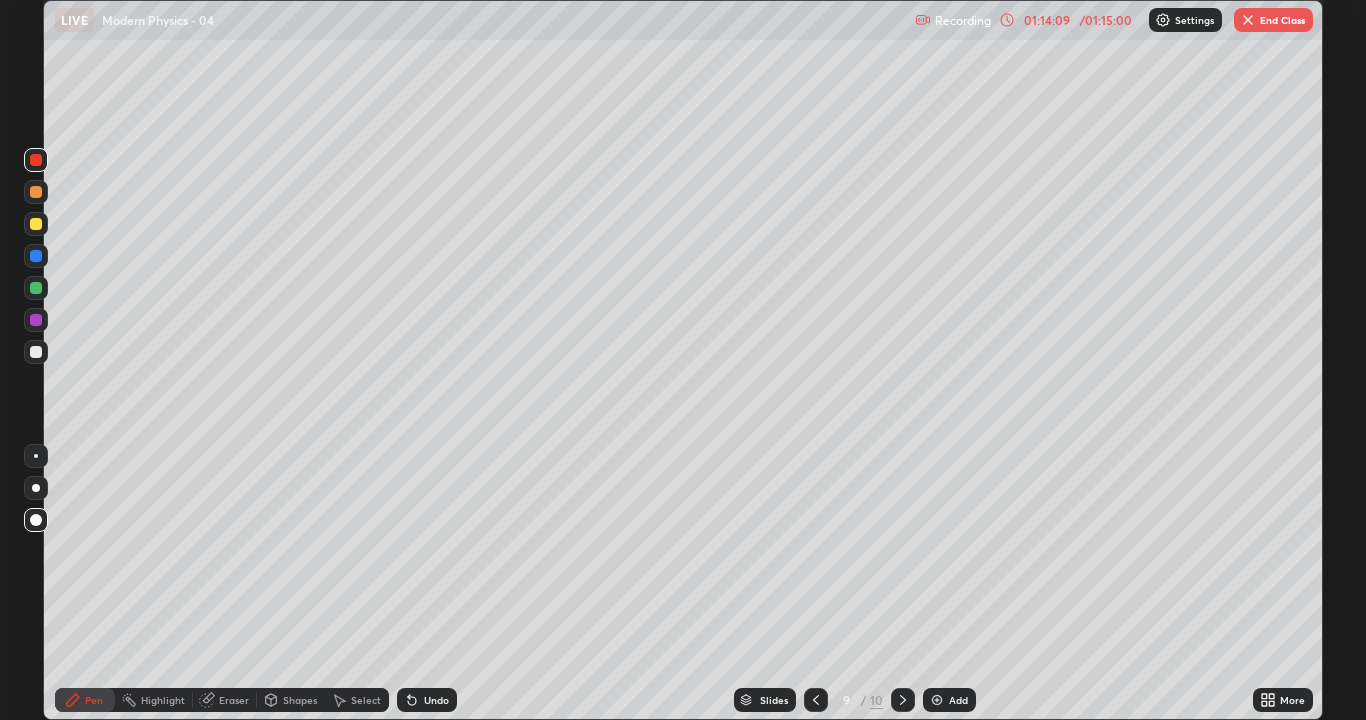 click 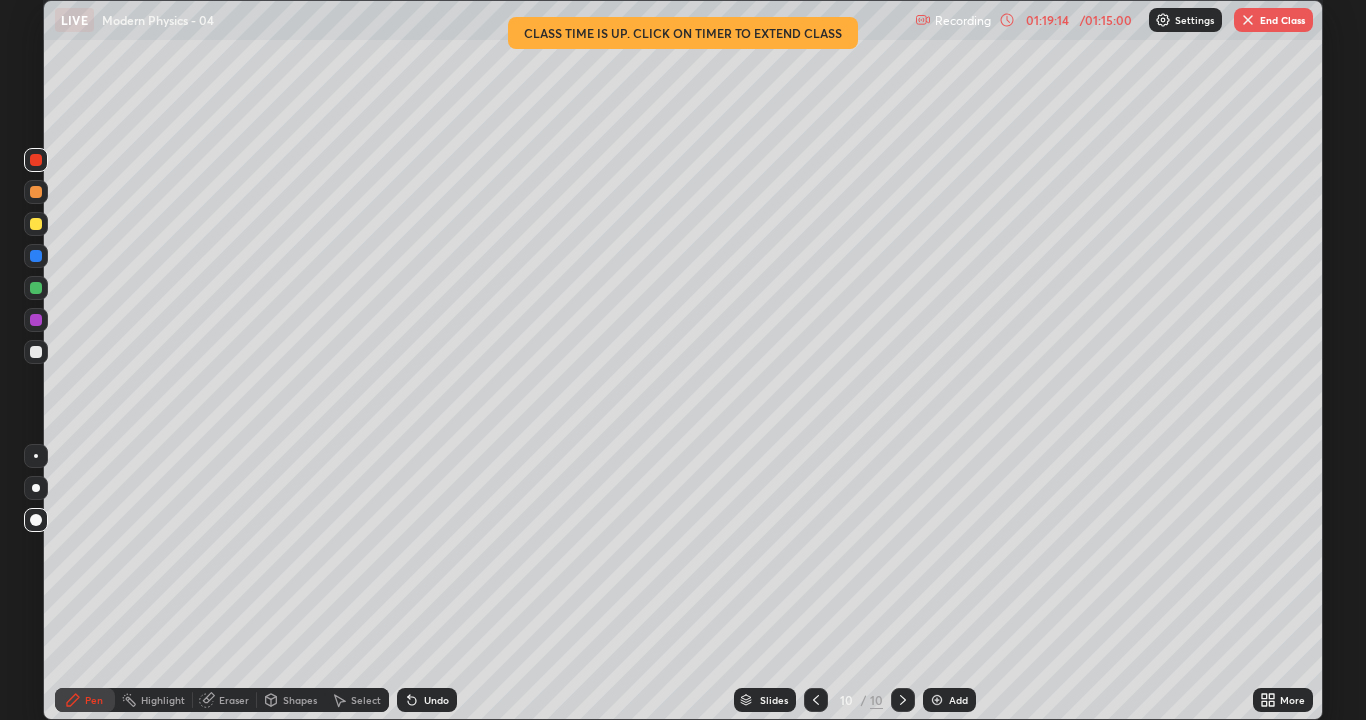 click on "End Class" at bounding box center (1273, 20) 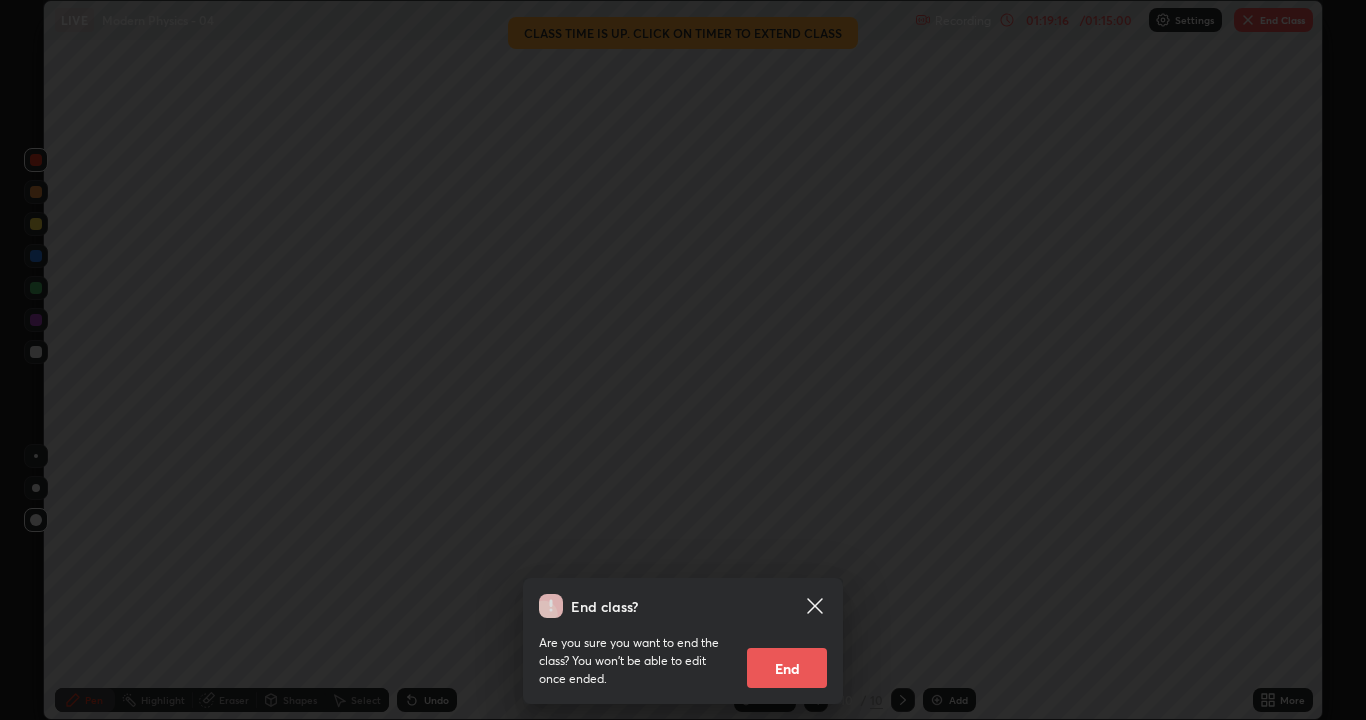 click on "End" at bounding box center [787, 668] 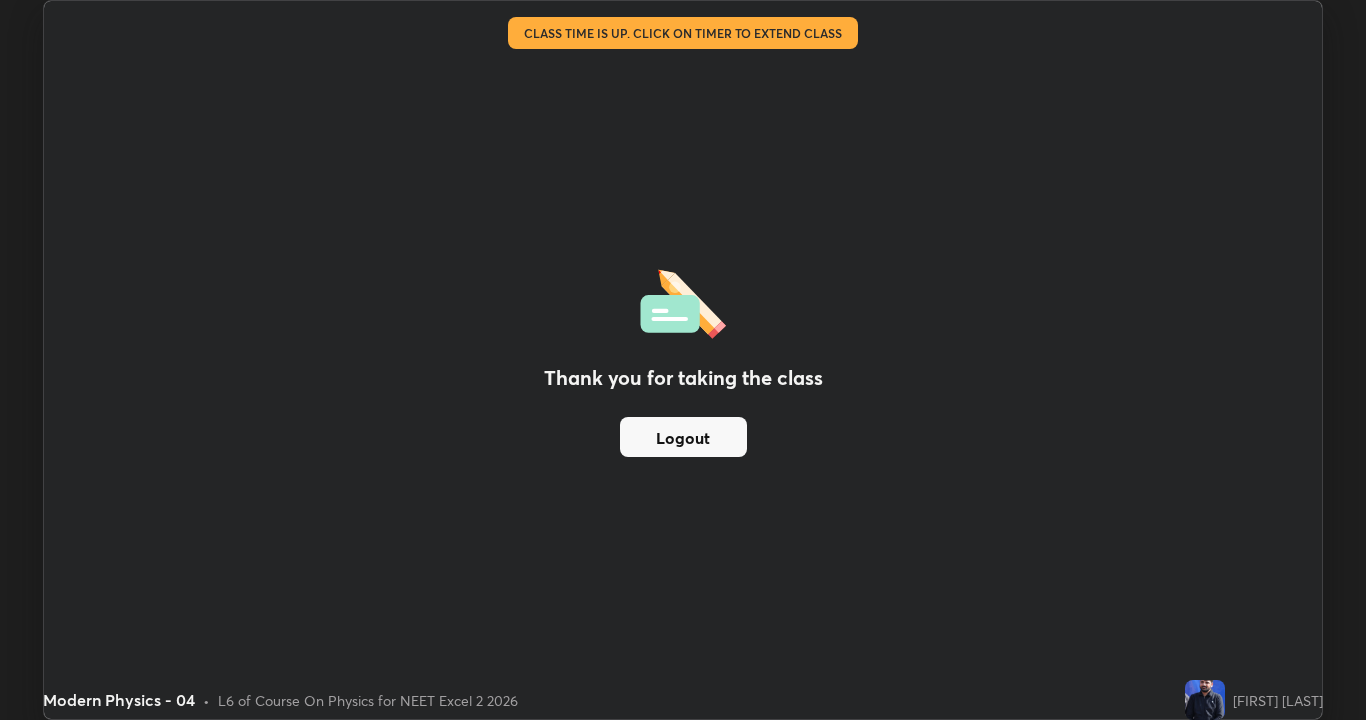 click on "Logout" at bounding box center (683, 437) 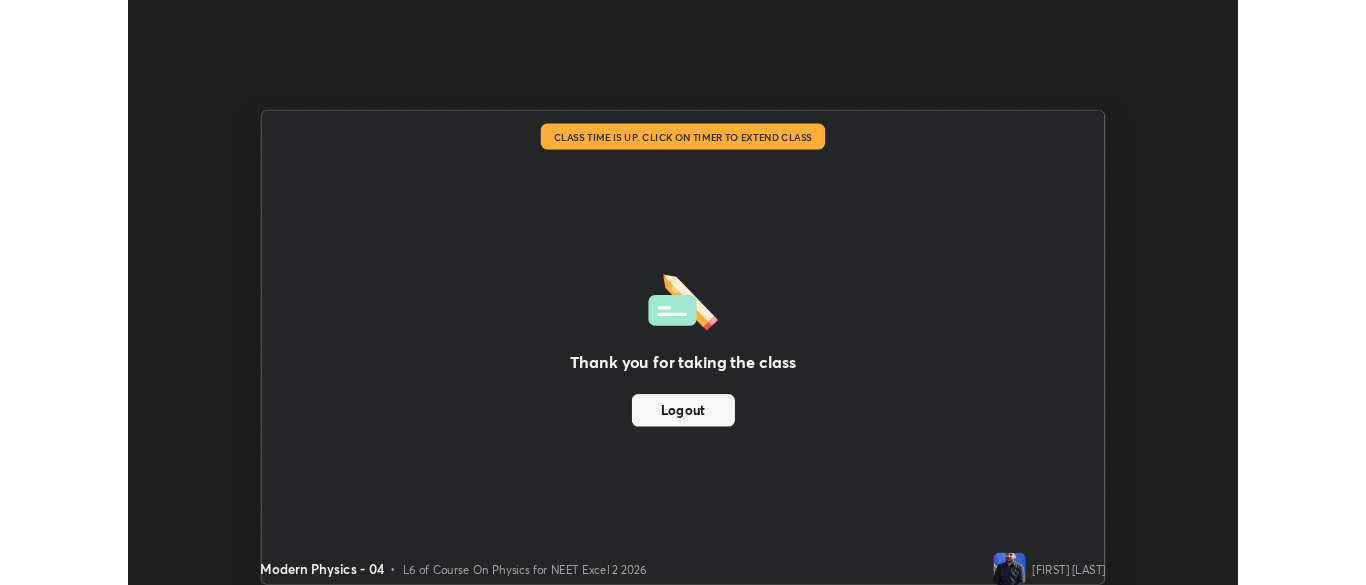 scroll, scrollTop: 585, scrollLeft: 1366, axis: both 